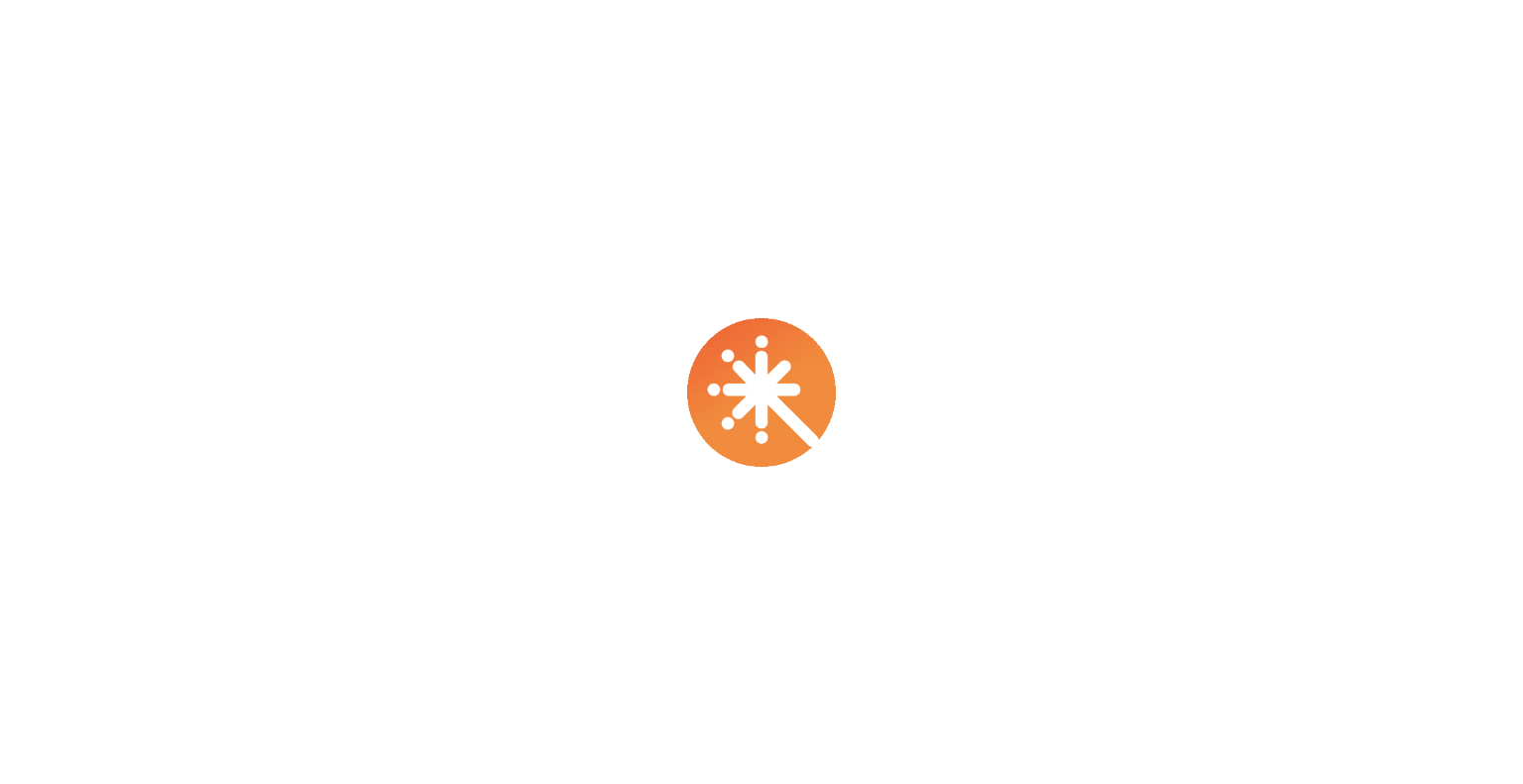 scroll, scrollTop: 0, scrollLeft: 0, axis: both 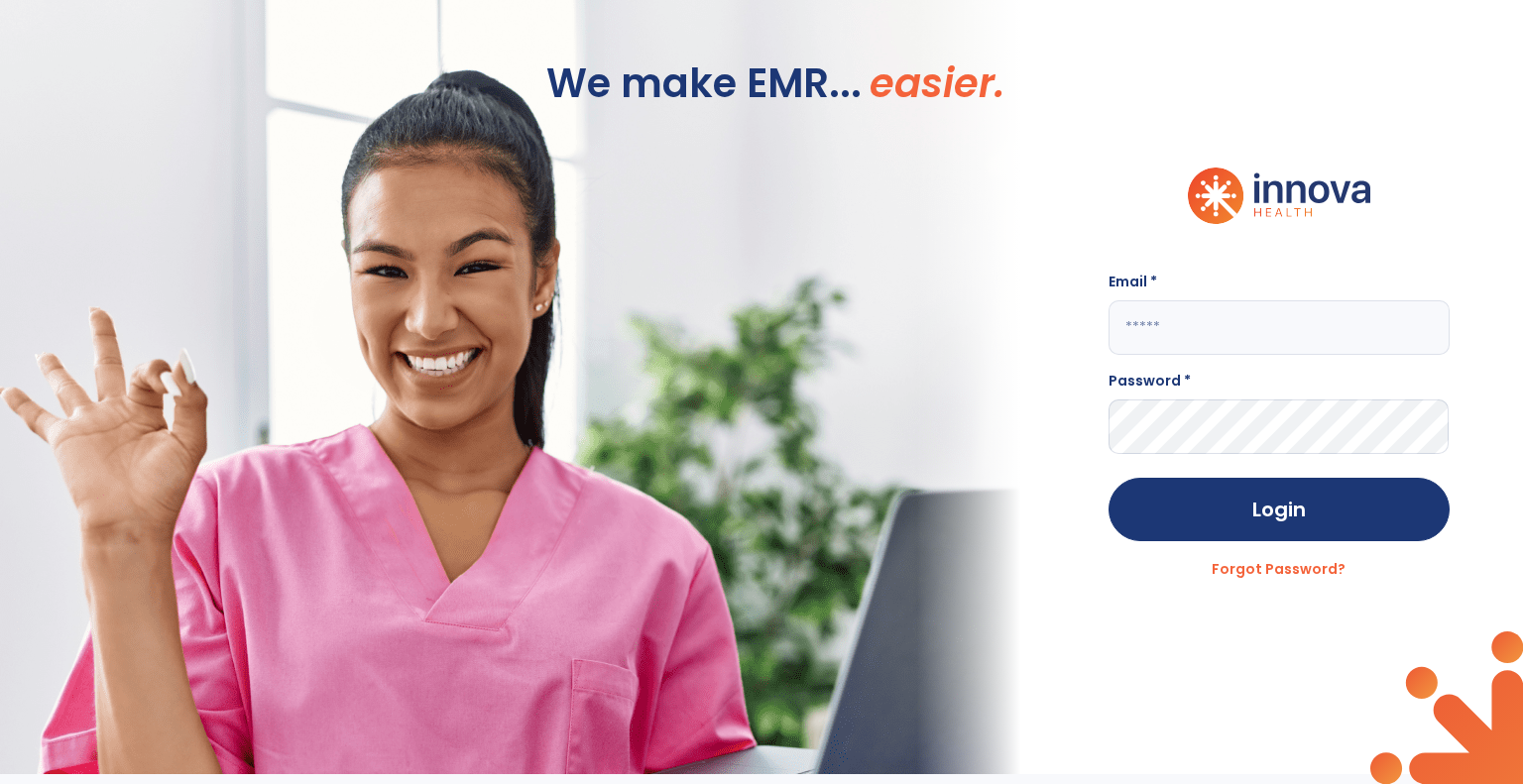 click 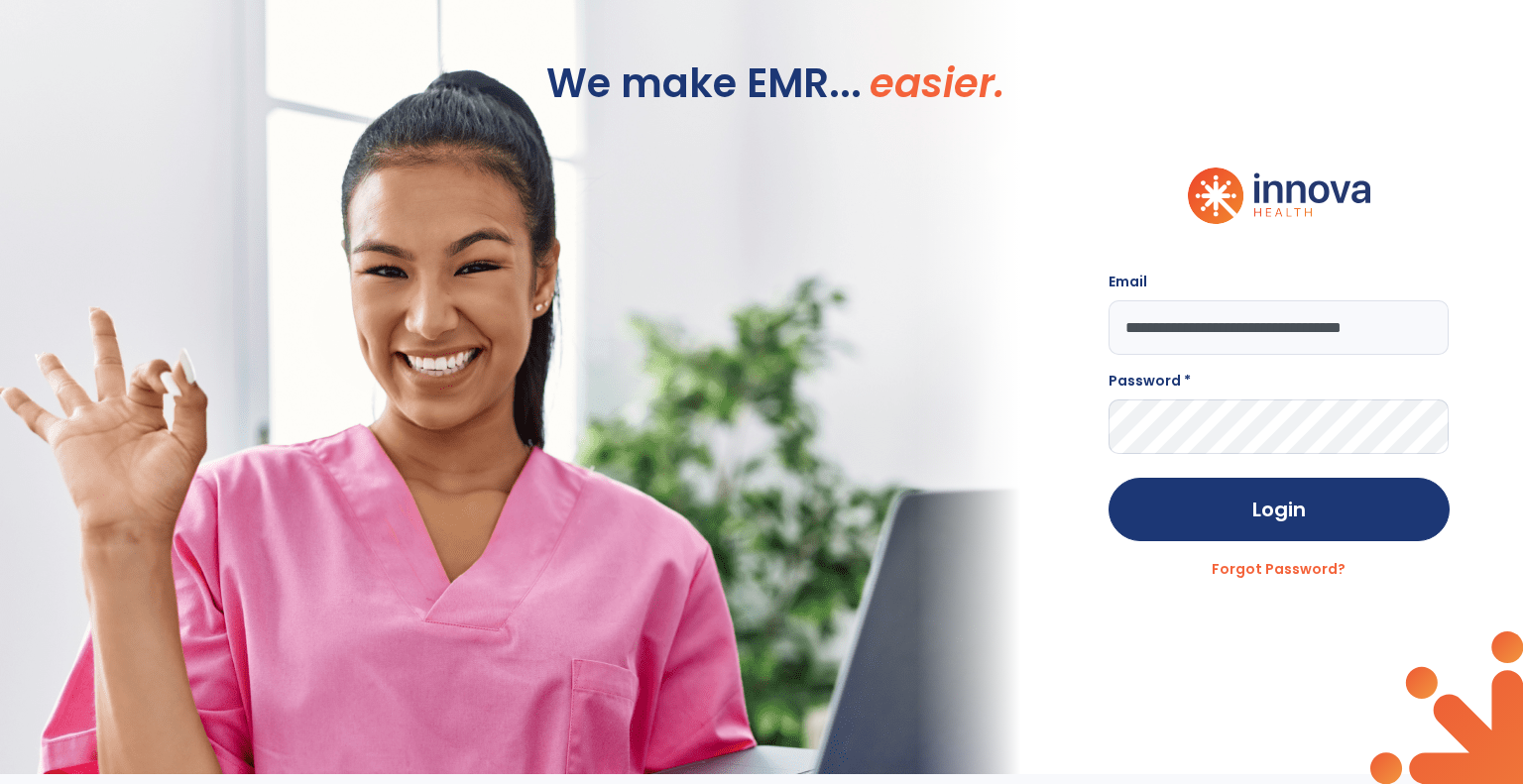 scroll, scrollTop: 0, scrollLeft: 14, axis: horizontal 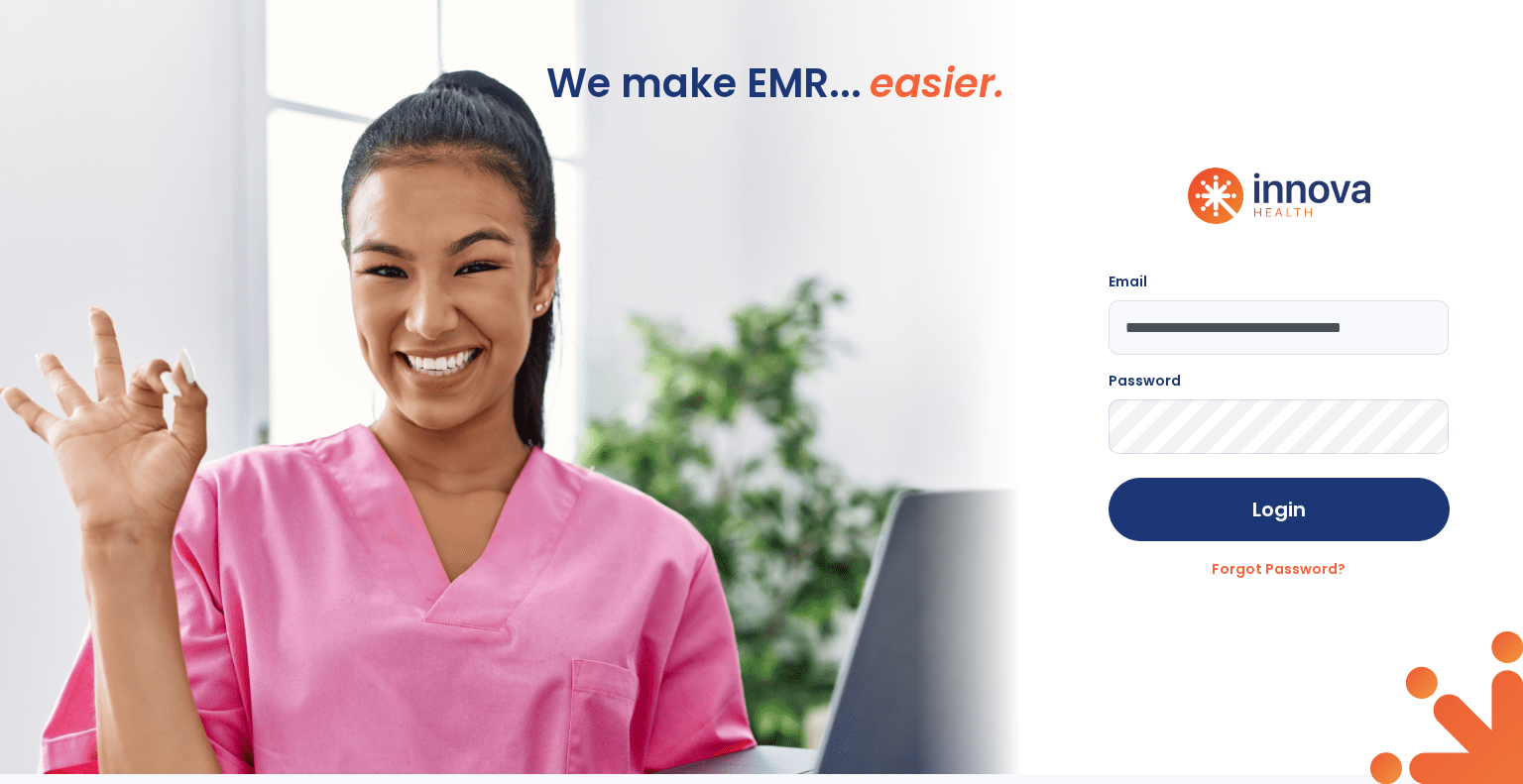 click on "Login" 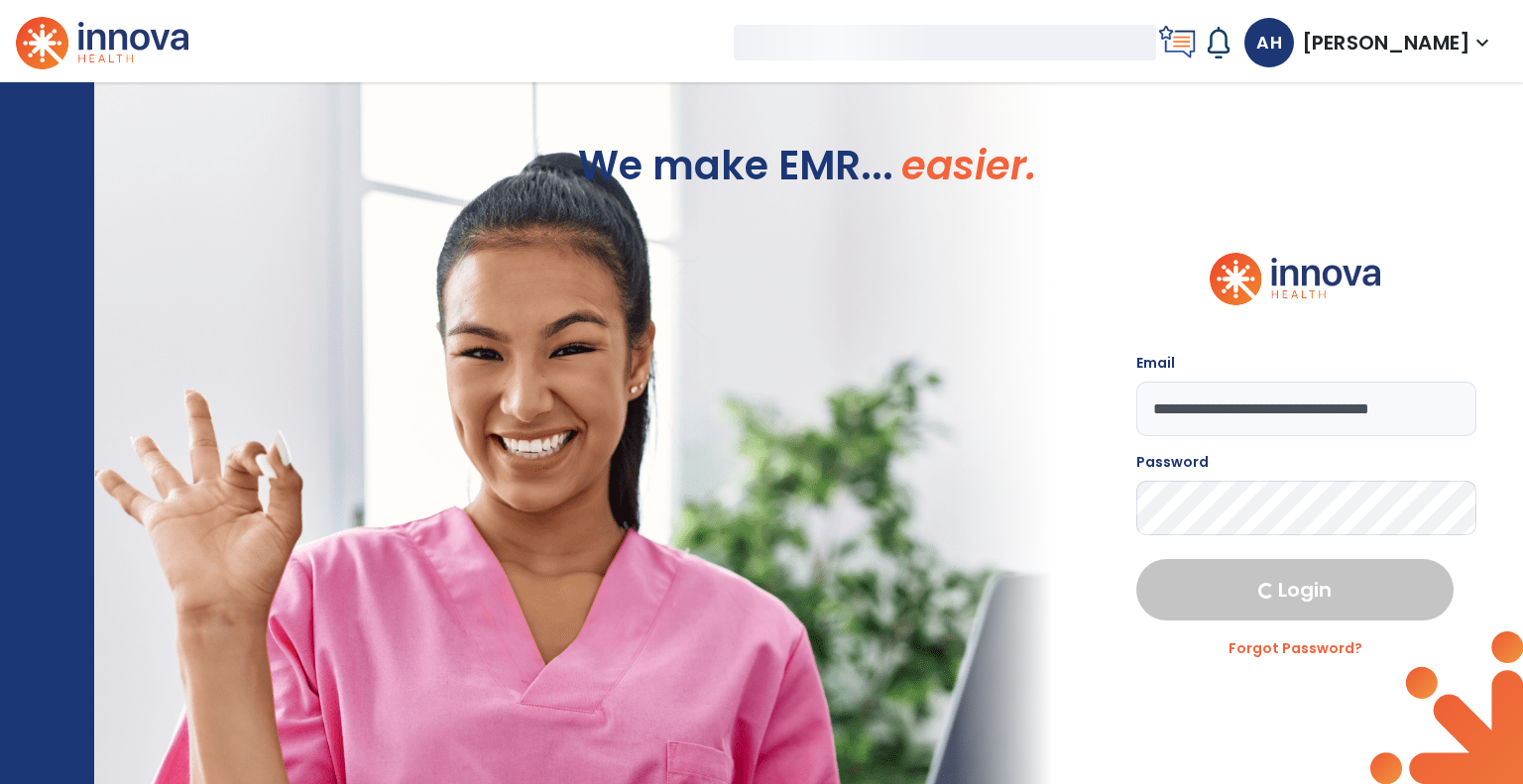 select on "***" 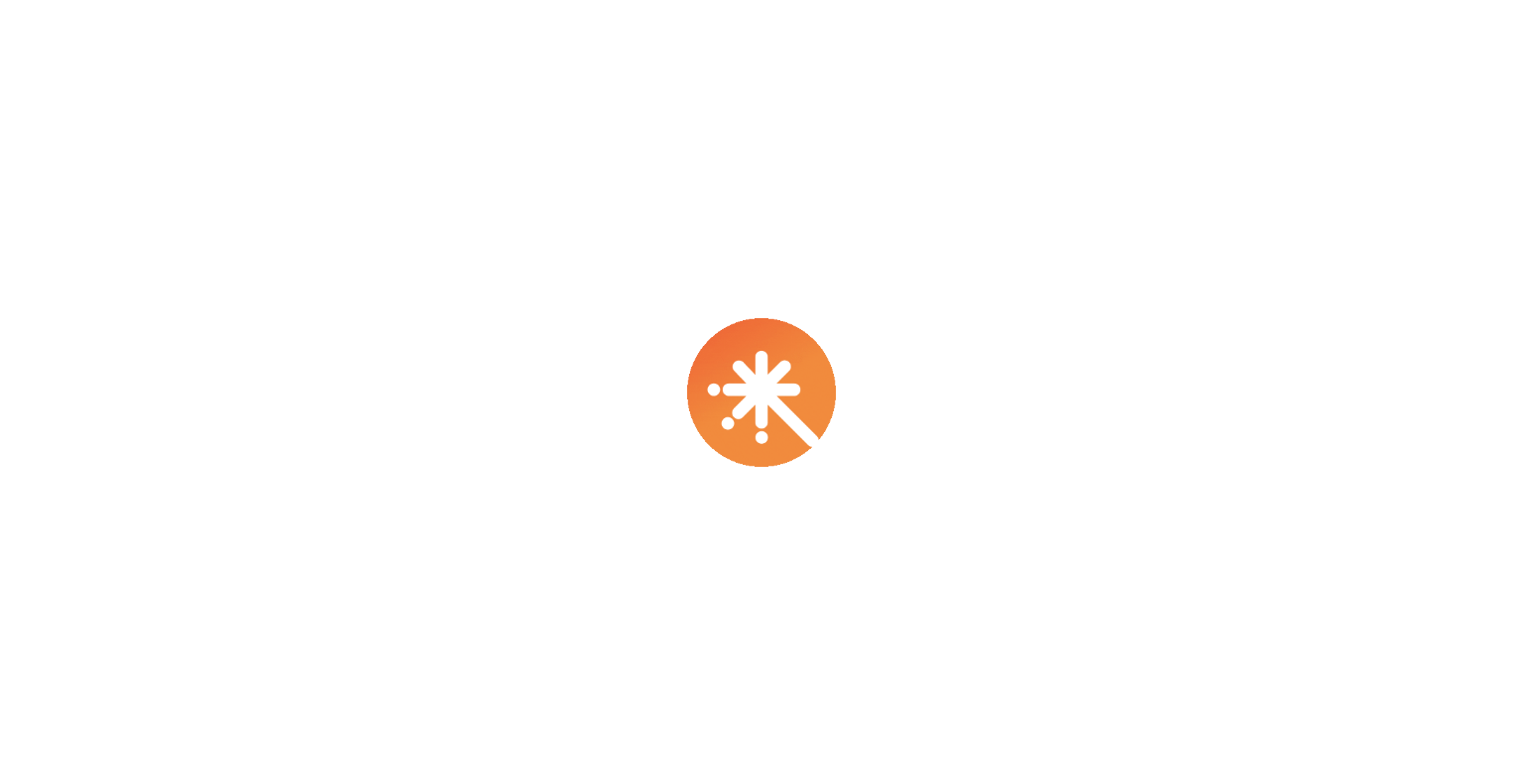 scroll, scrollTop: 0, scrollLeft: 0, axis: both 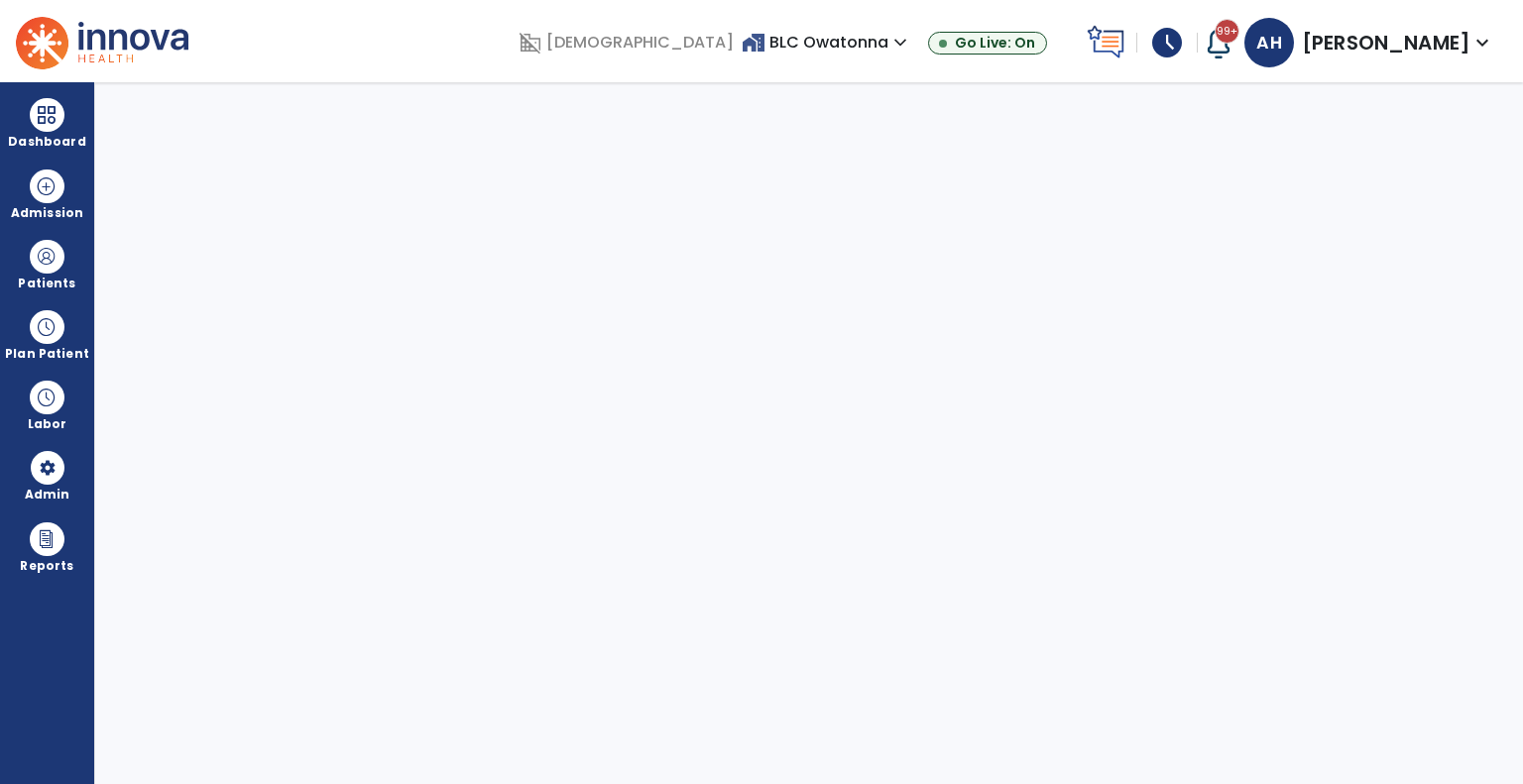 select on "***" 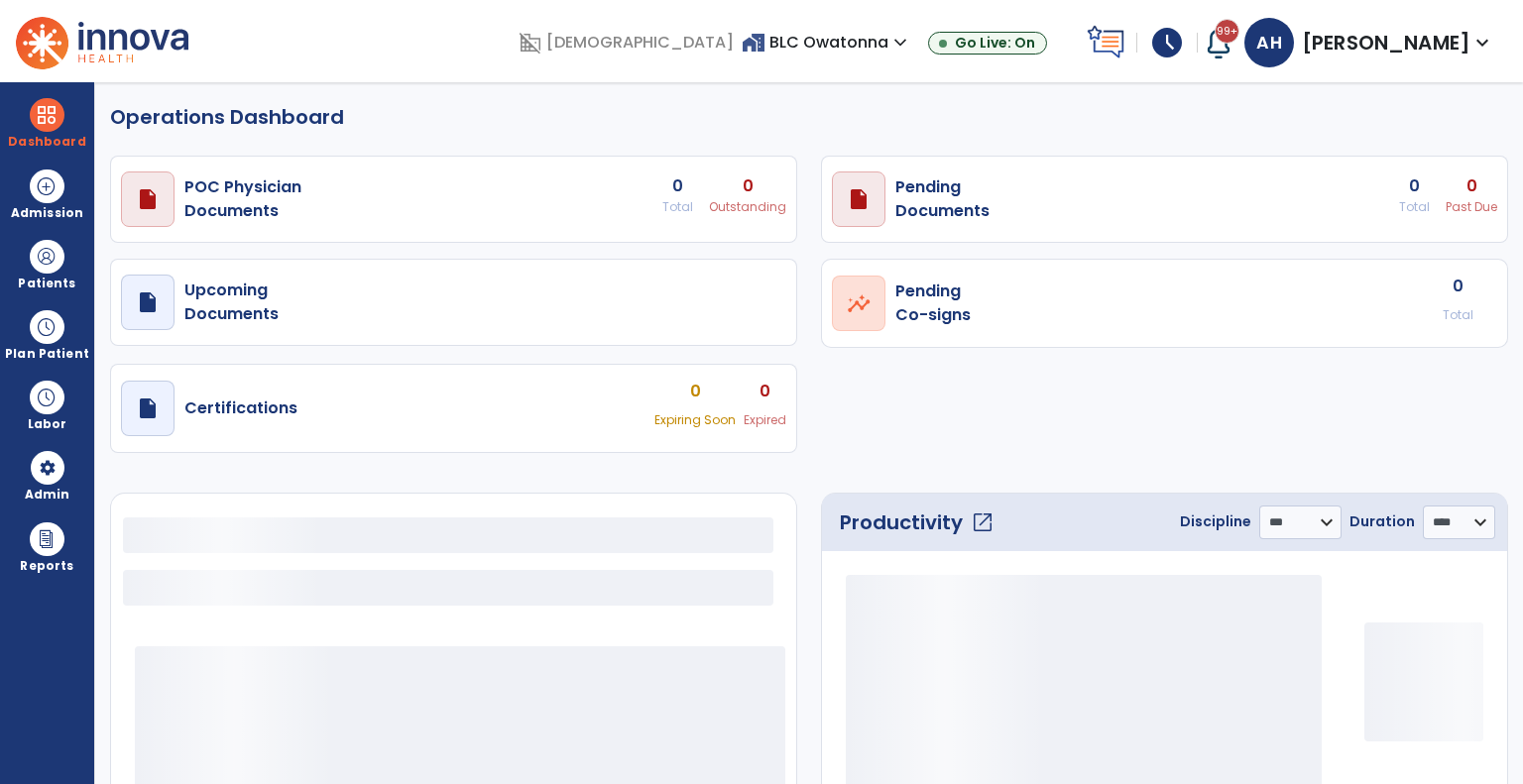 select on "***" 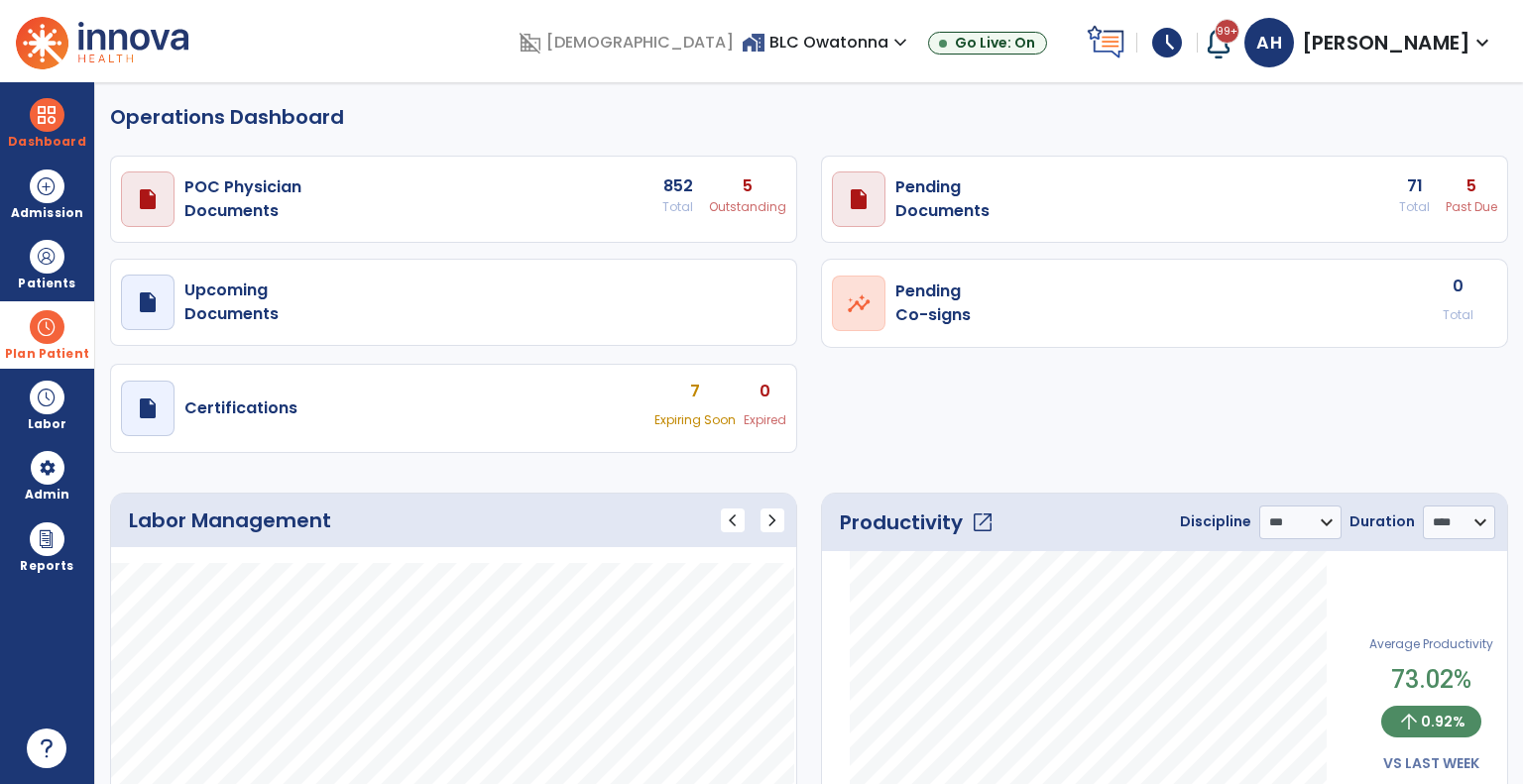 click at bounding box center (47, 327) 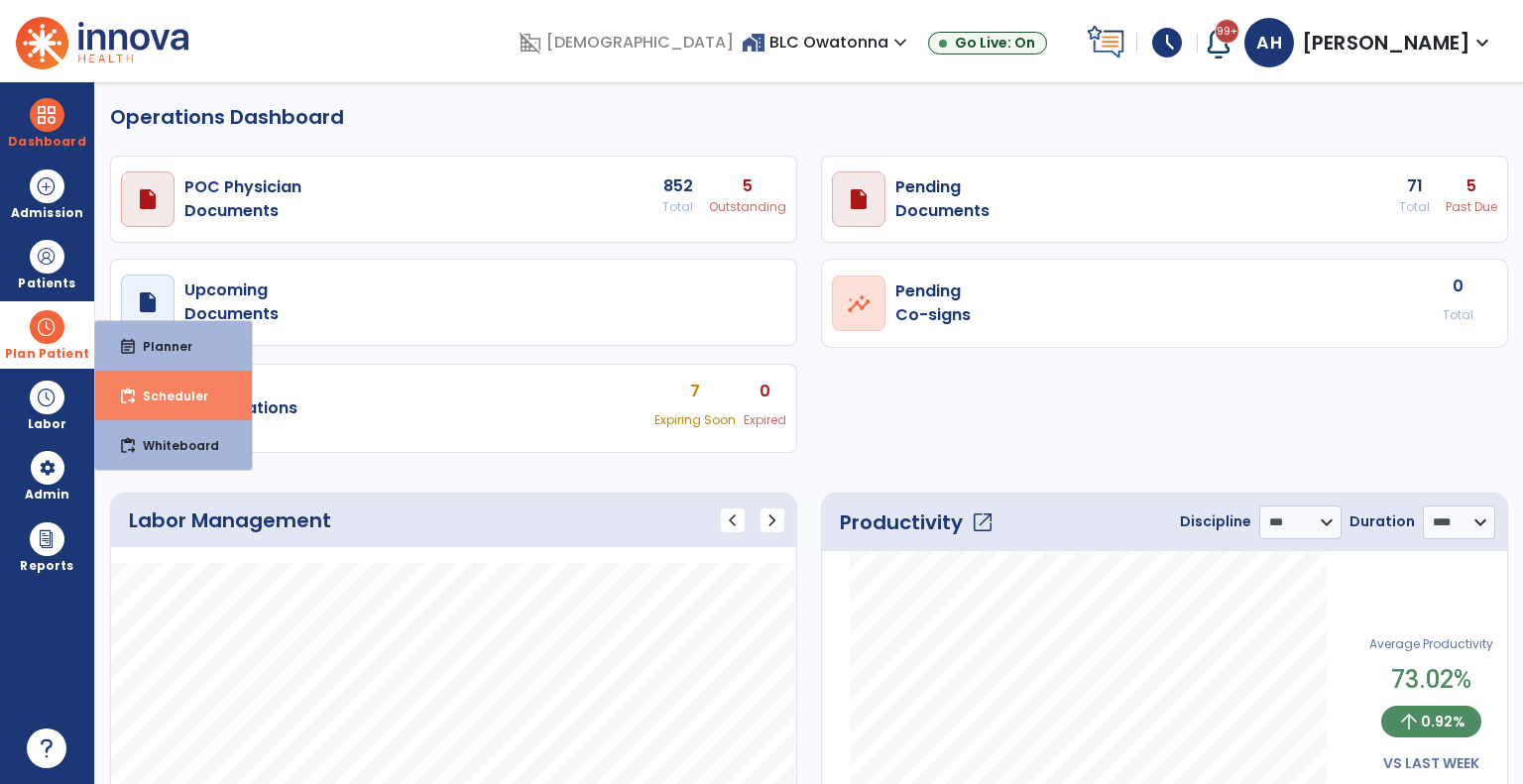 click on "content_paste_go" at bounding box center [128, 396] 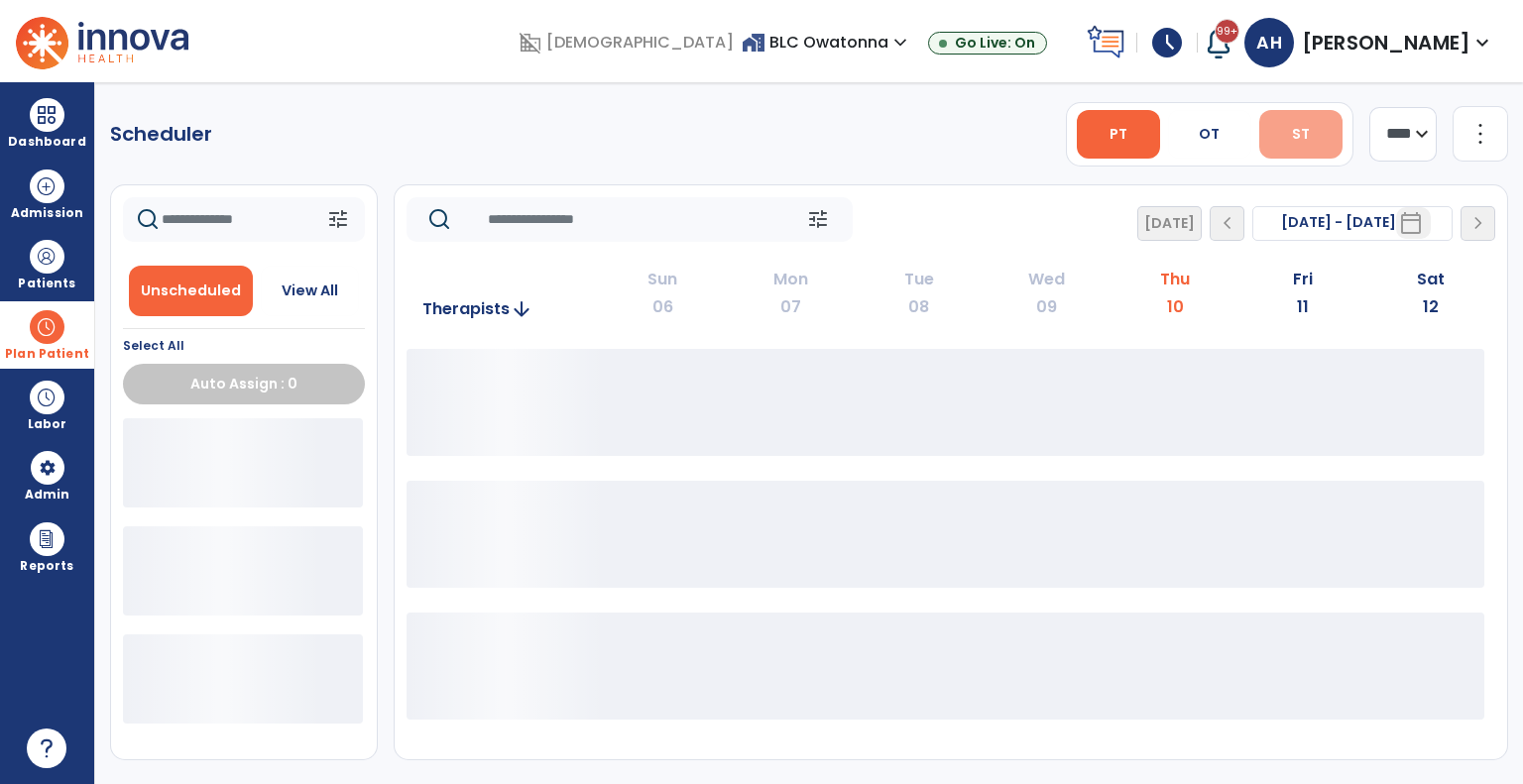 click on "ST" at bounding box center [1301, 134] 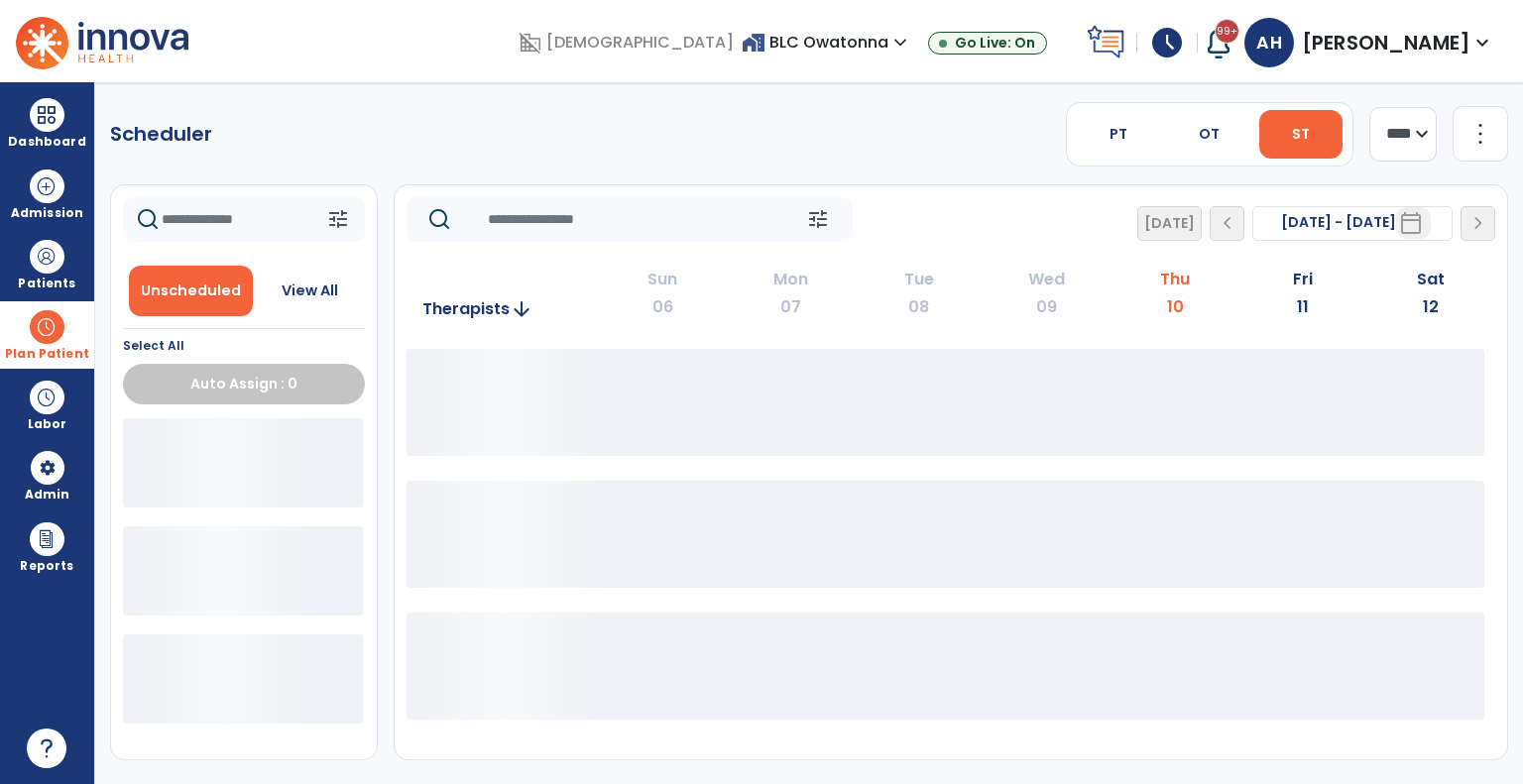 click on "**** ***" 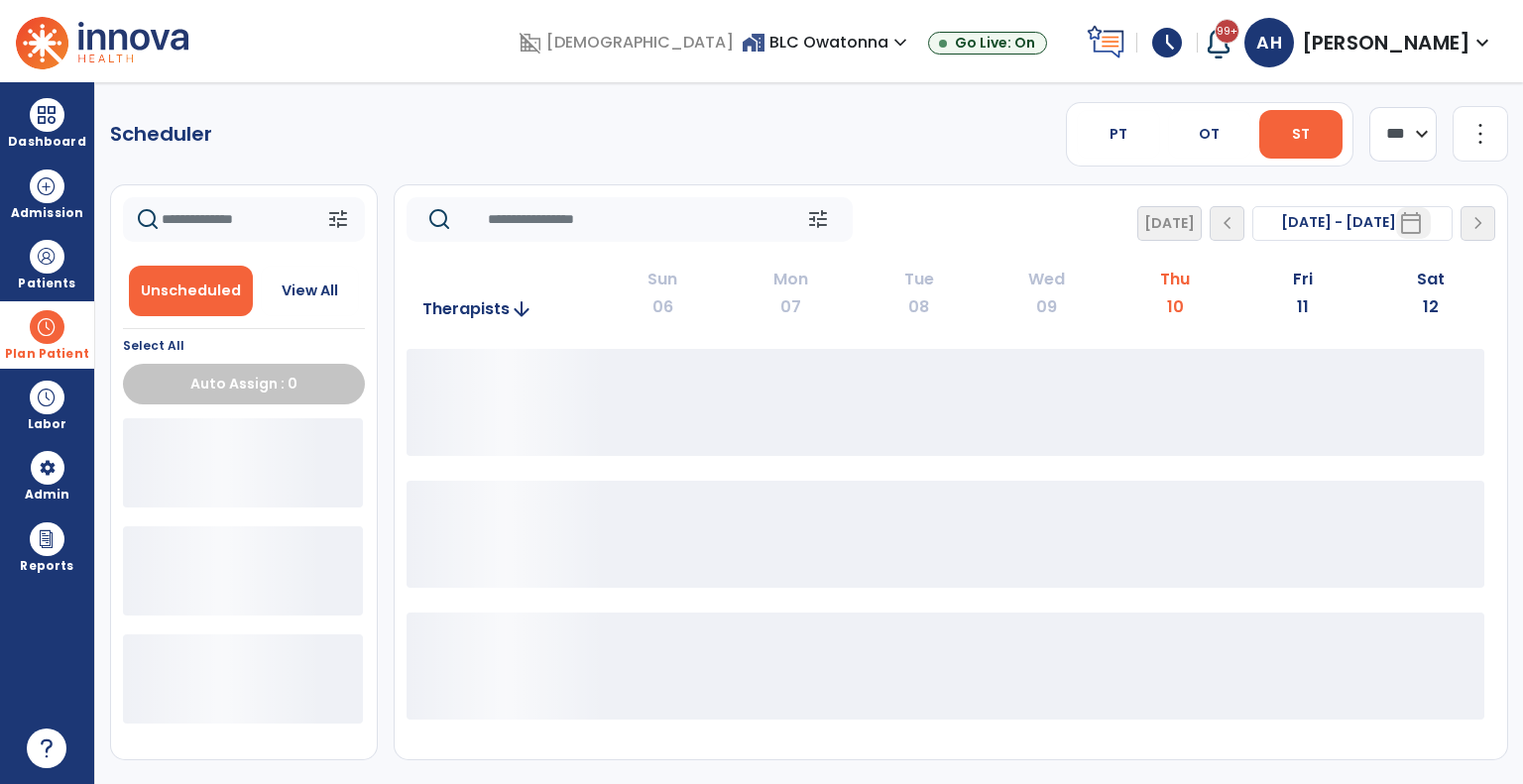 click on "**** ***" 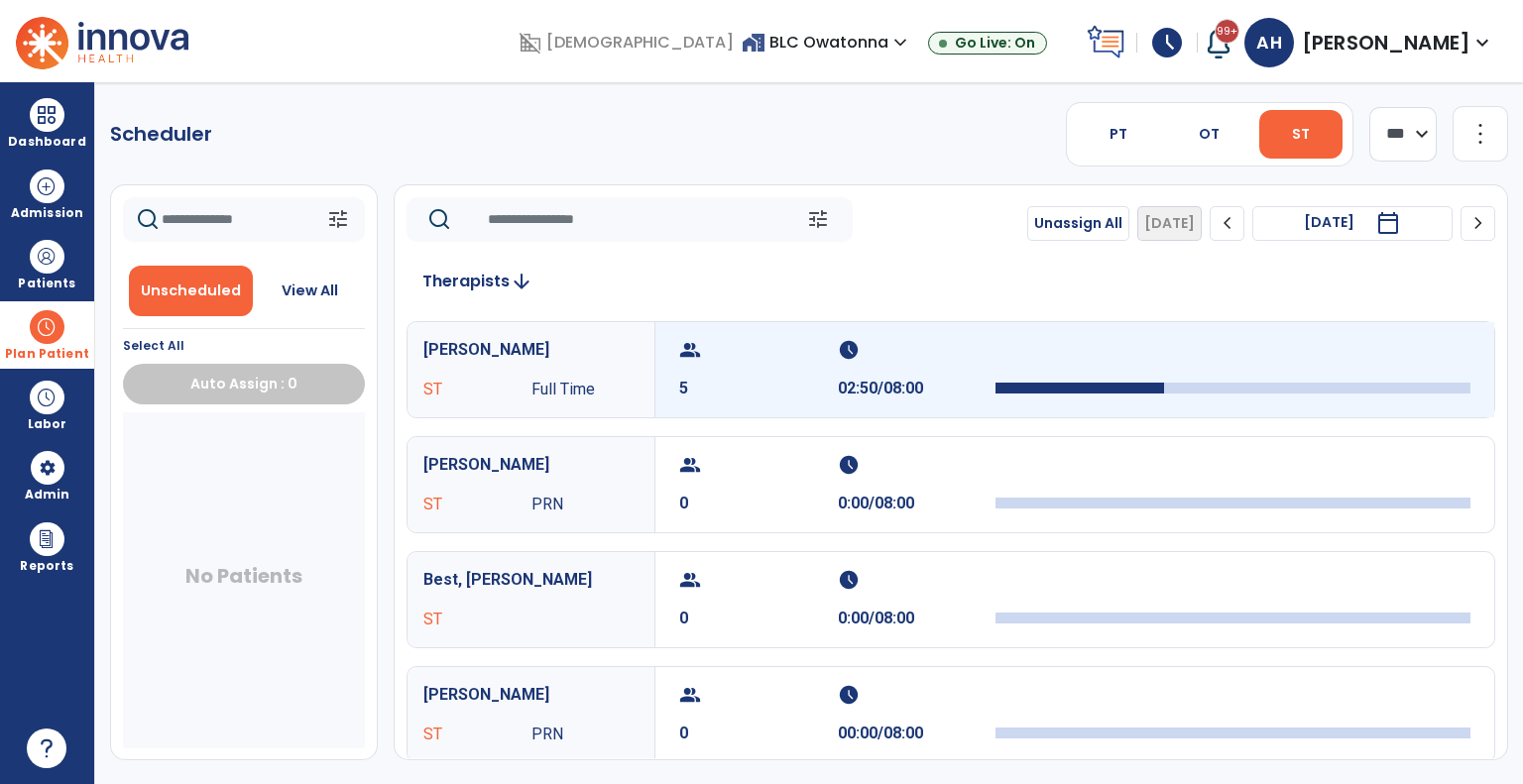 click on "group  5" at bounding box center (759, 370) 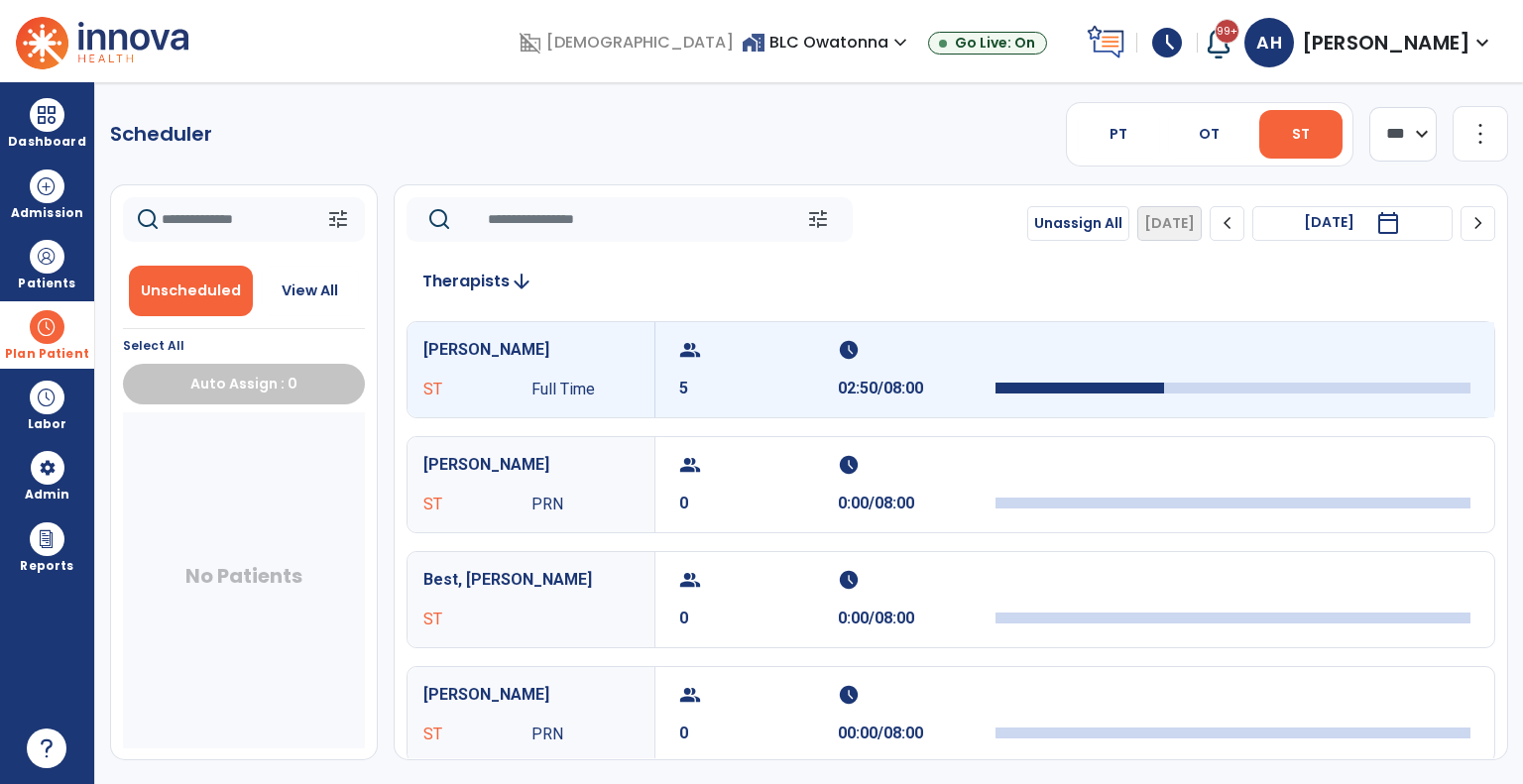 click on "group  5" at bounding box center [759, 370] 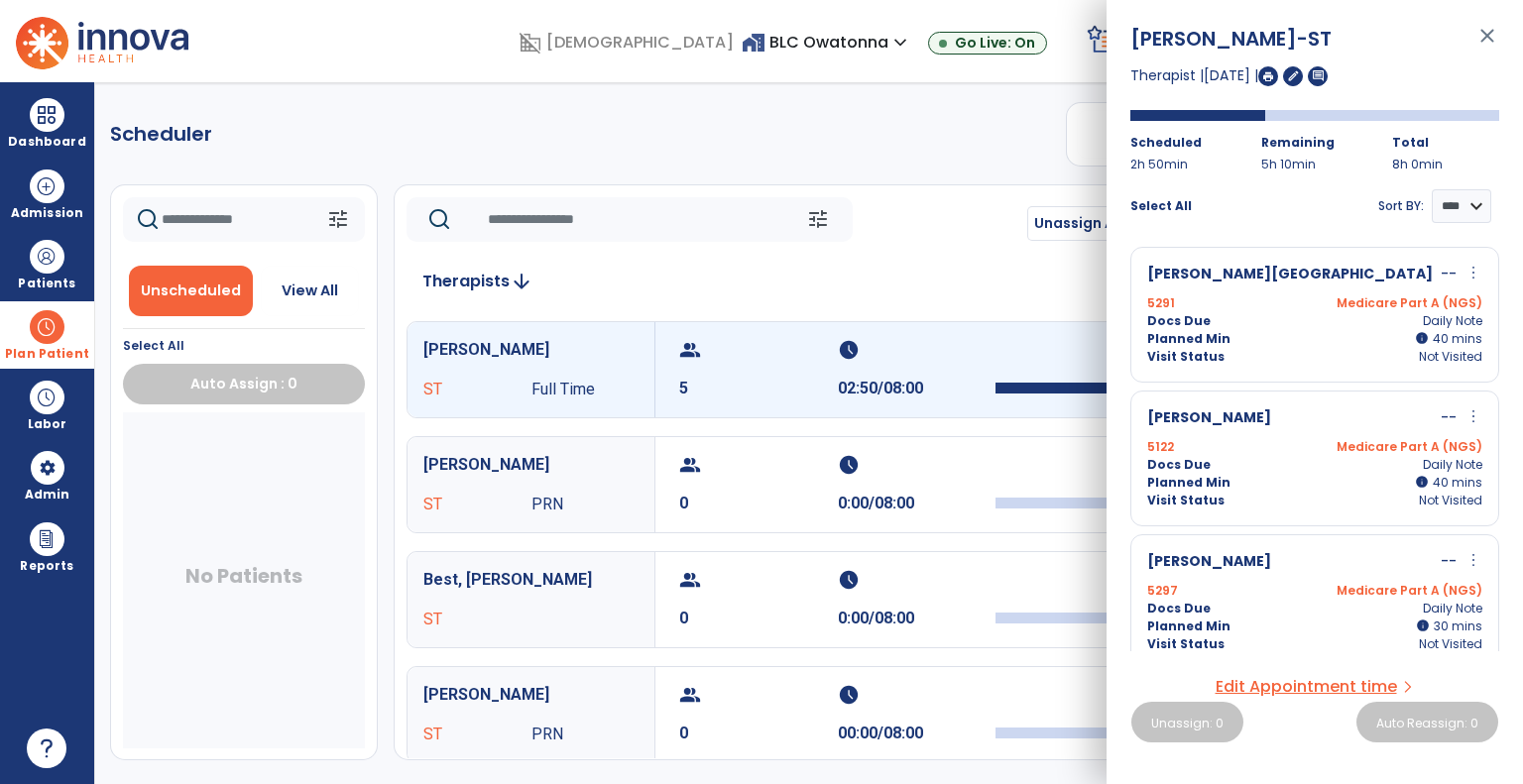 click on "more_vert" at bounding box center (1473, 273) 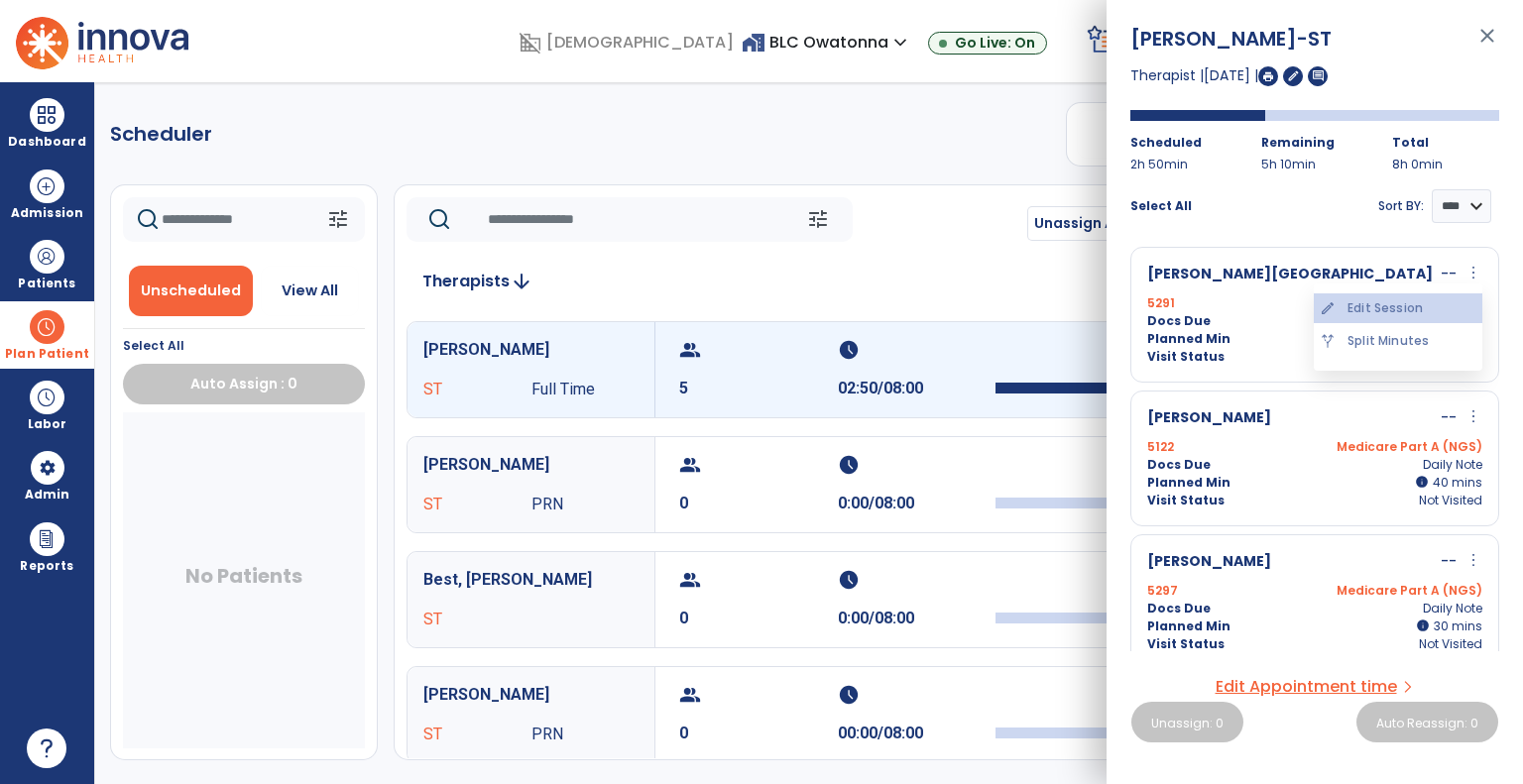 click on "edit   Edit Session" at bounding box center [1398, 308] 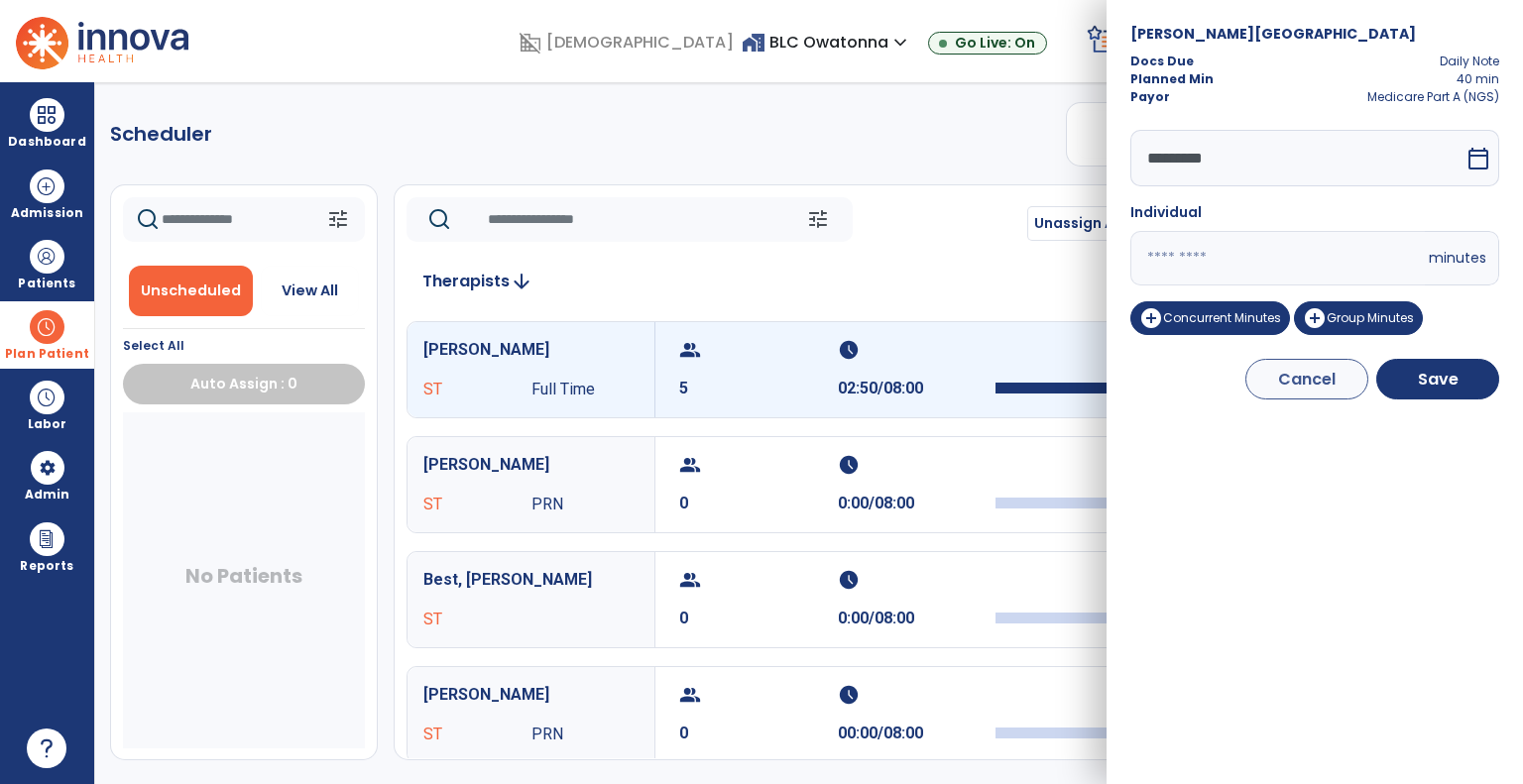 click on "**" at bounding box center (1277, 258) 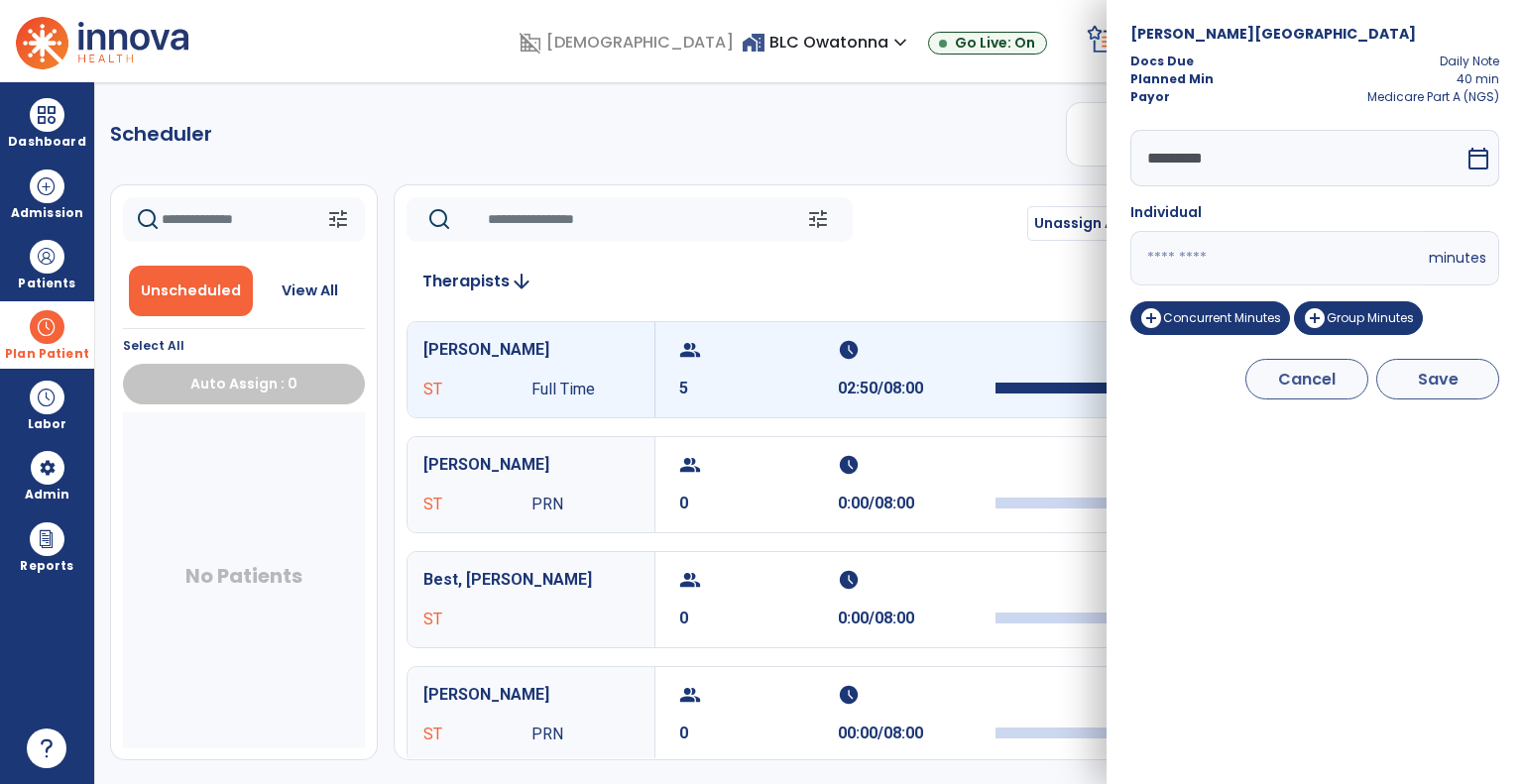 type on "**" 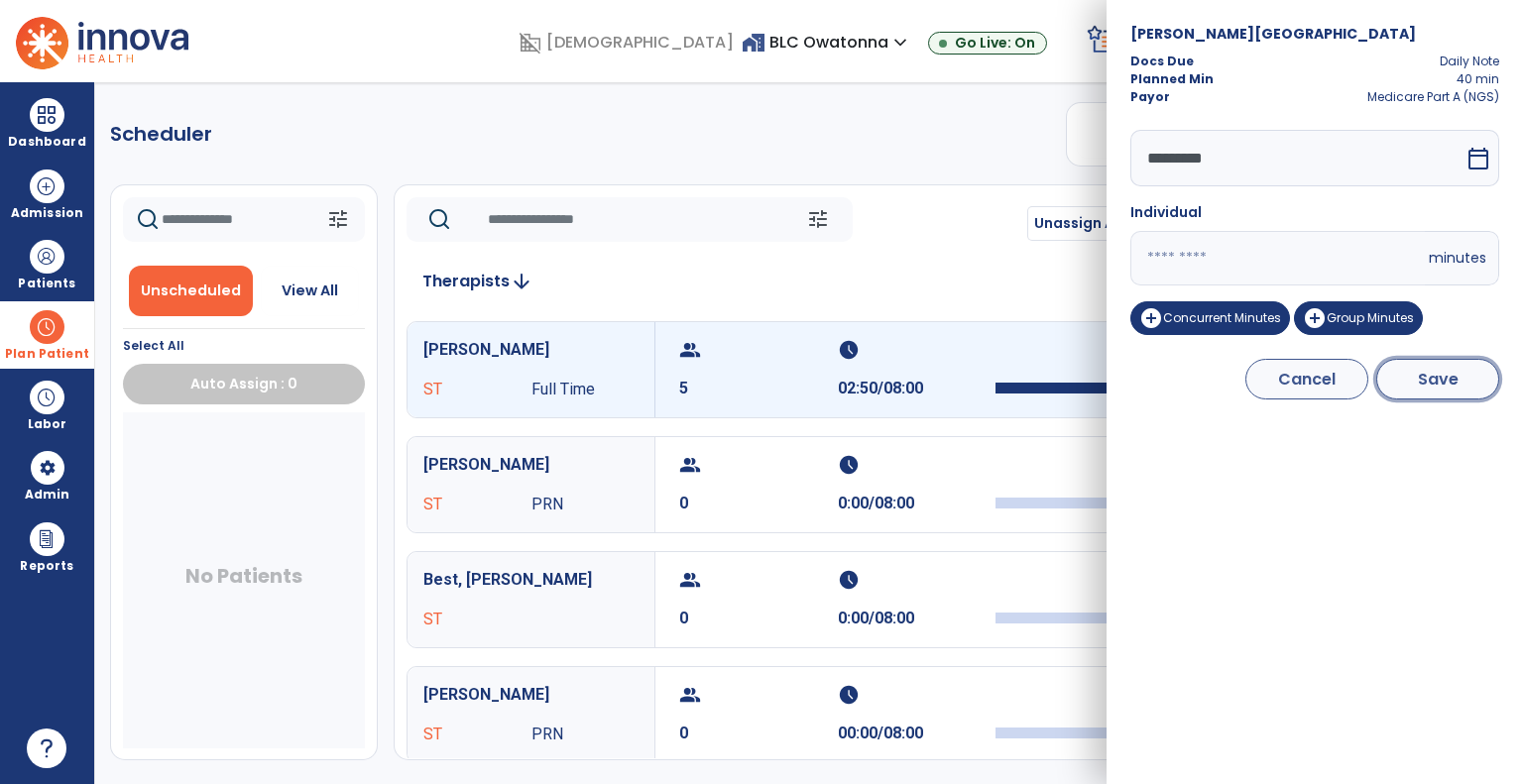 click on "Save" at bounding box center [1438, 379] 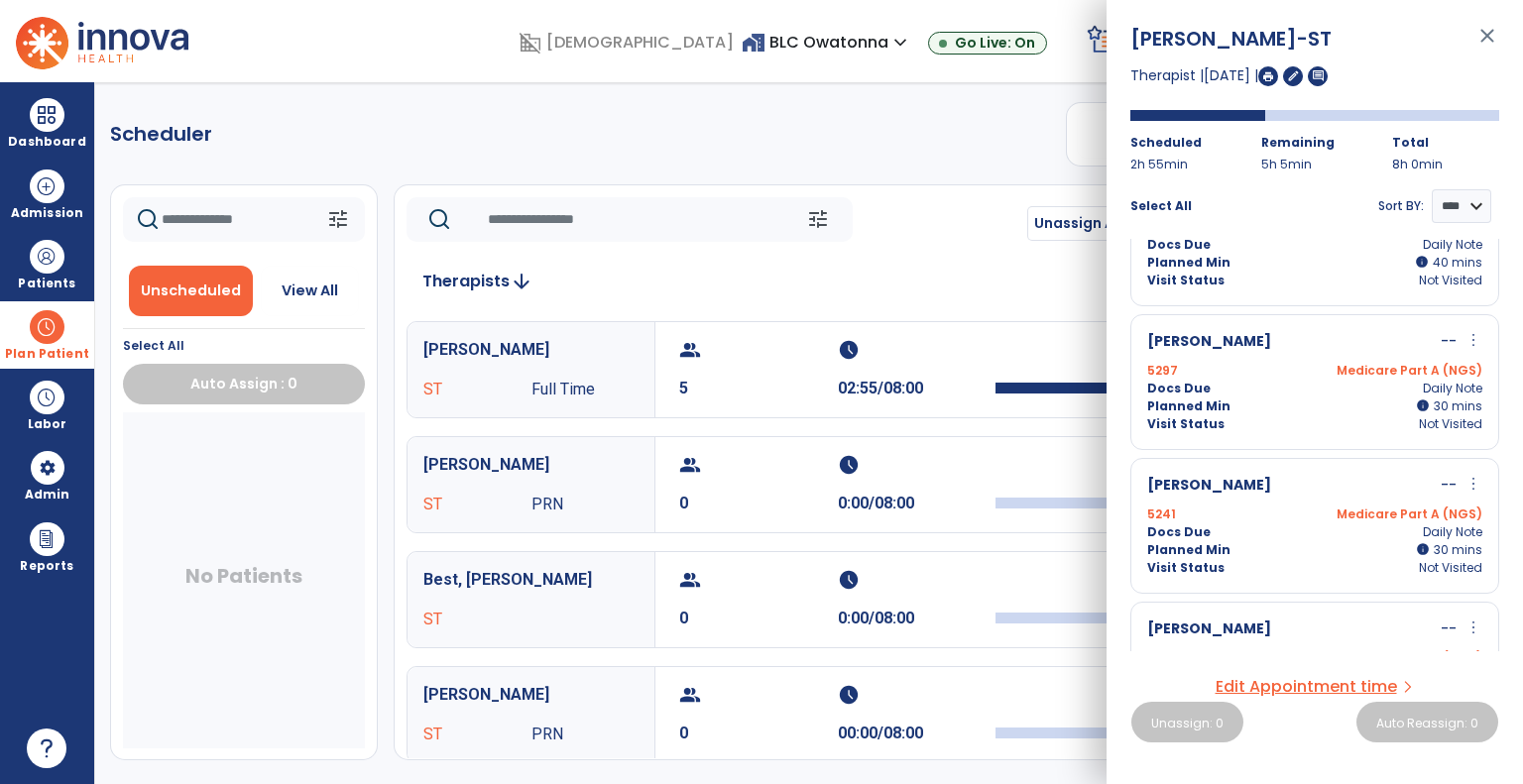 scroll, scrollTop: 302, scrollLeft: 0, axis: vertical 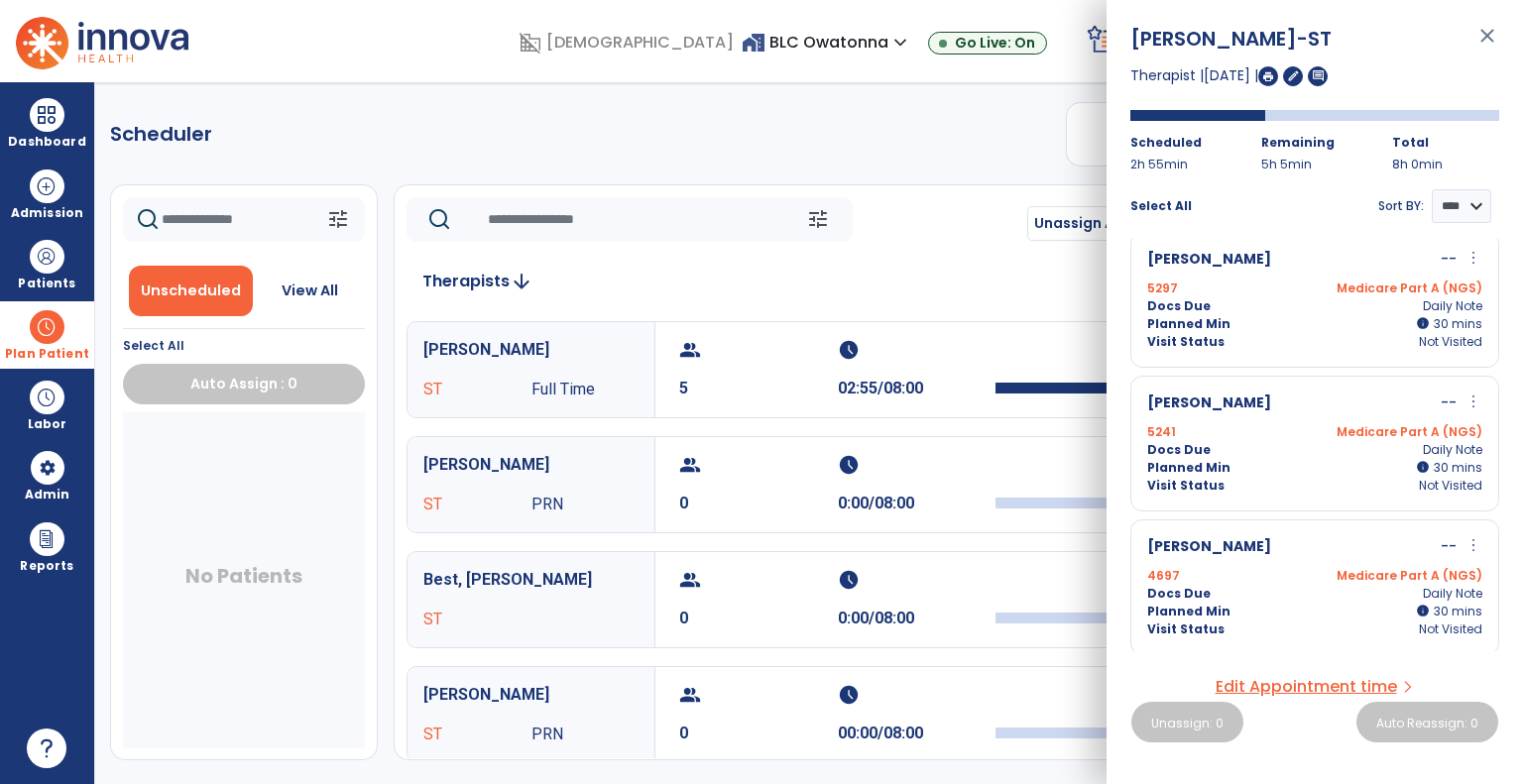 click on "more_vert" at bounding box center (1473, 401) 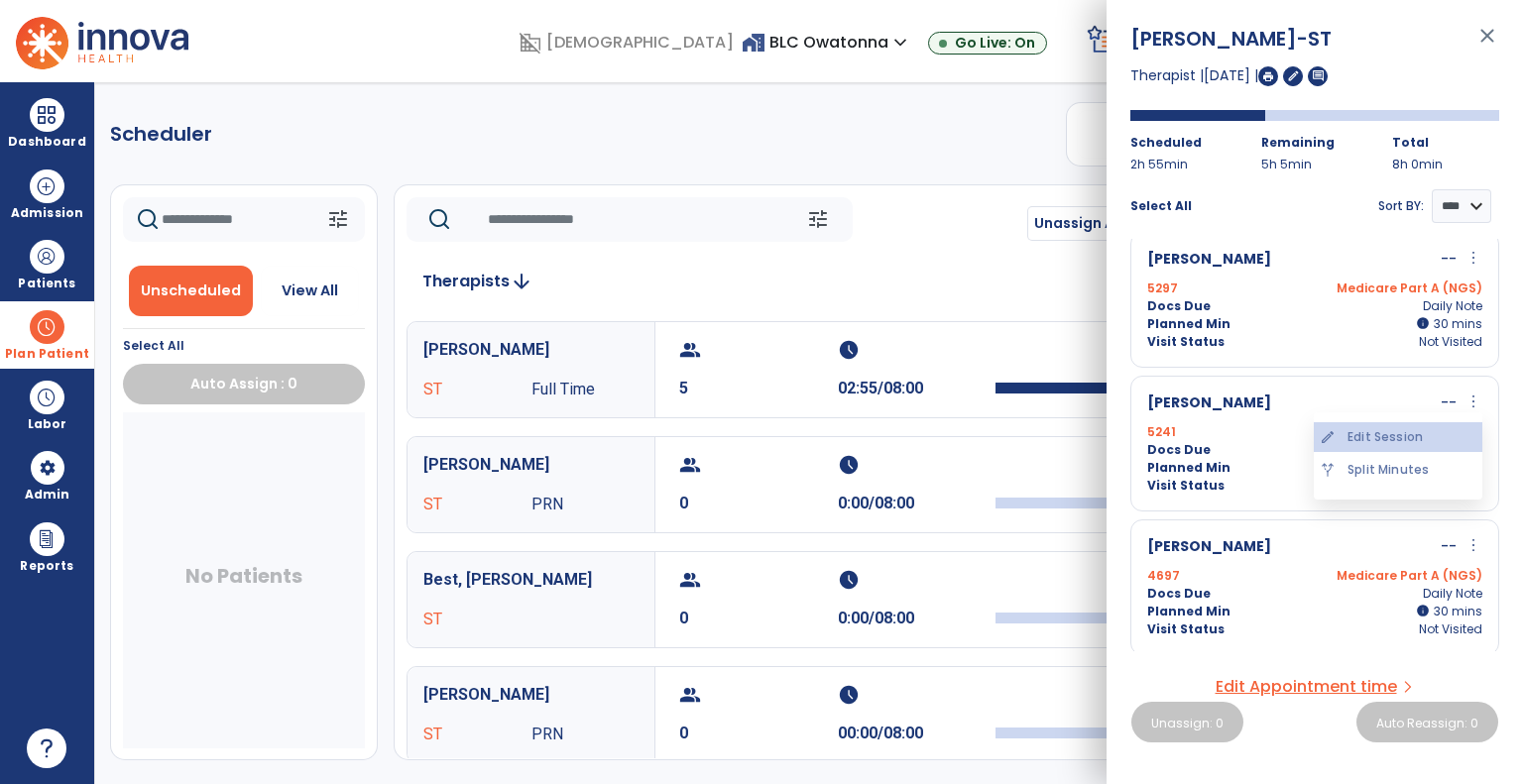 click on "edit   Edit Session" at bounding box center (1398, 437) 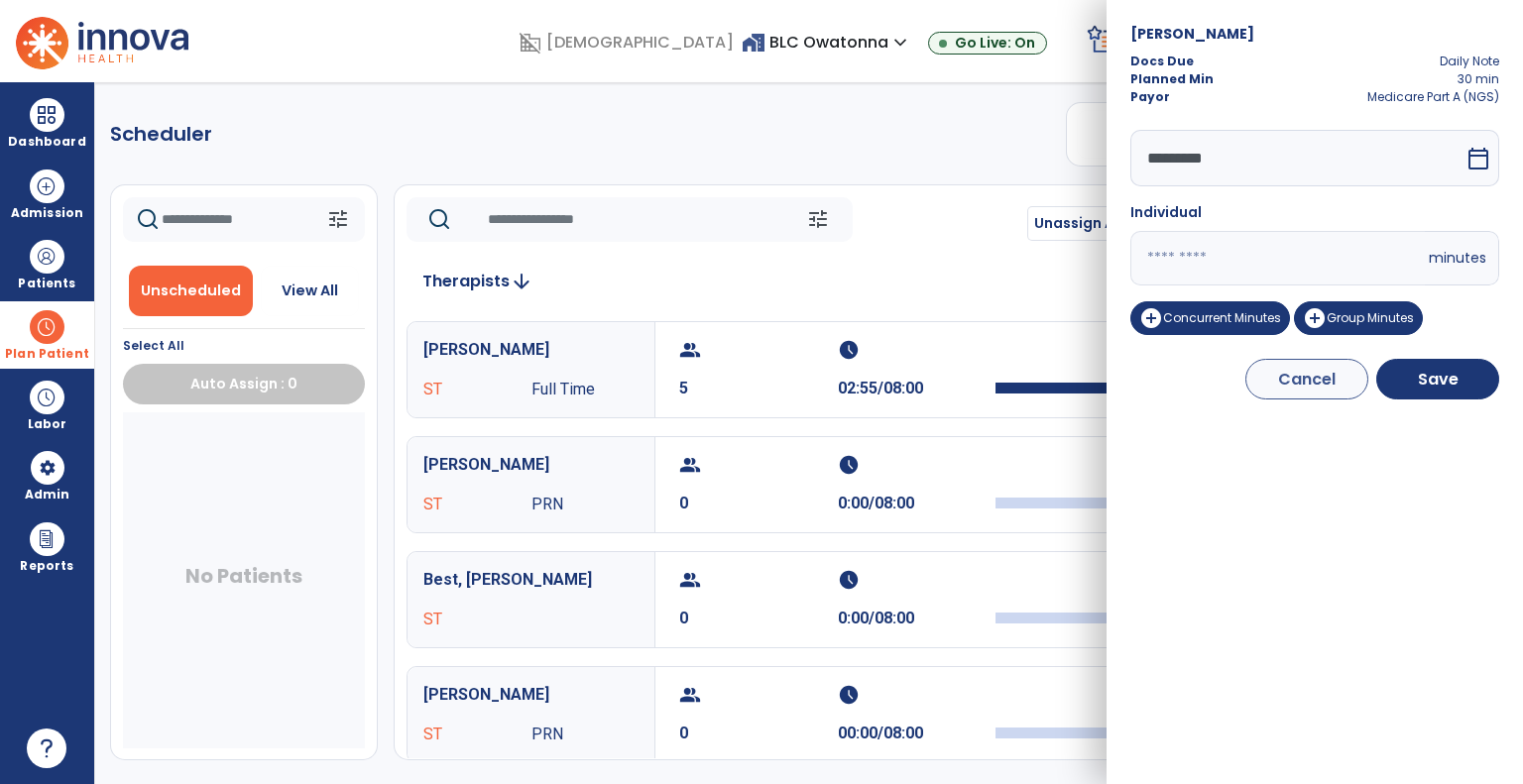click on "**" at bounding box center (1277, 258) 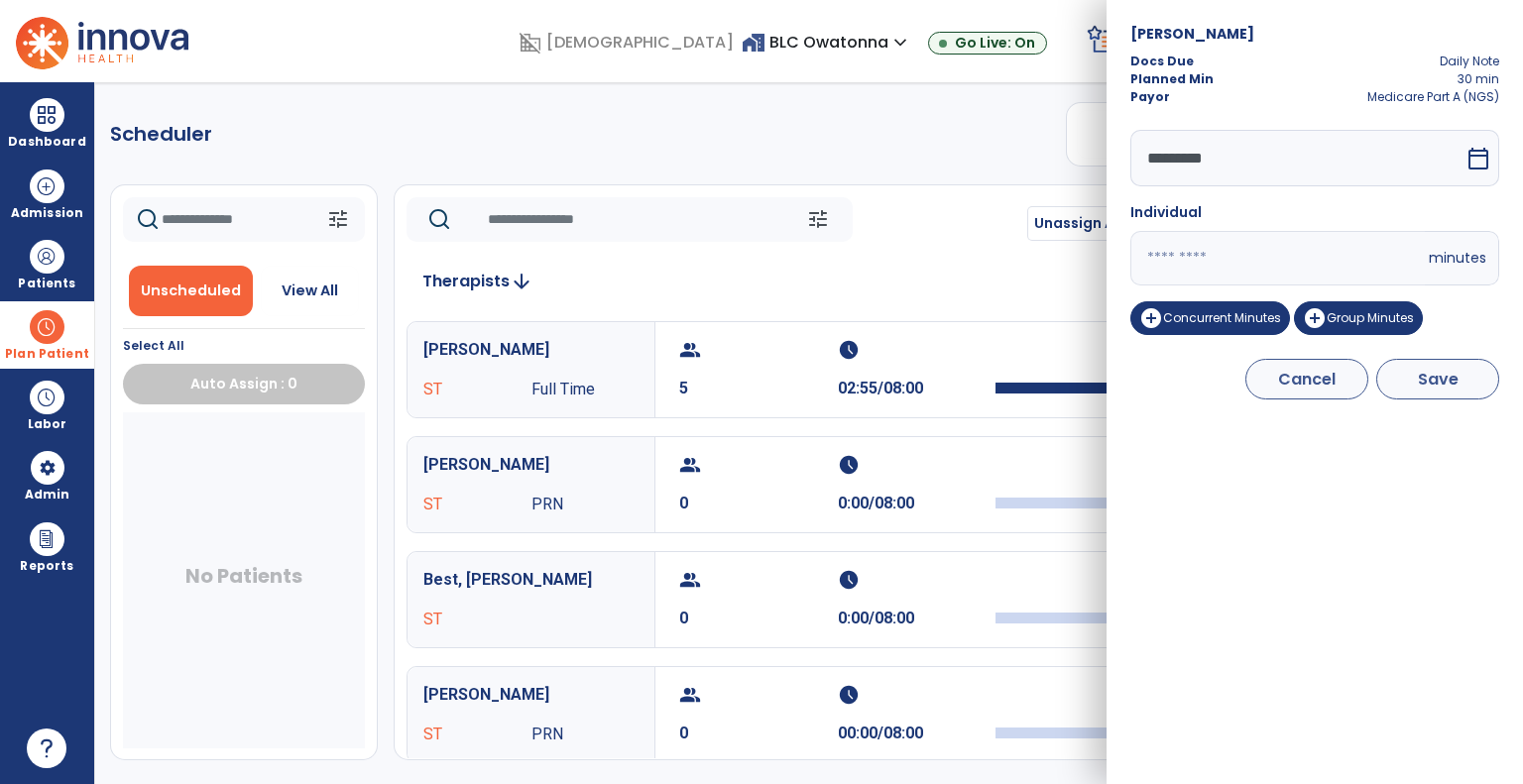 type on "**" 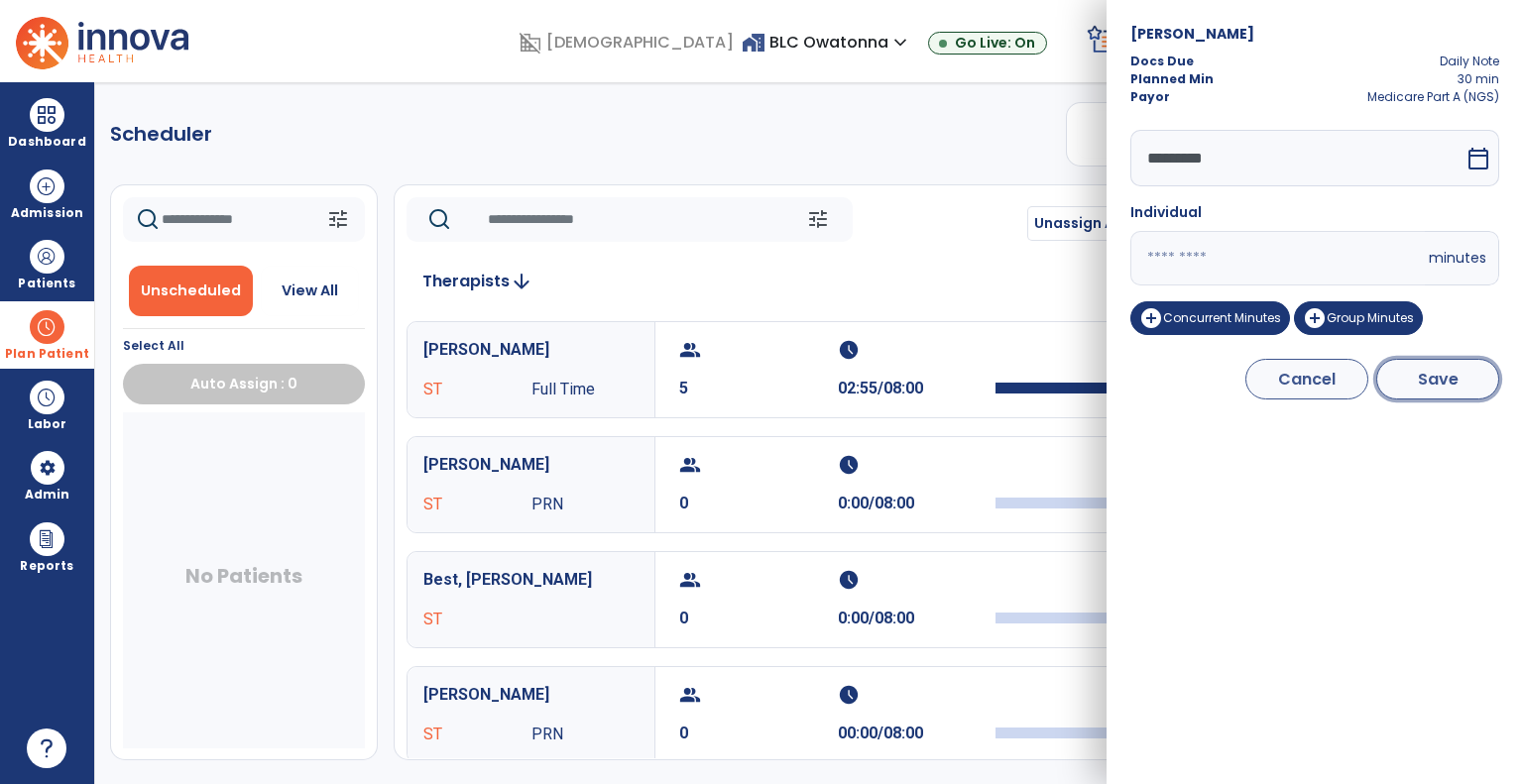 click on "Save" at bounding box center (1438, 379) 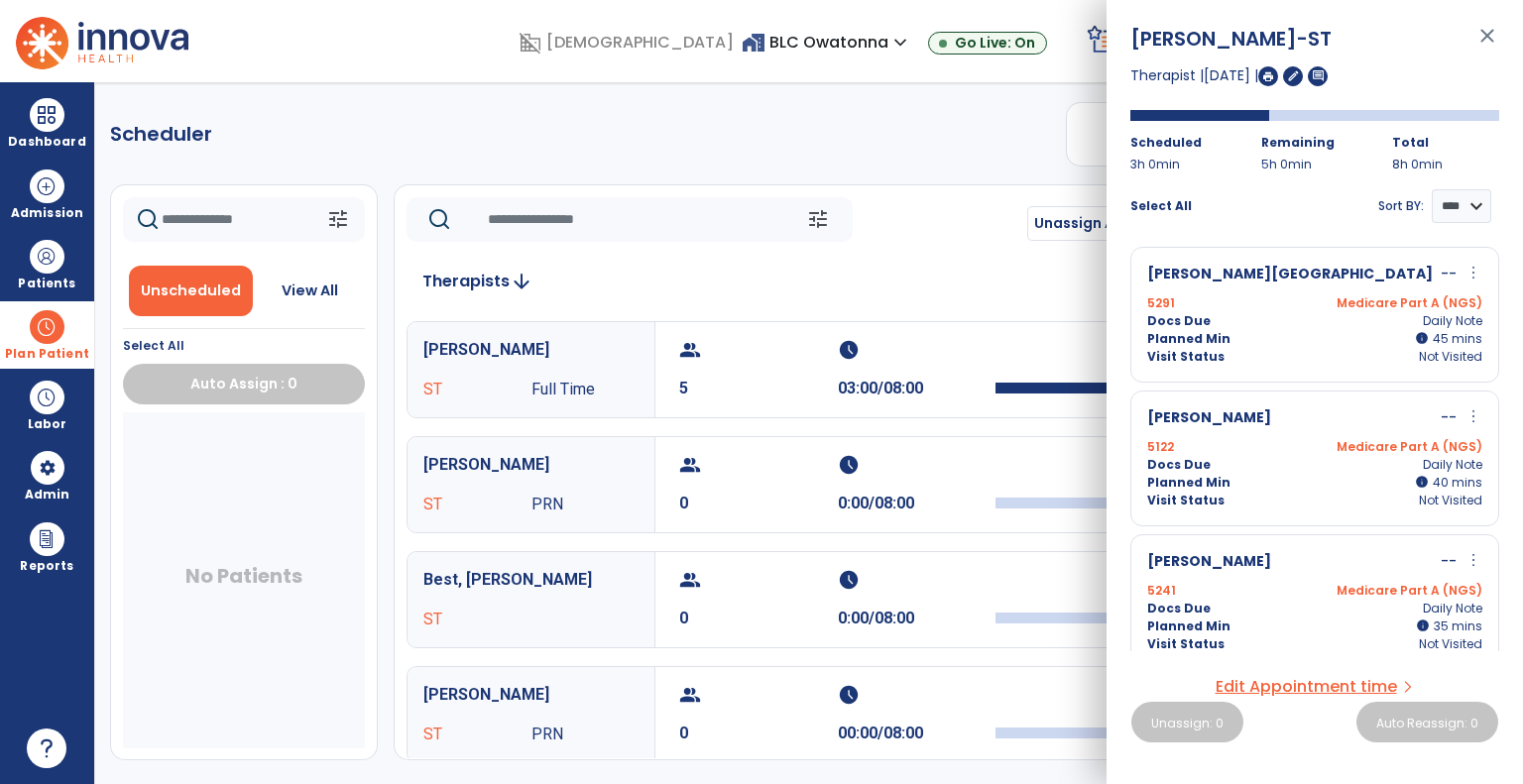 click at bounding box center (1268, 76) 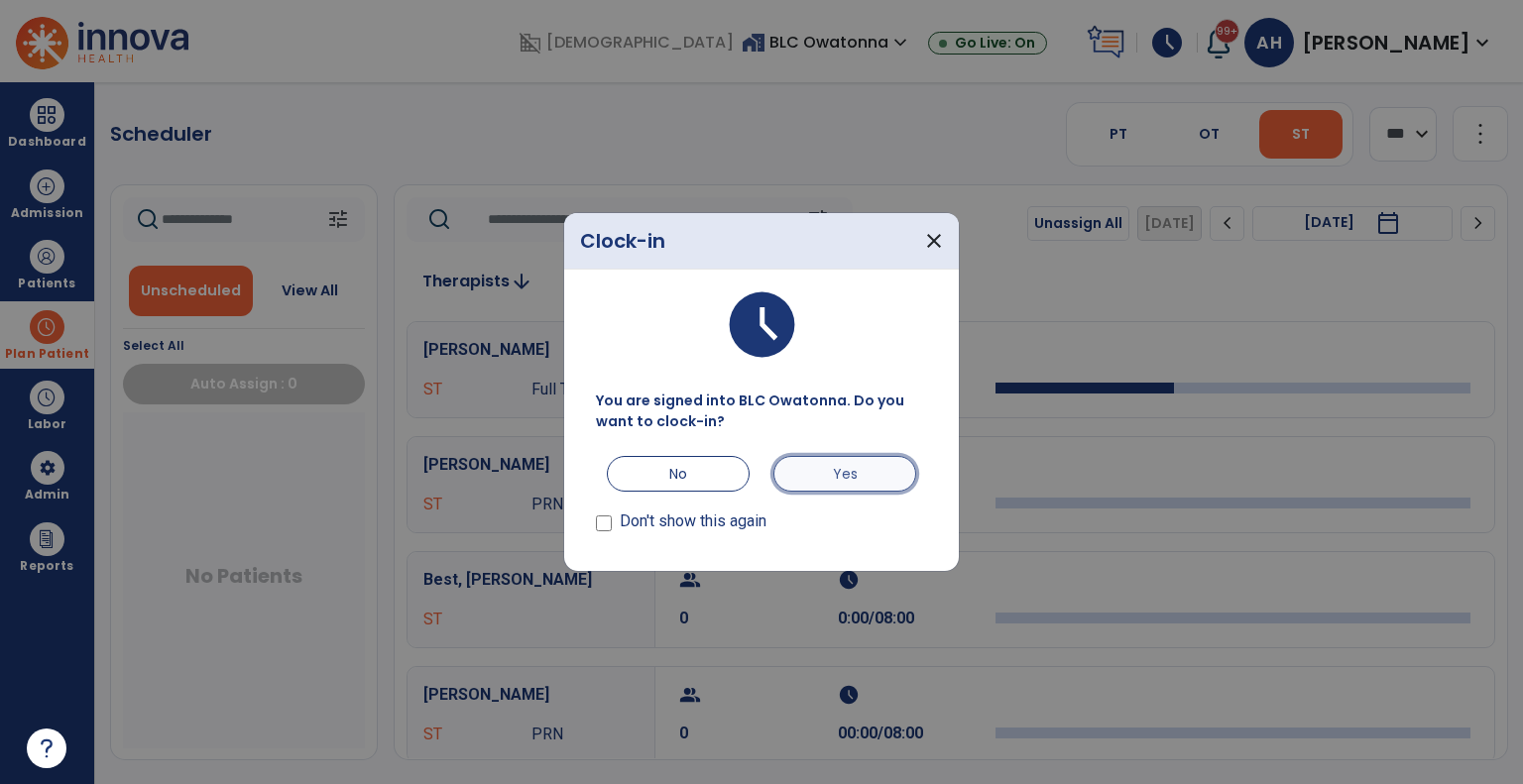 click on "Yes" at bounding box center (845, 474) 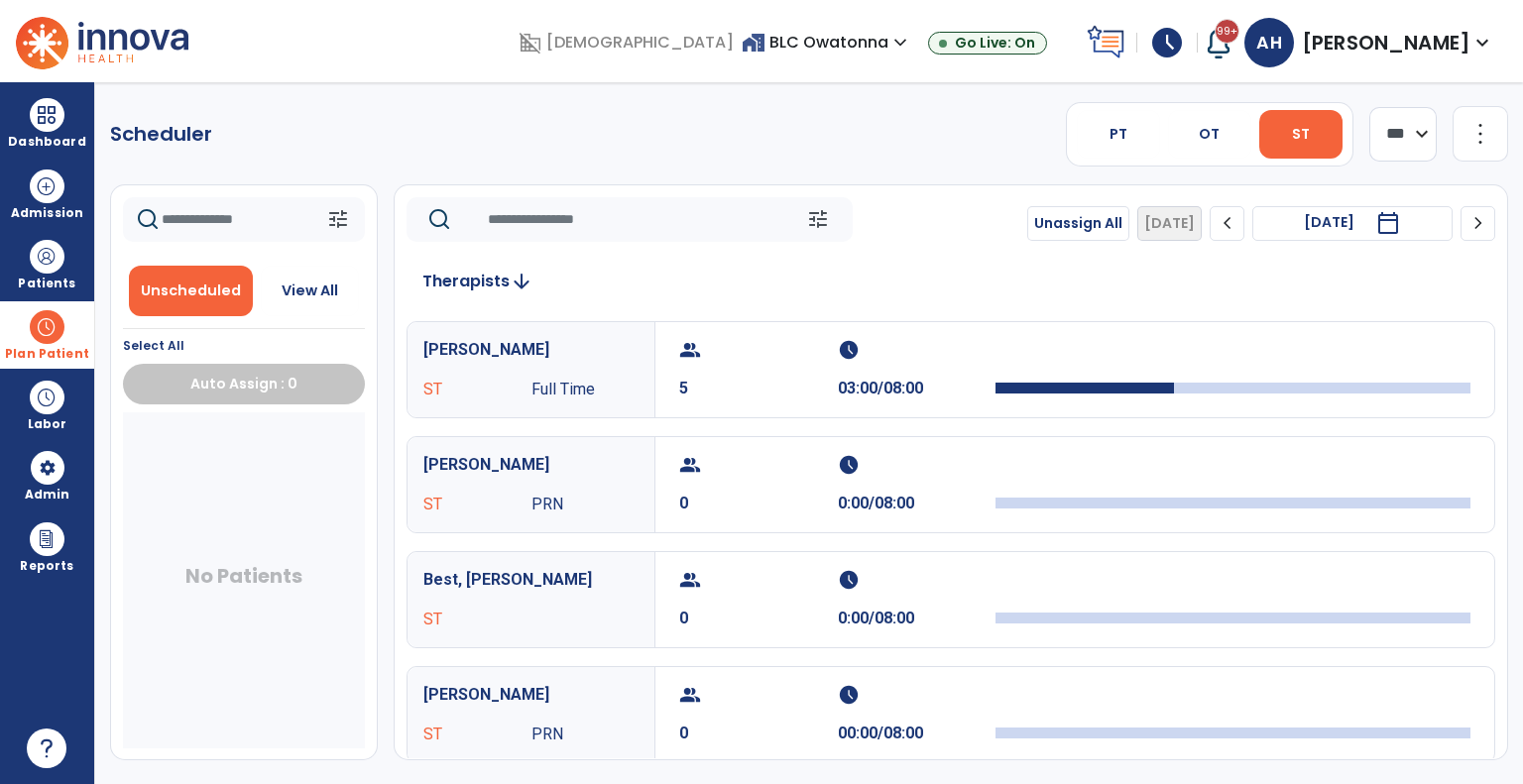 click at bounding box center (47, 327) 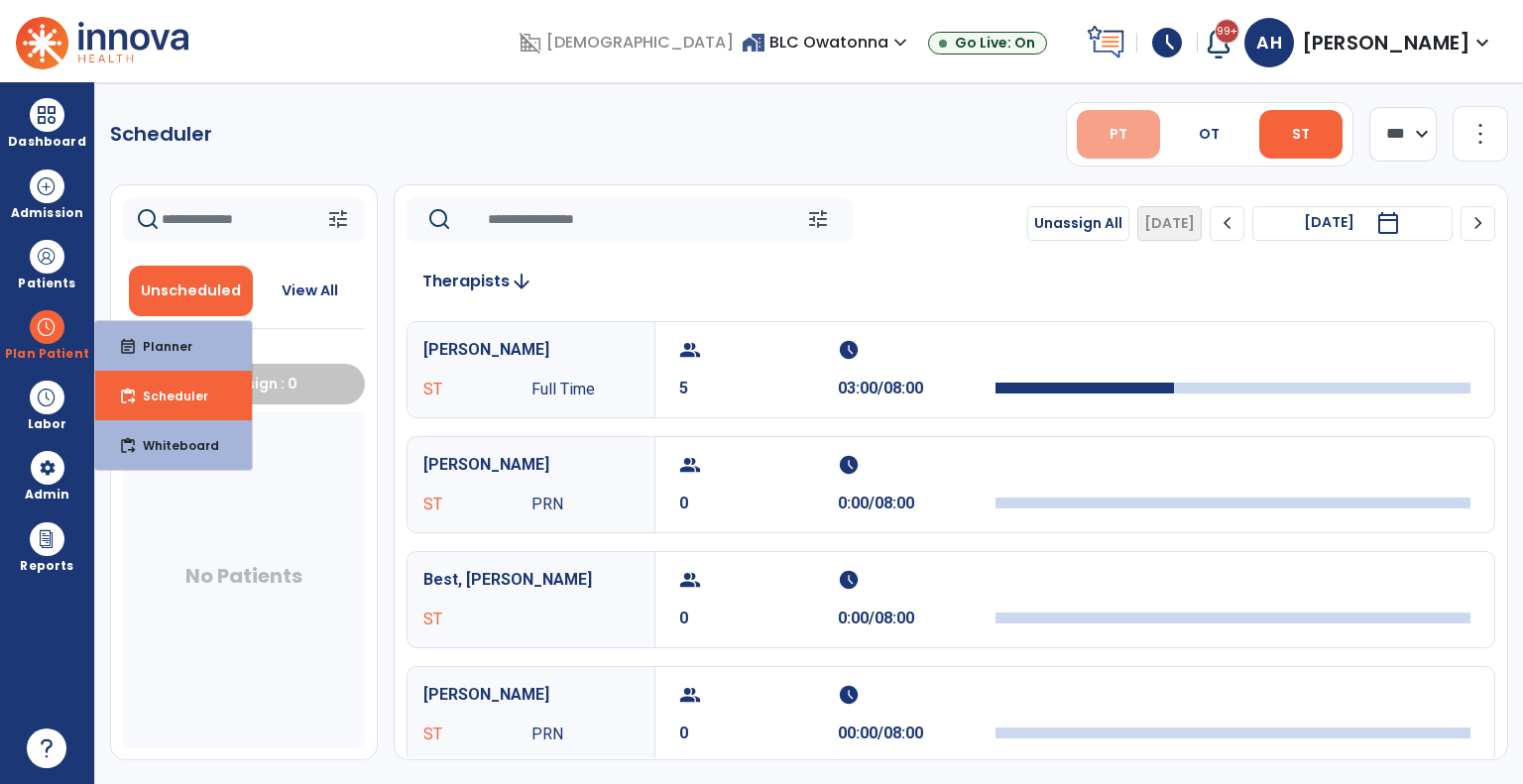 click on "PT" at bounding box center [1118, 134] 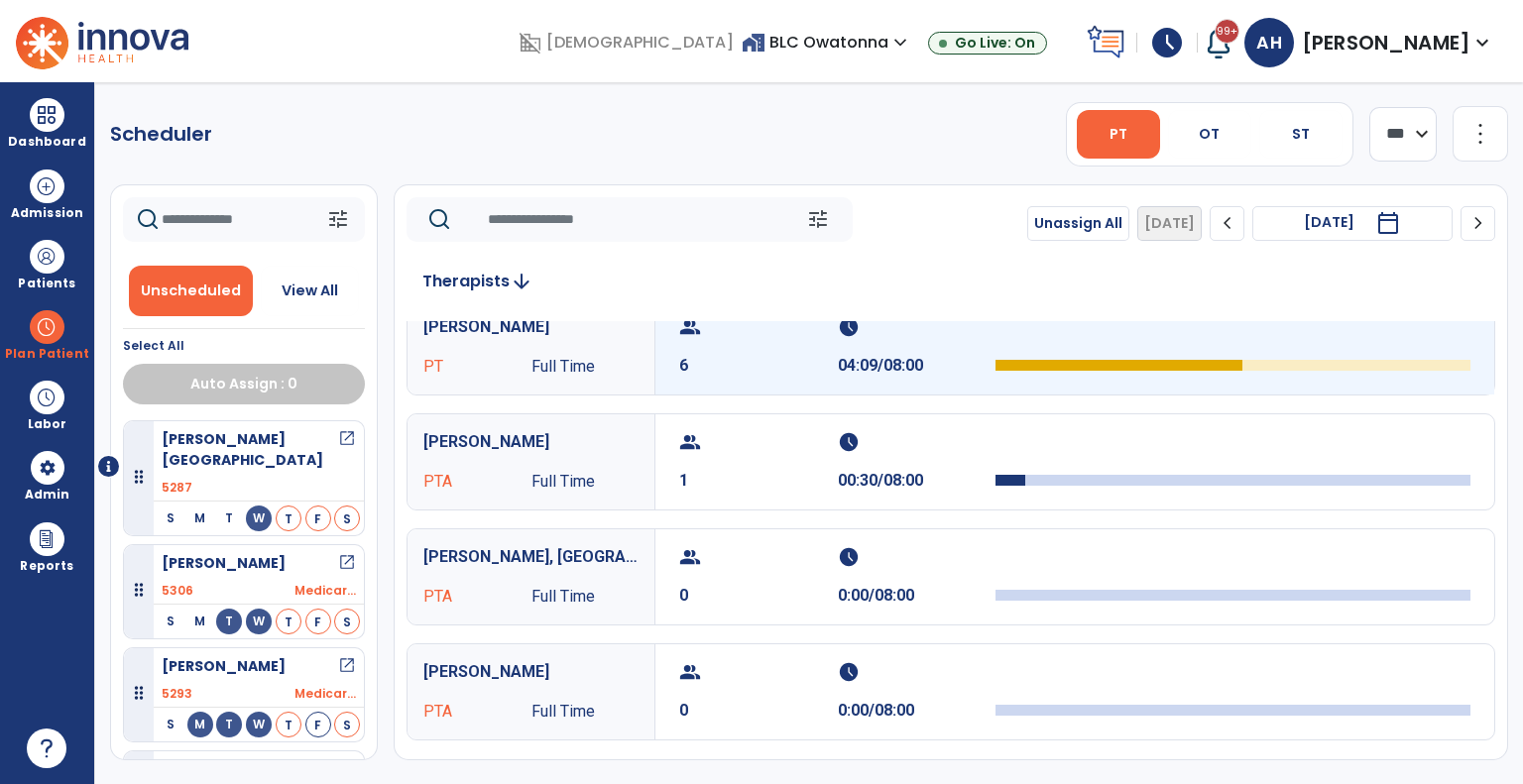 scroll, scrollTop: 0, scrollLeft: 0, axis: both 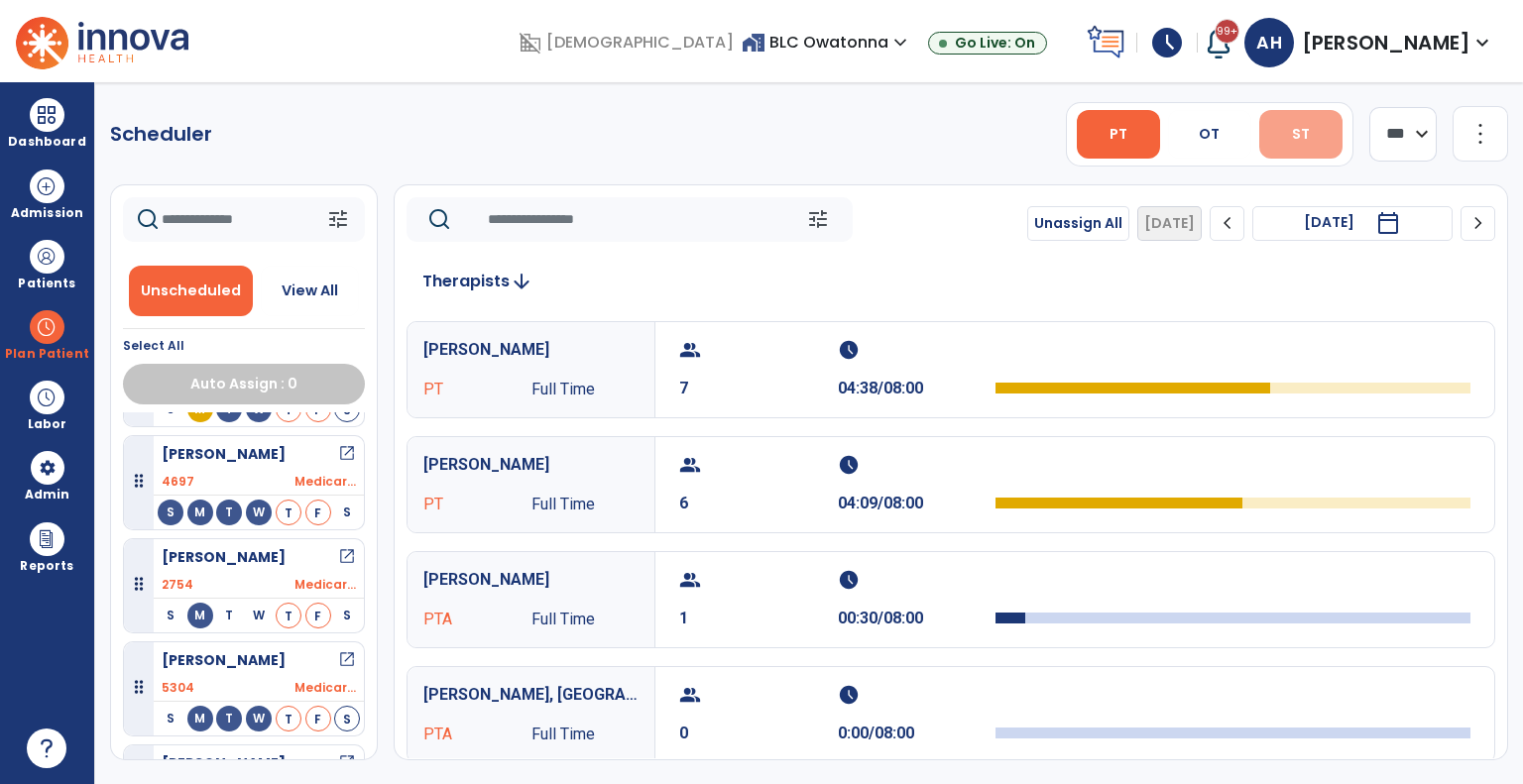 click on "ST" at bounding box center (1301, 134) 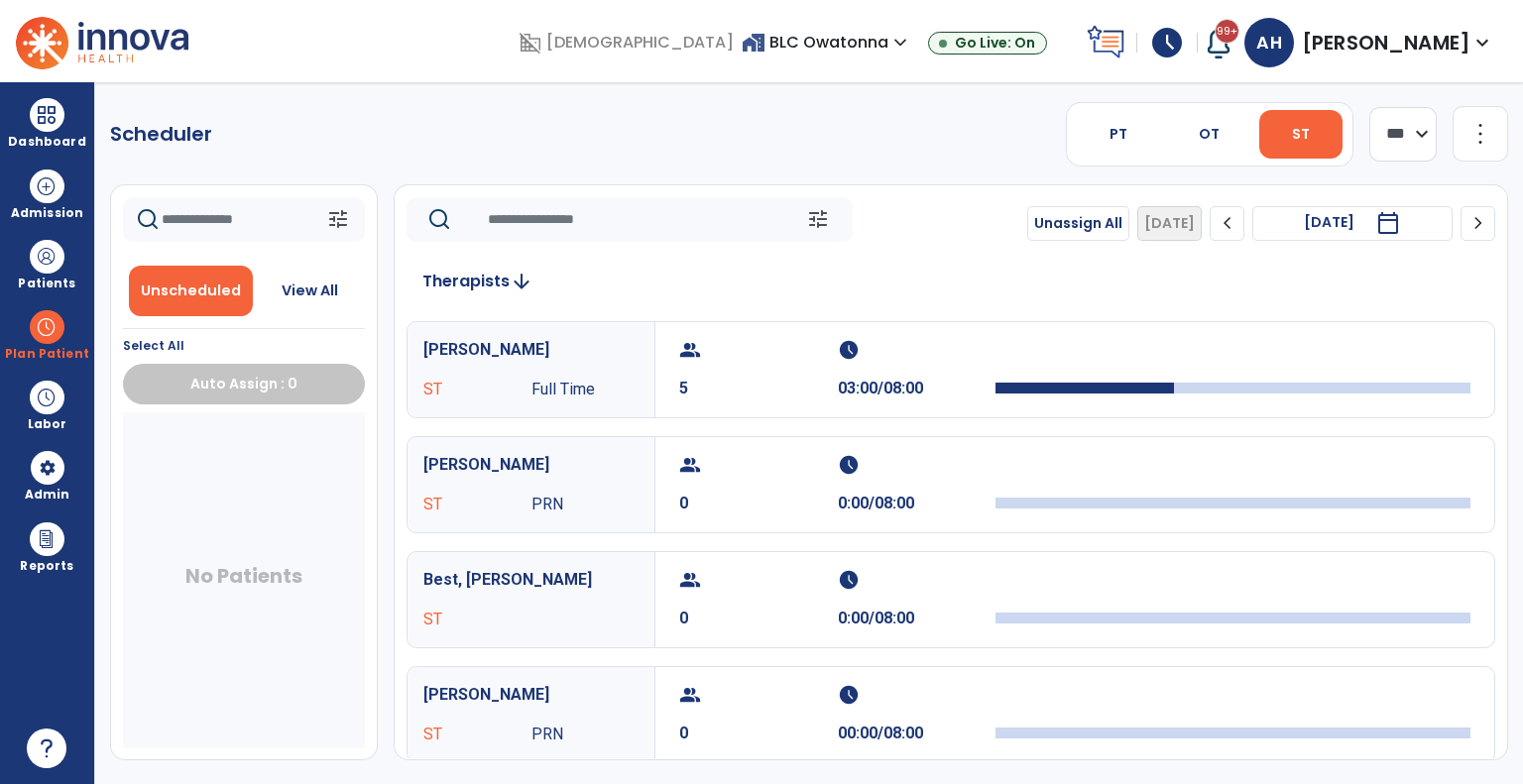 scroll, scrollTop: 0, scrollLeft: 0, axis: both 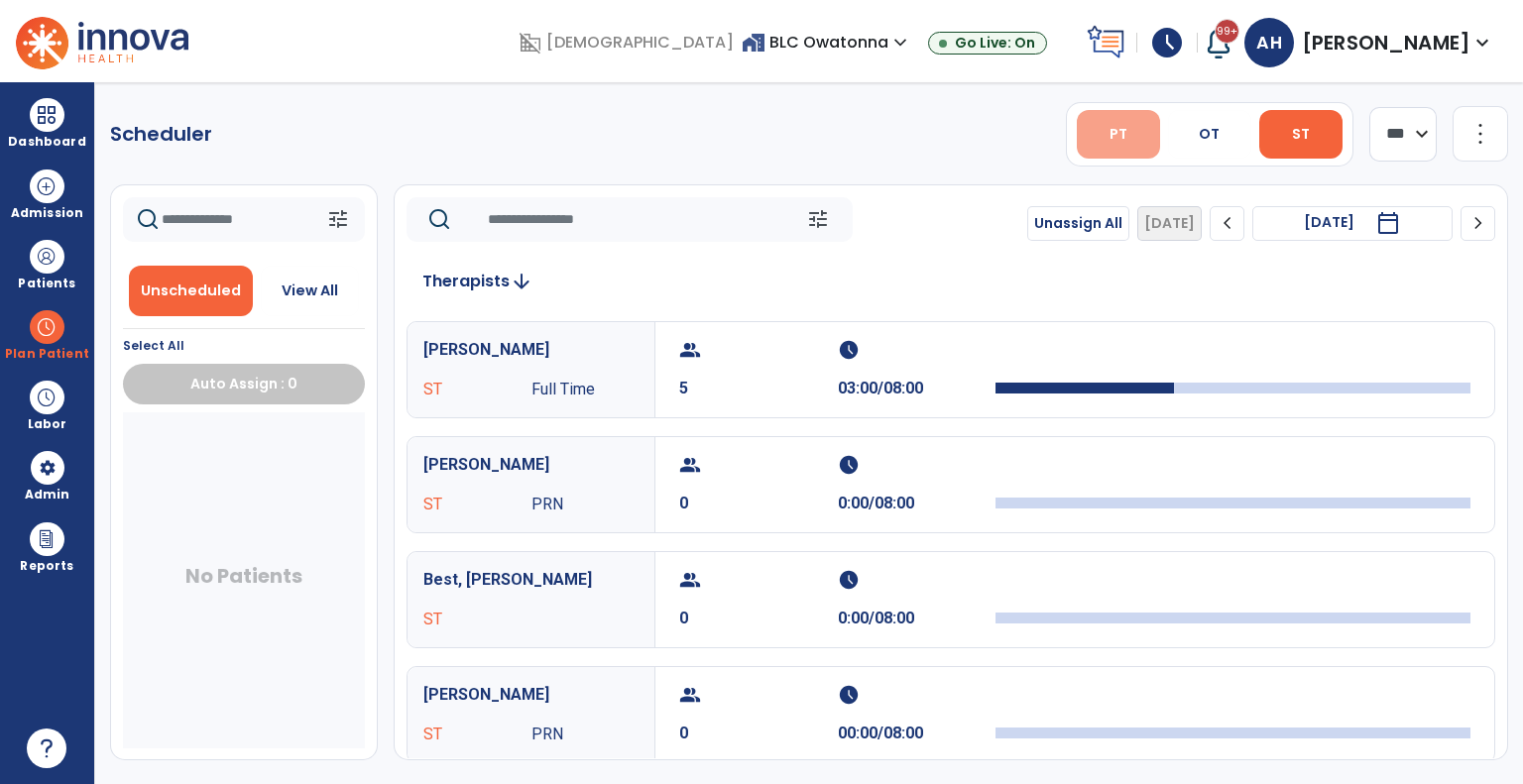 click on "PT" at bounding box center [1118, 134] 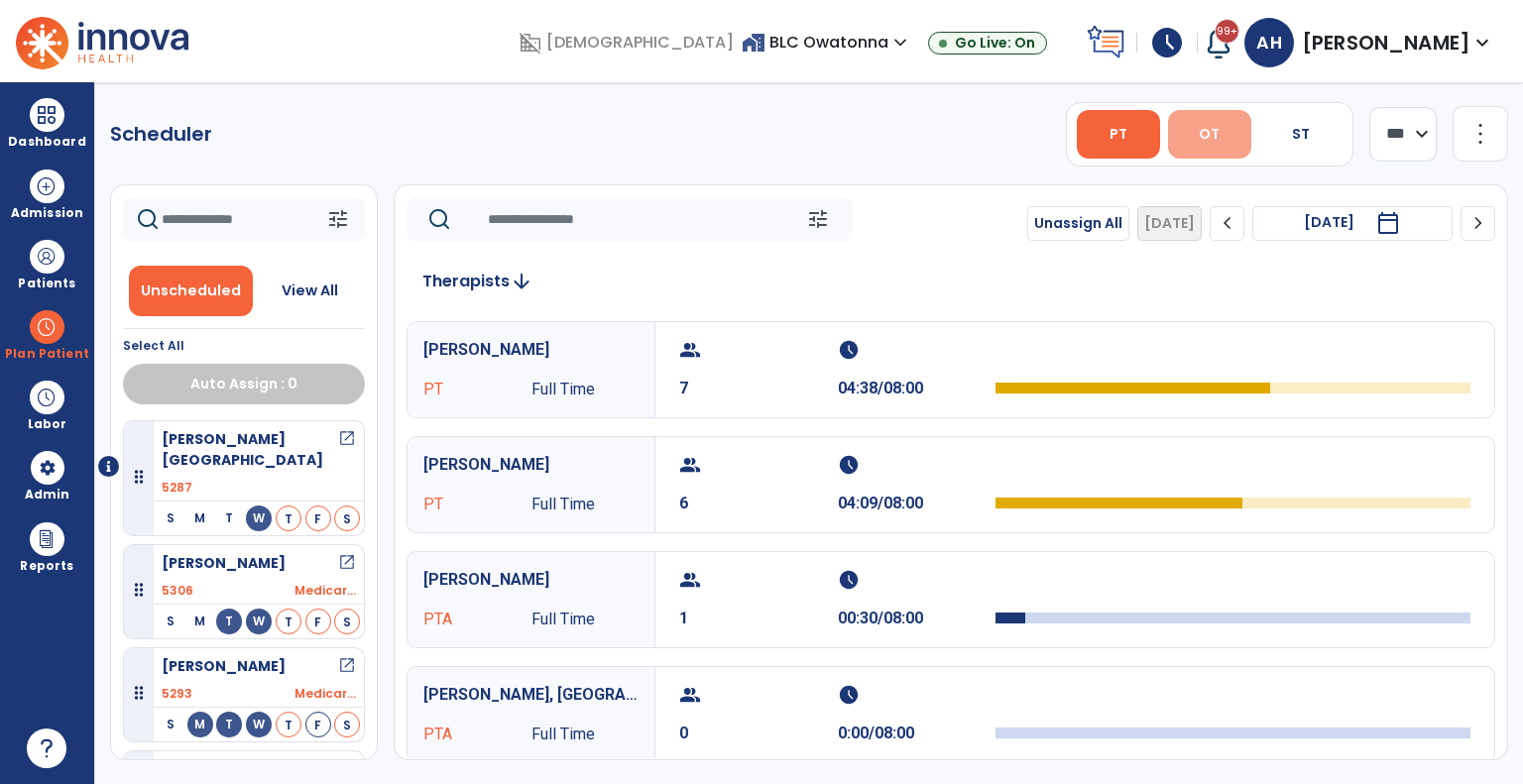click on "OT" at bounding box center [1210, 134] 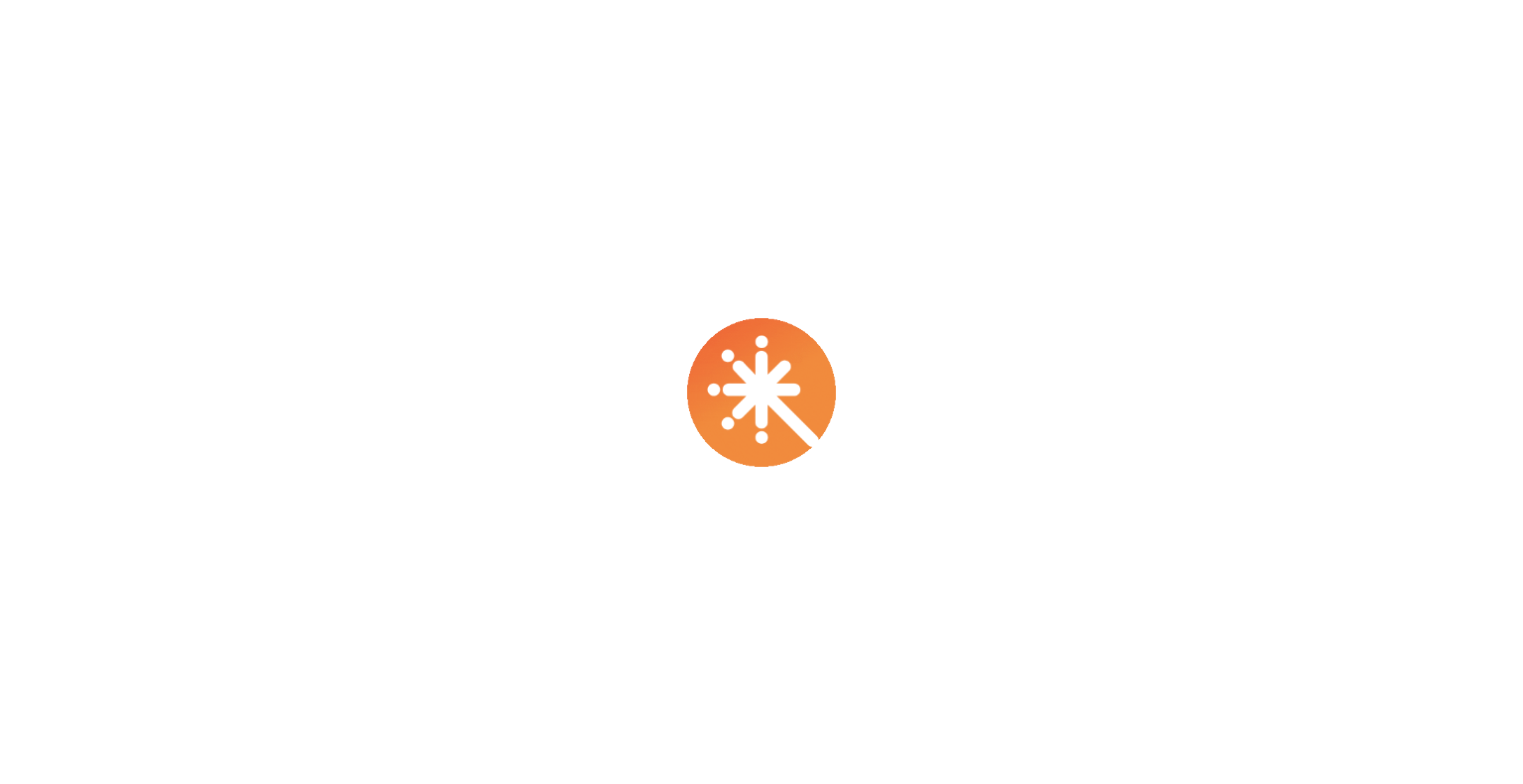 scroll, scrollTop: 0, scrollLeft: 0, axis: both 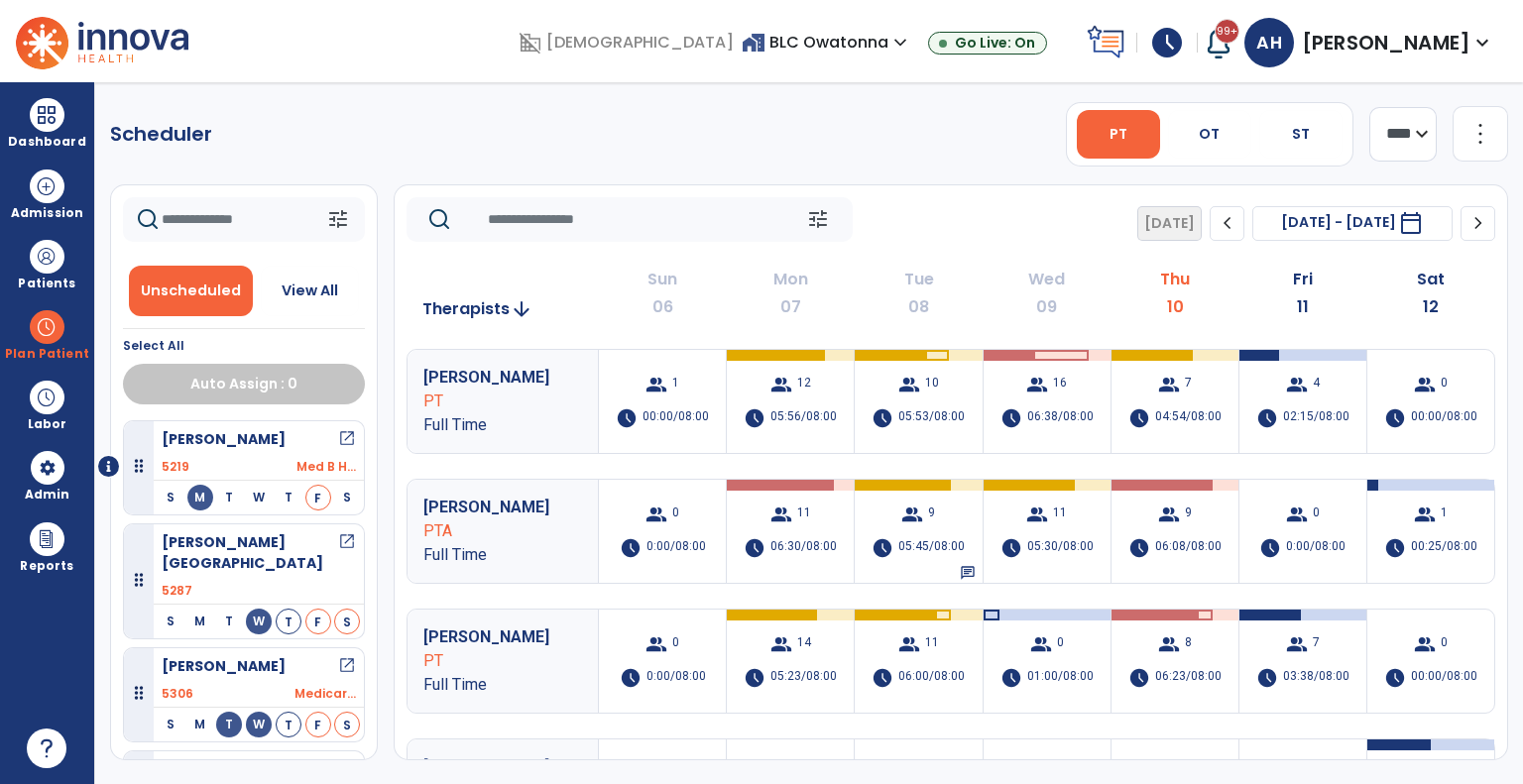 click on "**** ***" 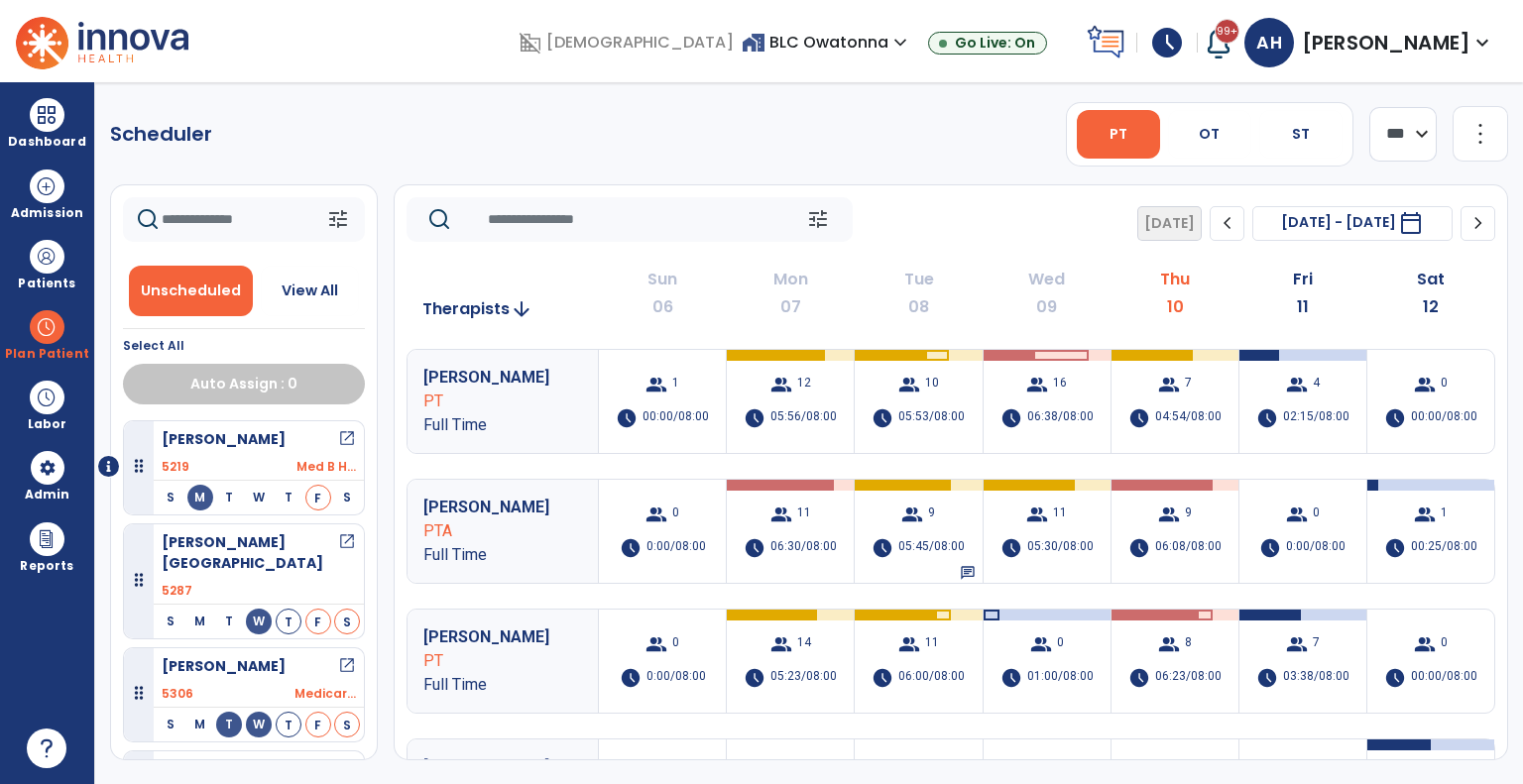click on "**** ***" 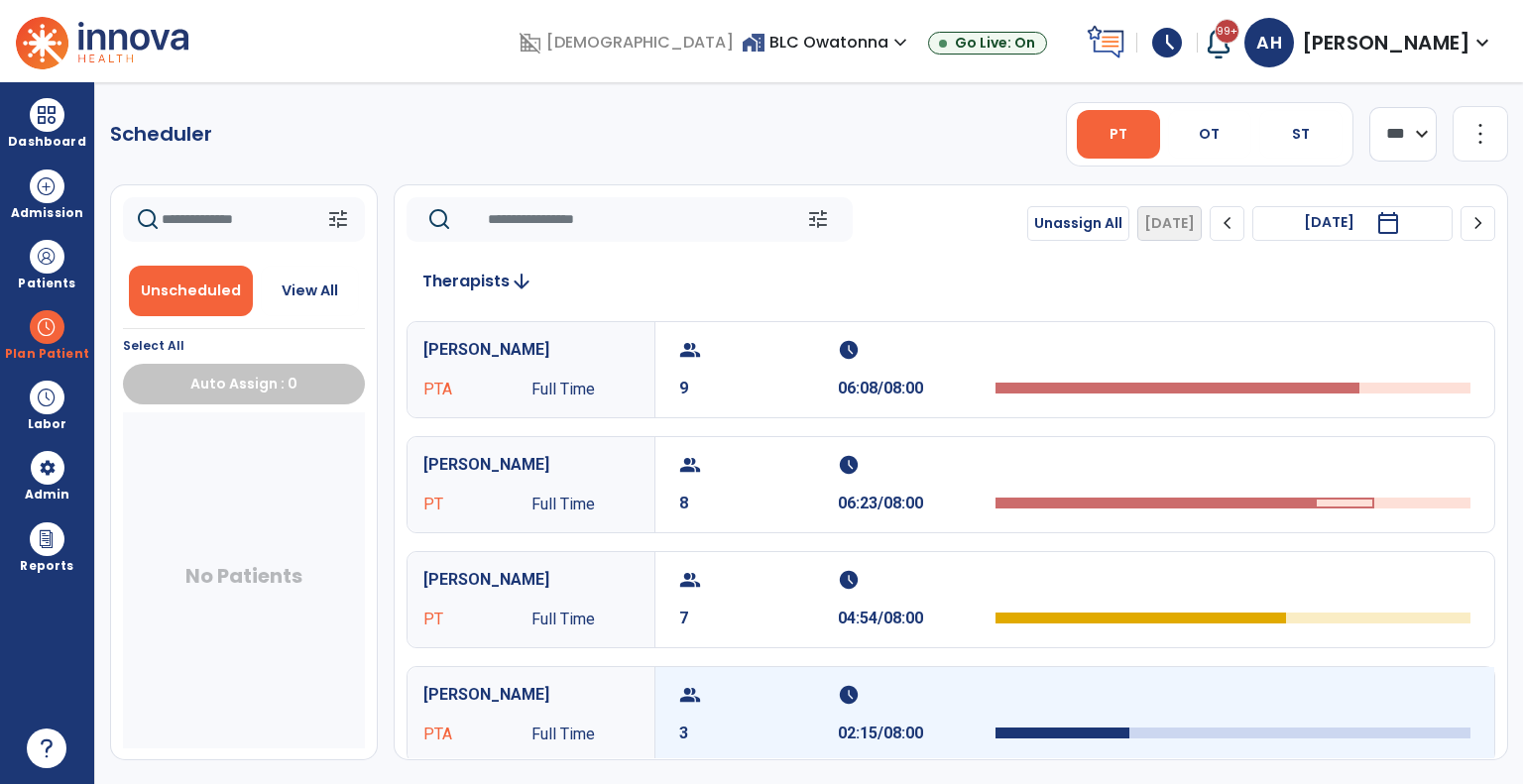 click on "group  3" at bounding box center (759, 715) 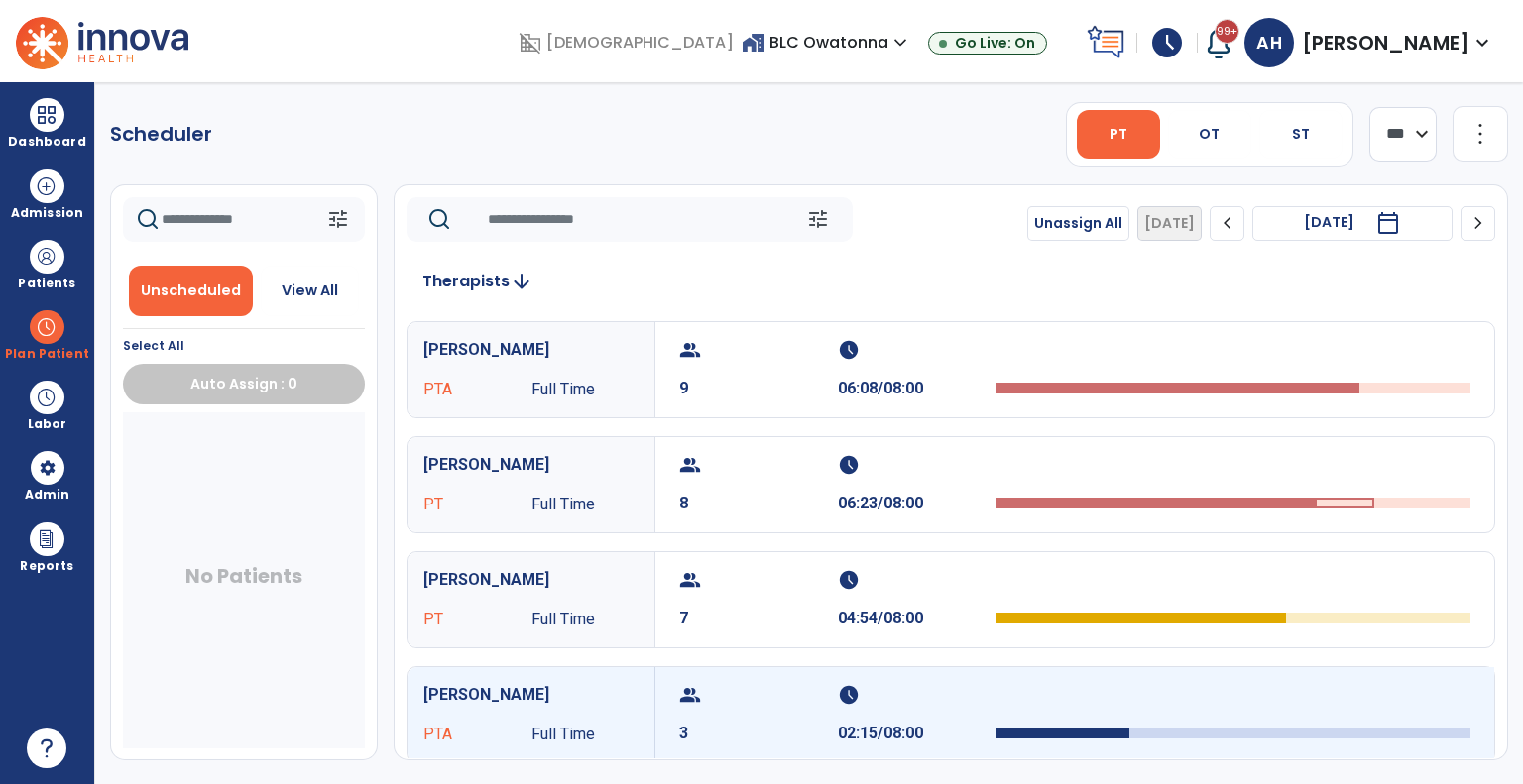 click on "group  3" at bounding box center (759, 715) 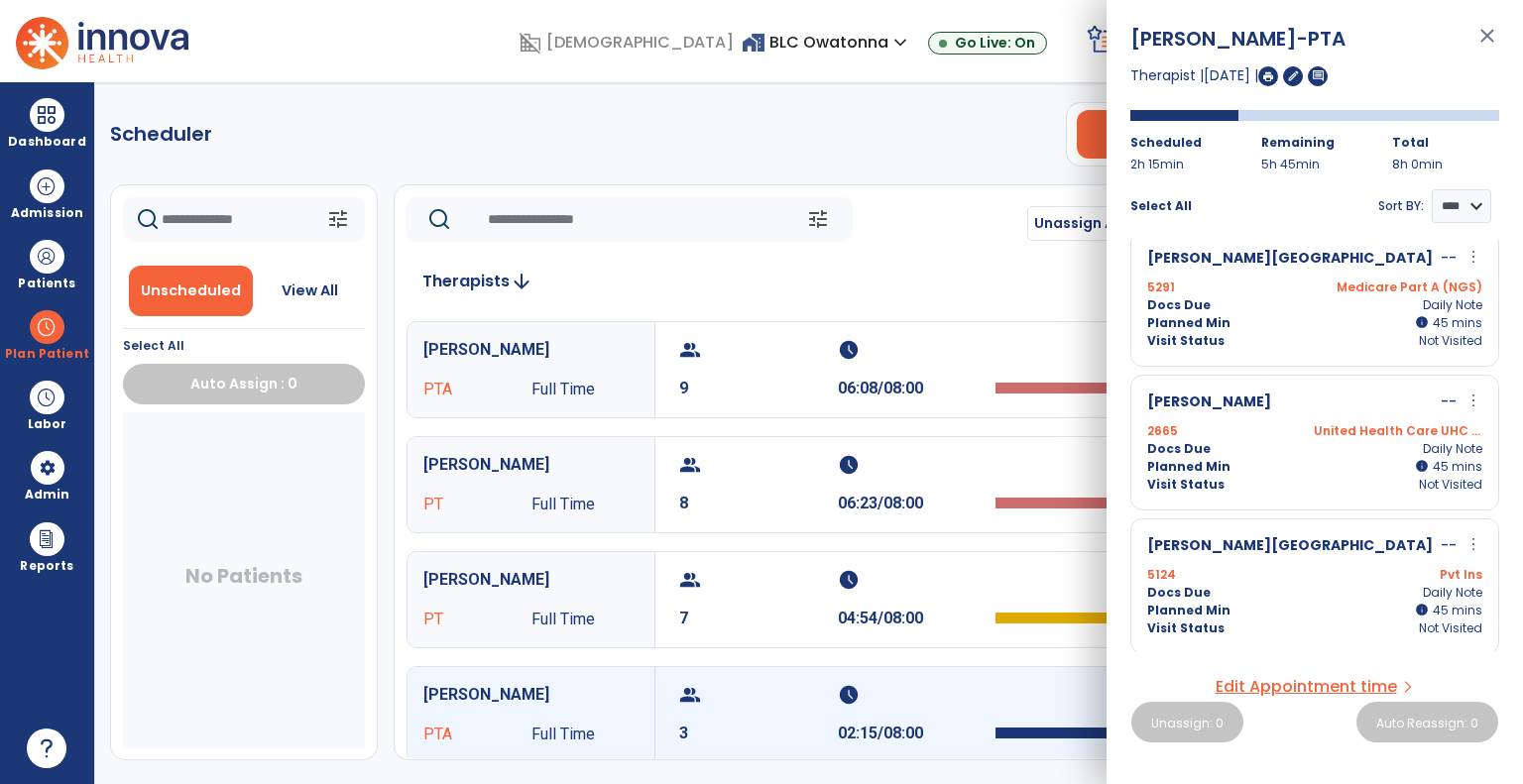 scroll, scrollTop: 0, scrollLeft: 0, axis: both 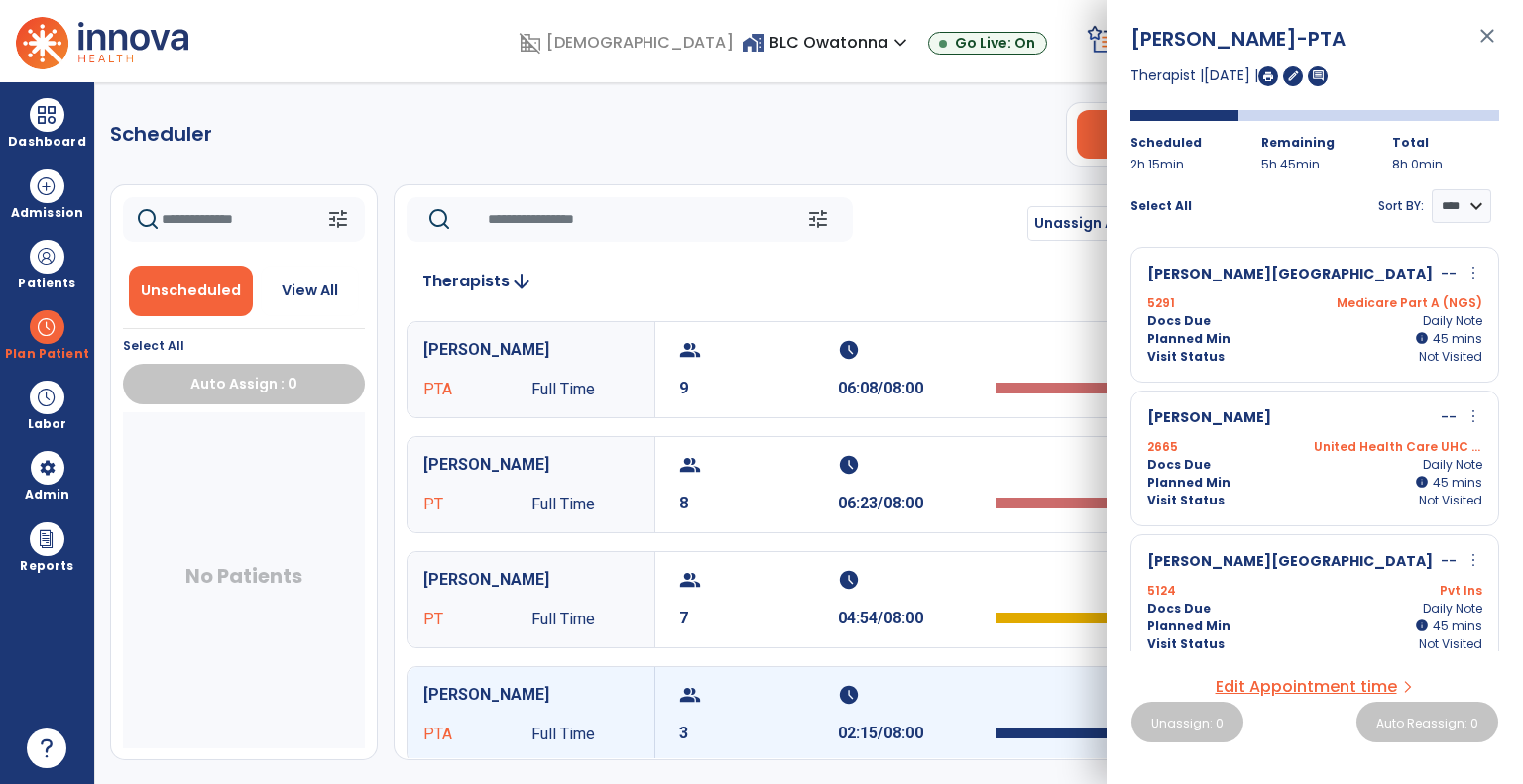 click on "Scheduler   PT   OT   ST  **** *** more_vert  Manage Labor   View All Therapists   Print" 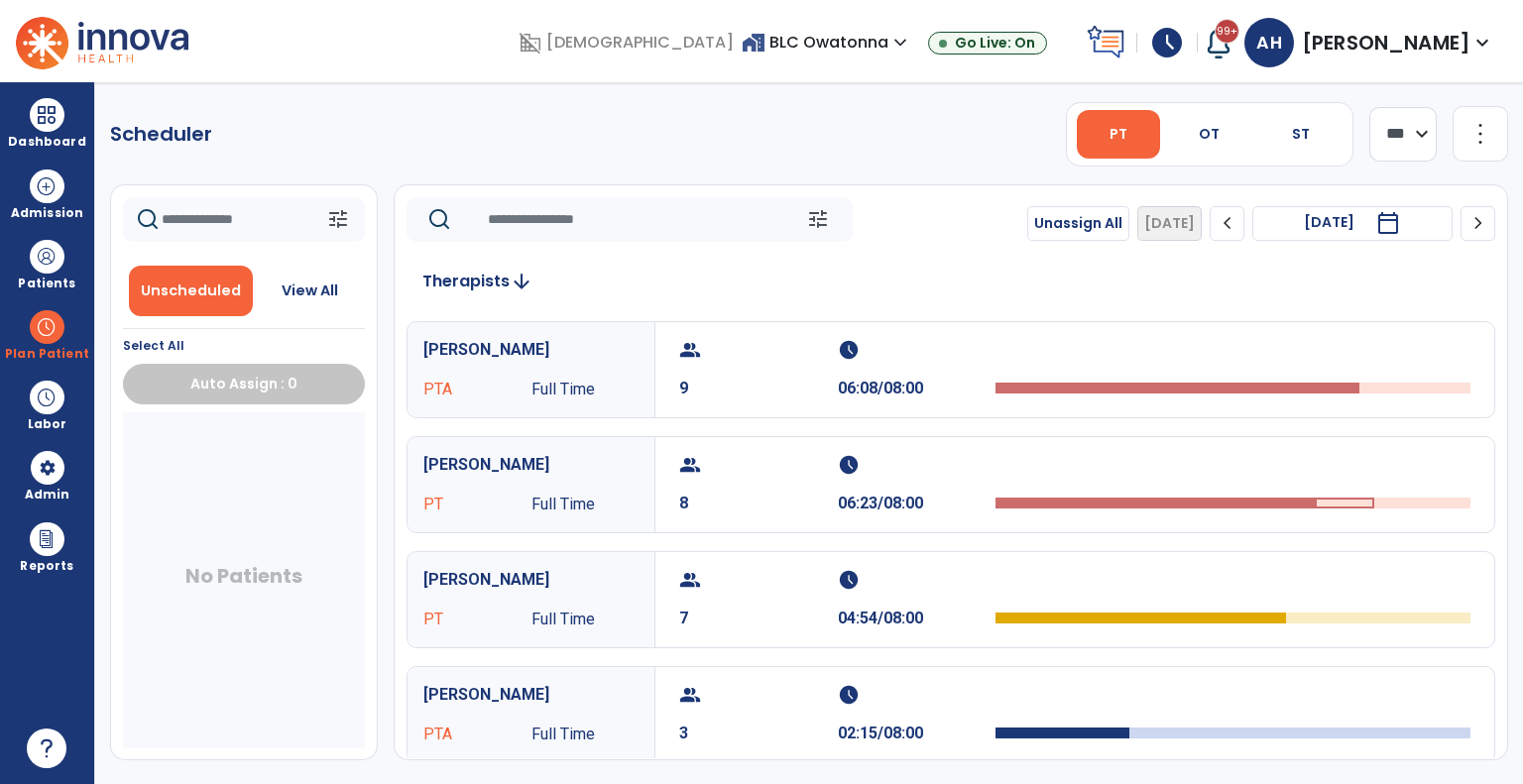 click on "home_work   BLC Owatonna   expand_more" at bounding box center (827, 42) 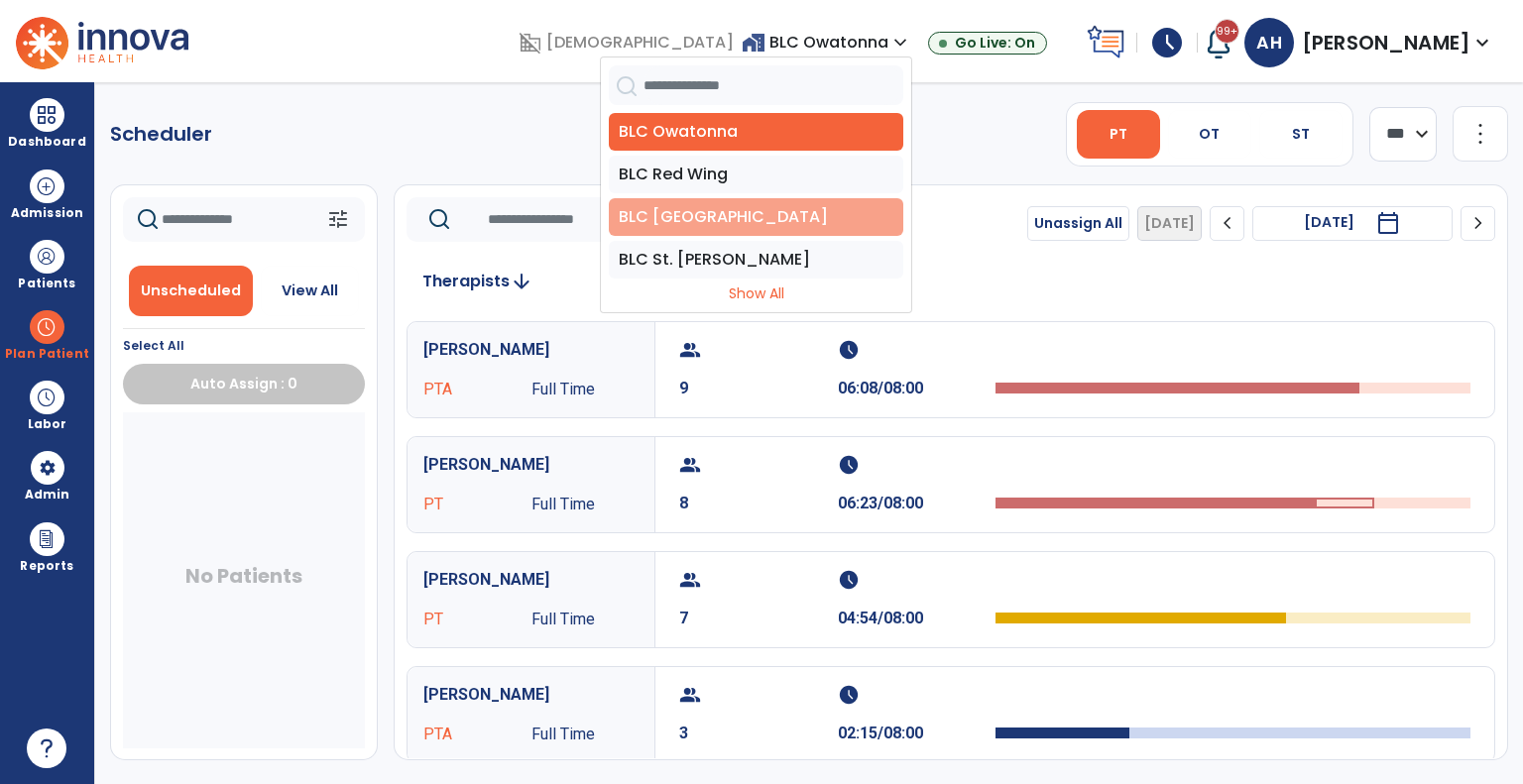 click on "BLC [GEOGRAPHIC_DATA]" at bounding box center (756, 217) 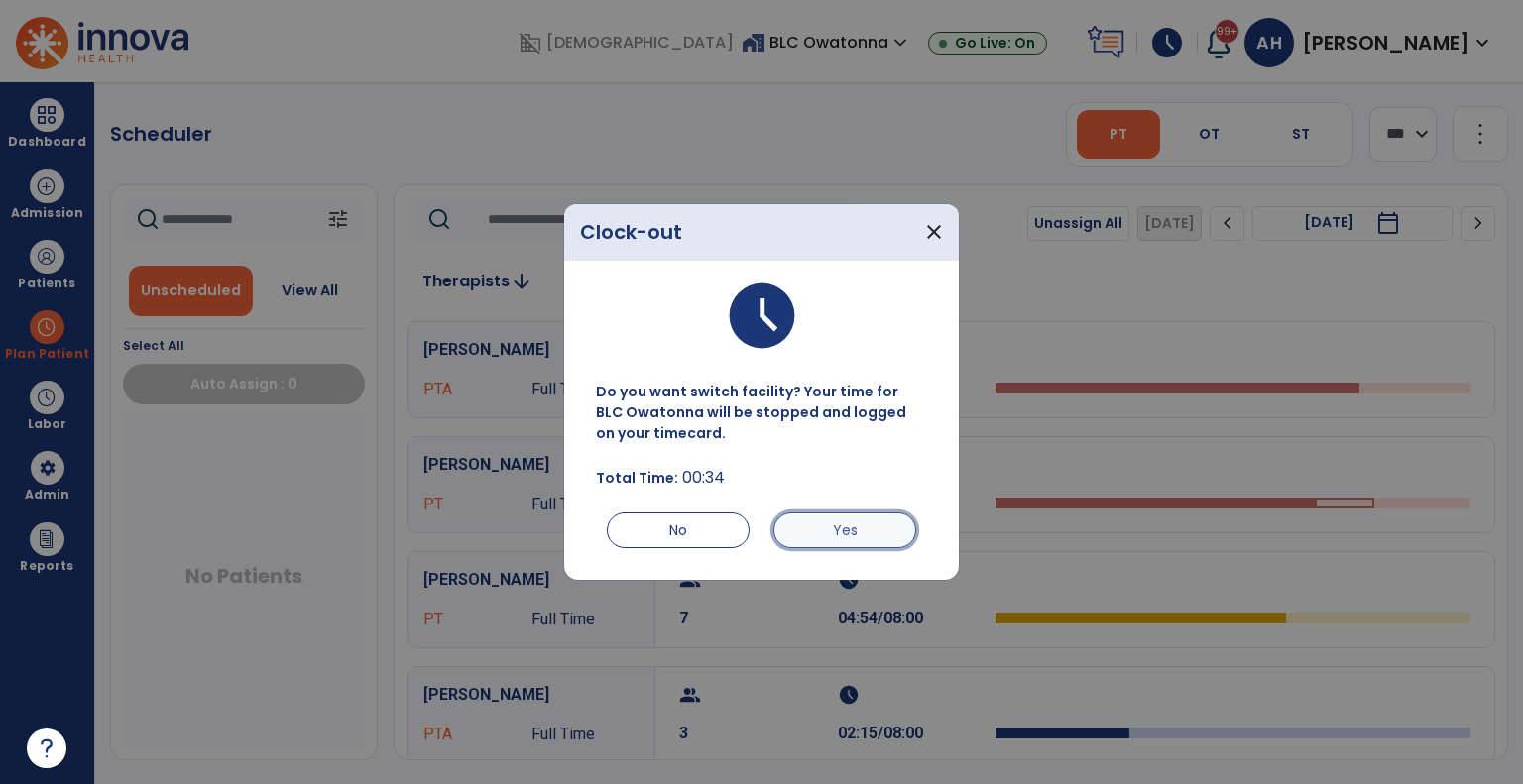 click on "Yes" at bounding box center (845, 530) 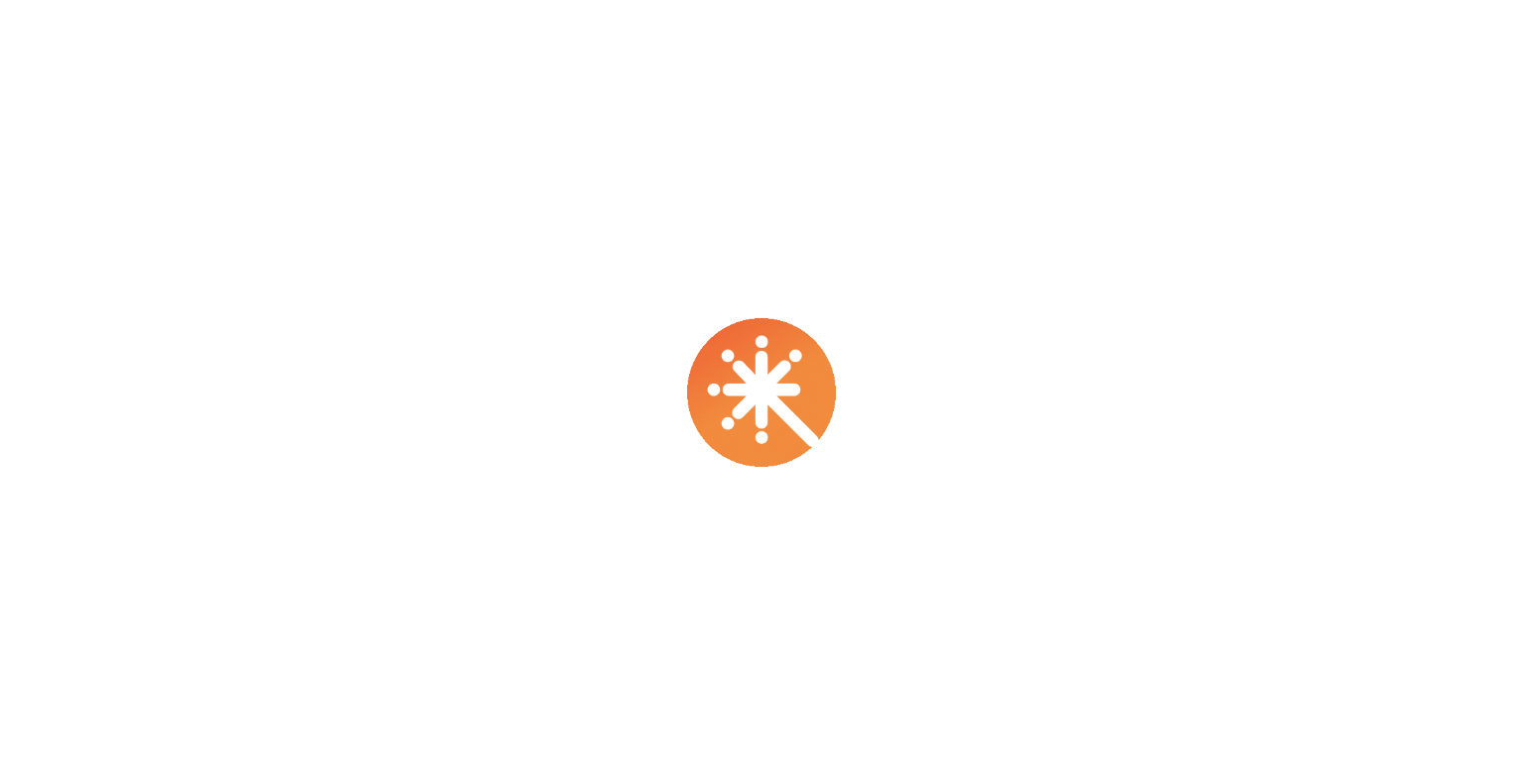 scroll, scrollTop: 0, scrollLeft: 0, axis: both 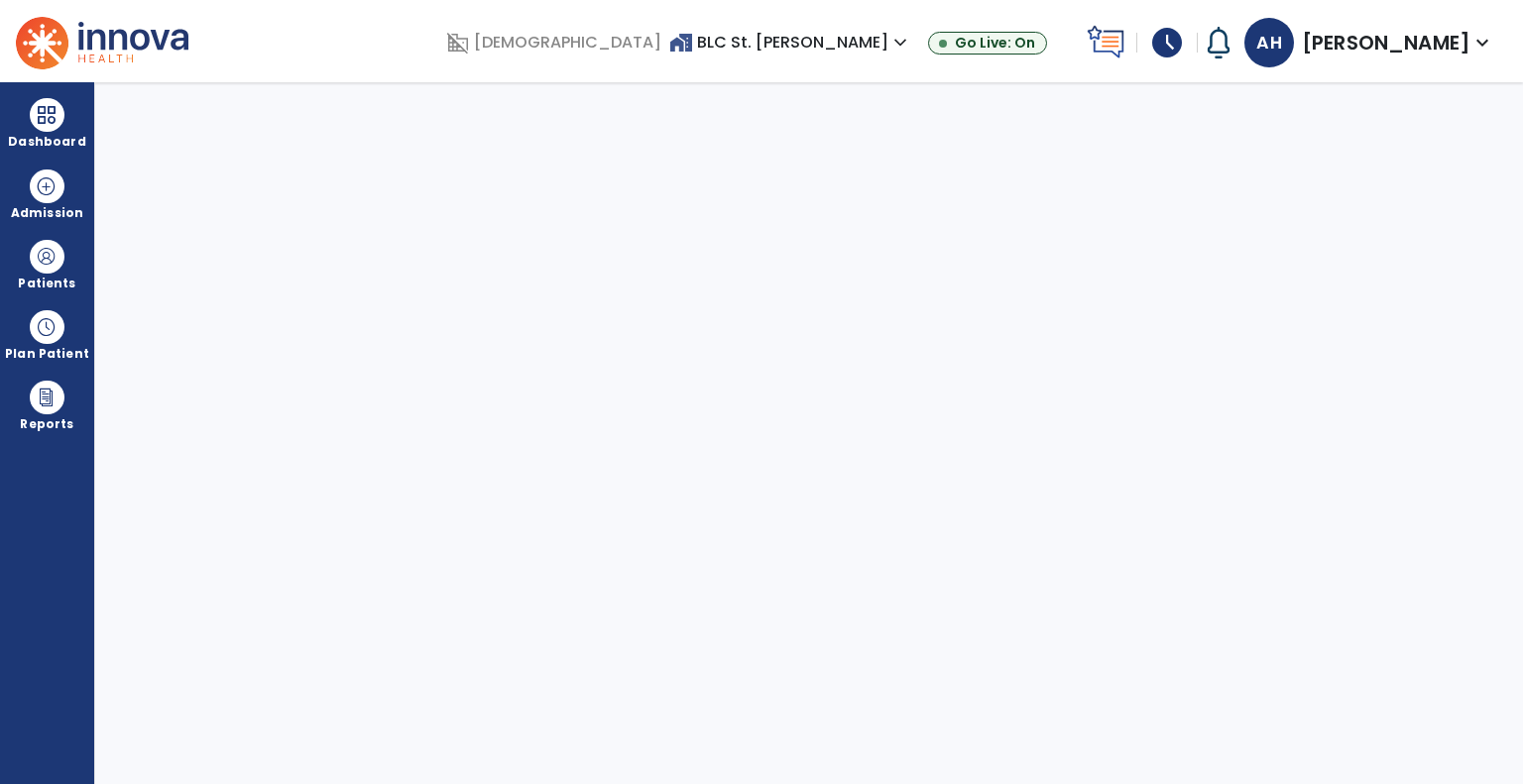 select on "****" 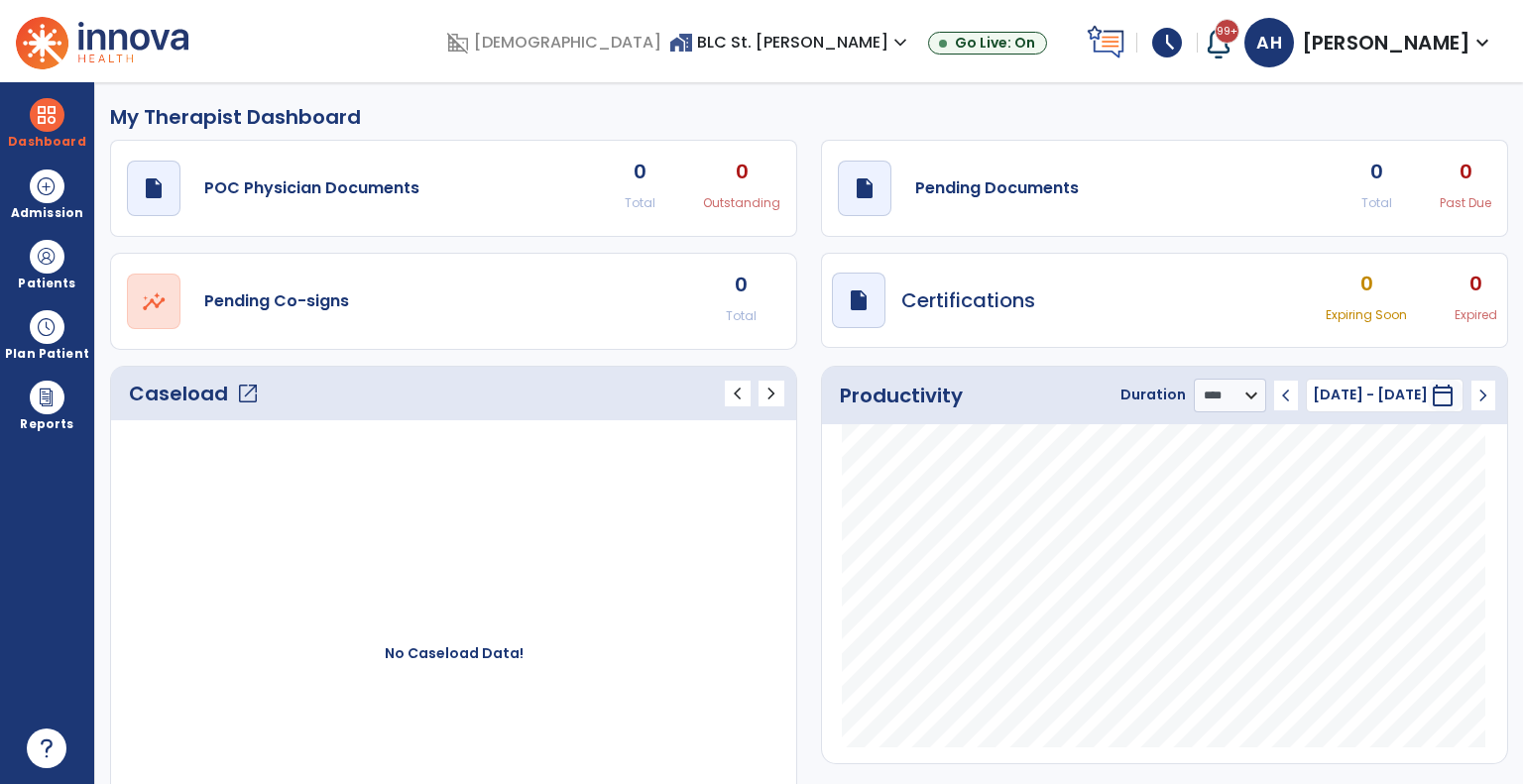 click on "home_work   BLC St. Peter   expand_more" at bounding box center [790, 42] 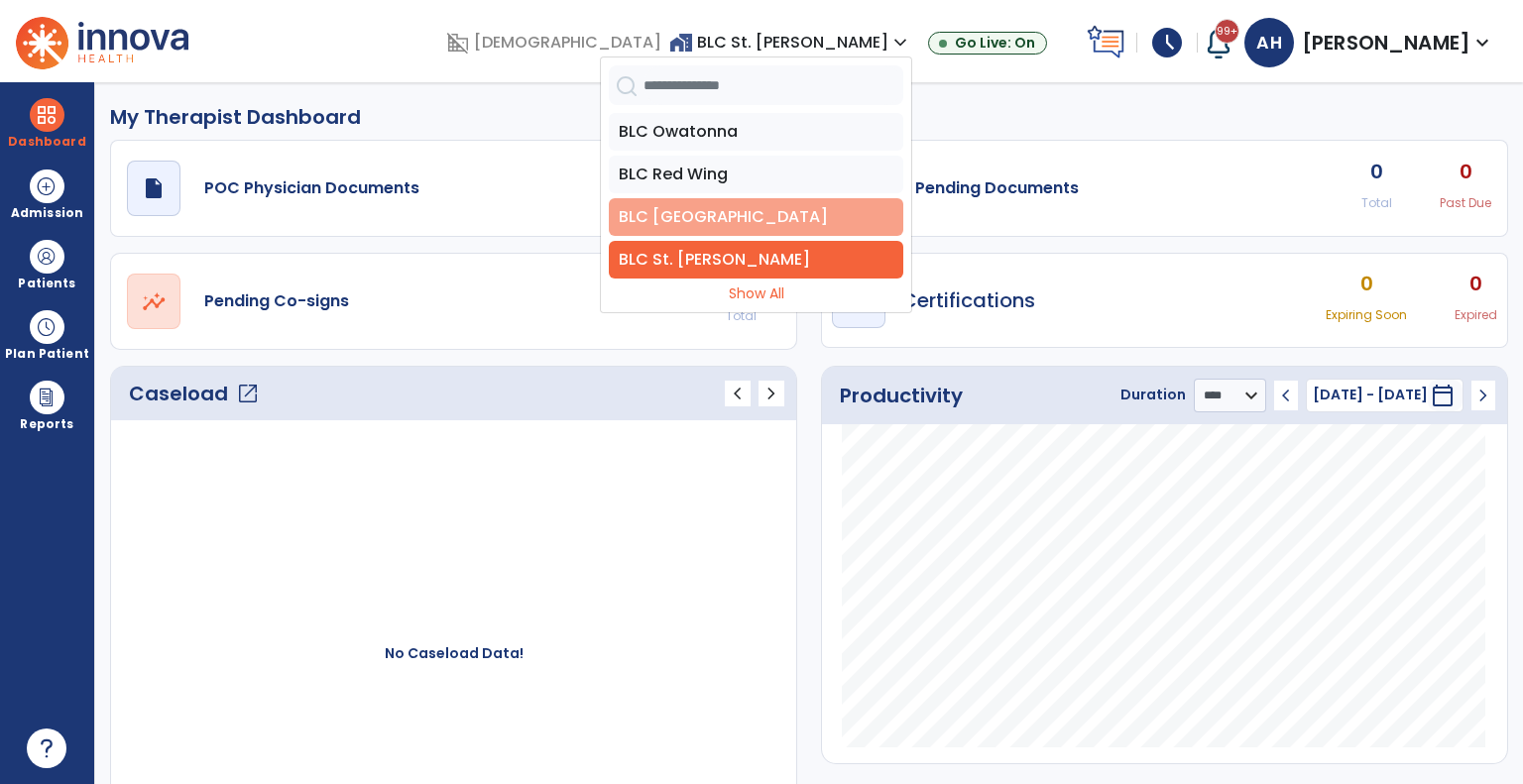 click on "BLC [GEOGRAPHIC_DATA]" at bounding box center (756, 217) 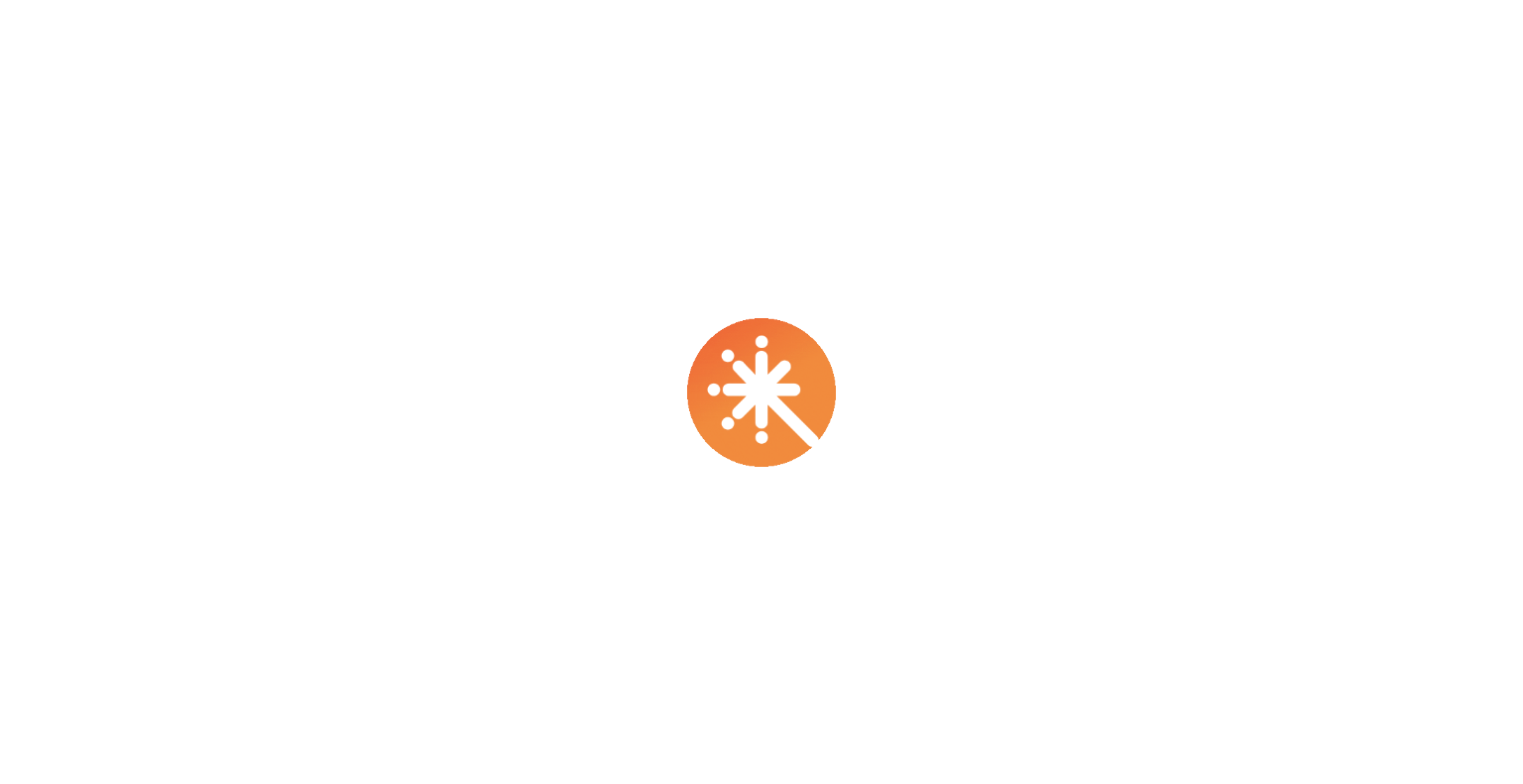 scroll, scrollTop: 0, scrollLeft: 0, axis: both 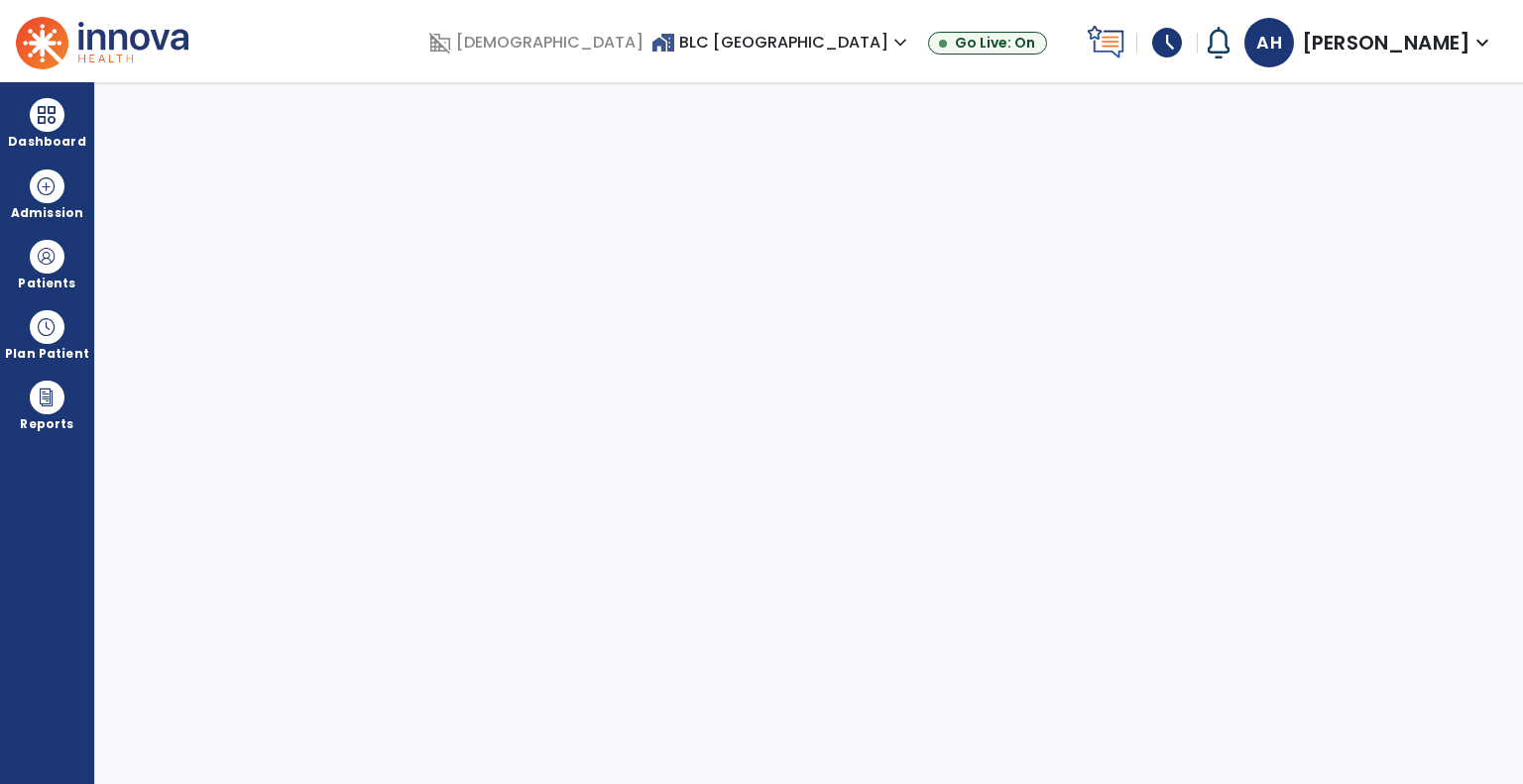 select on "****" 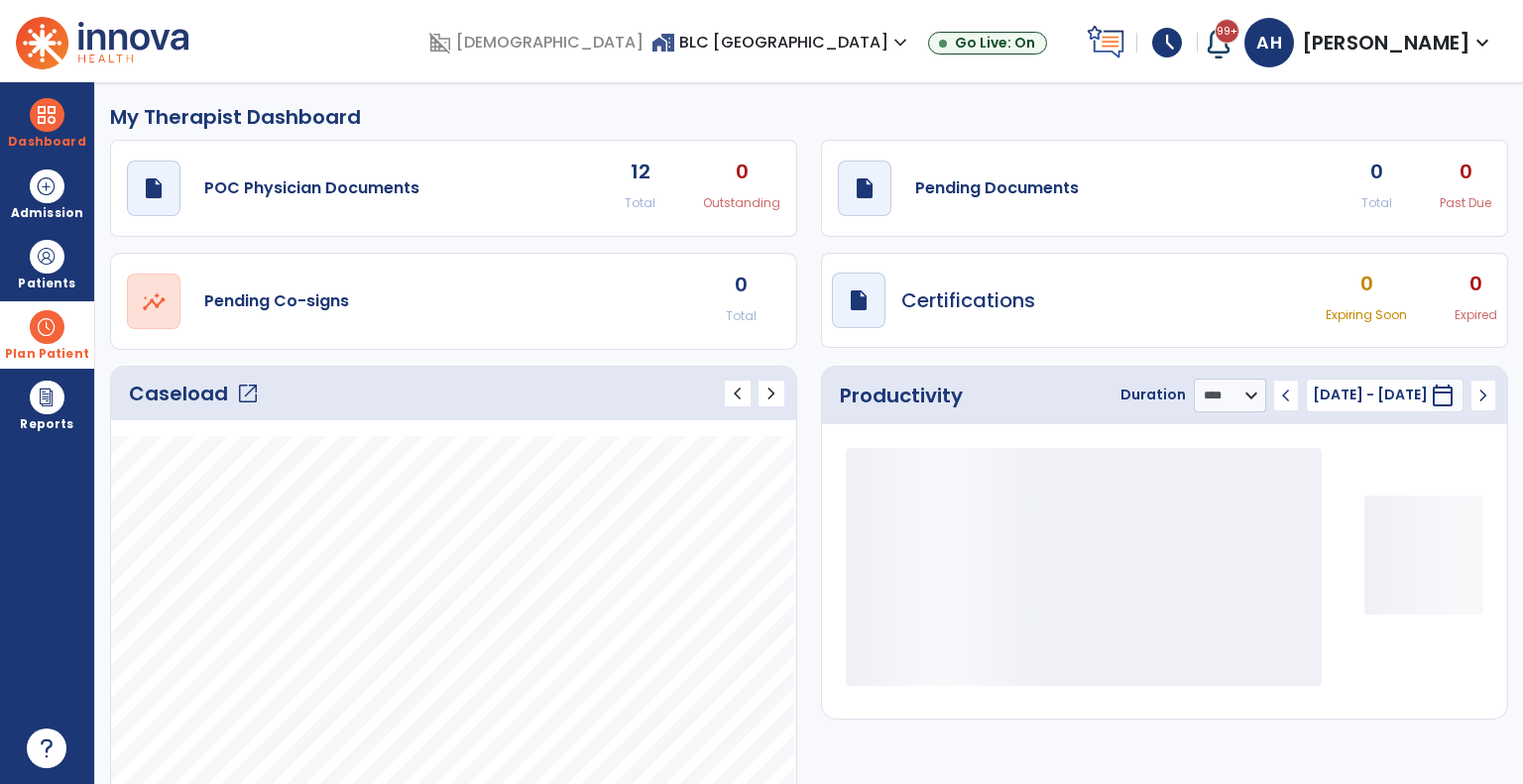 click at bounding box center [47, 327] 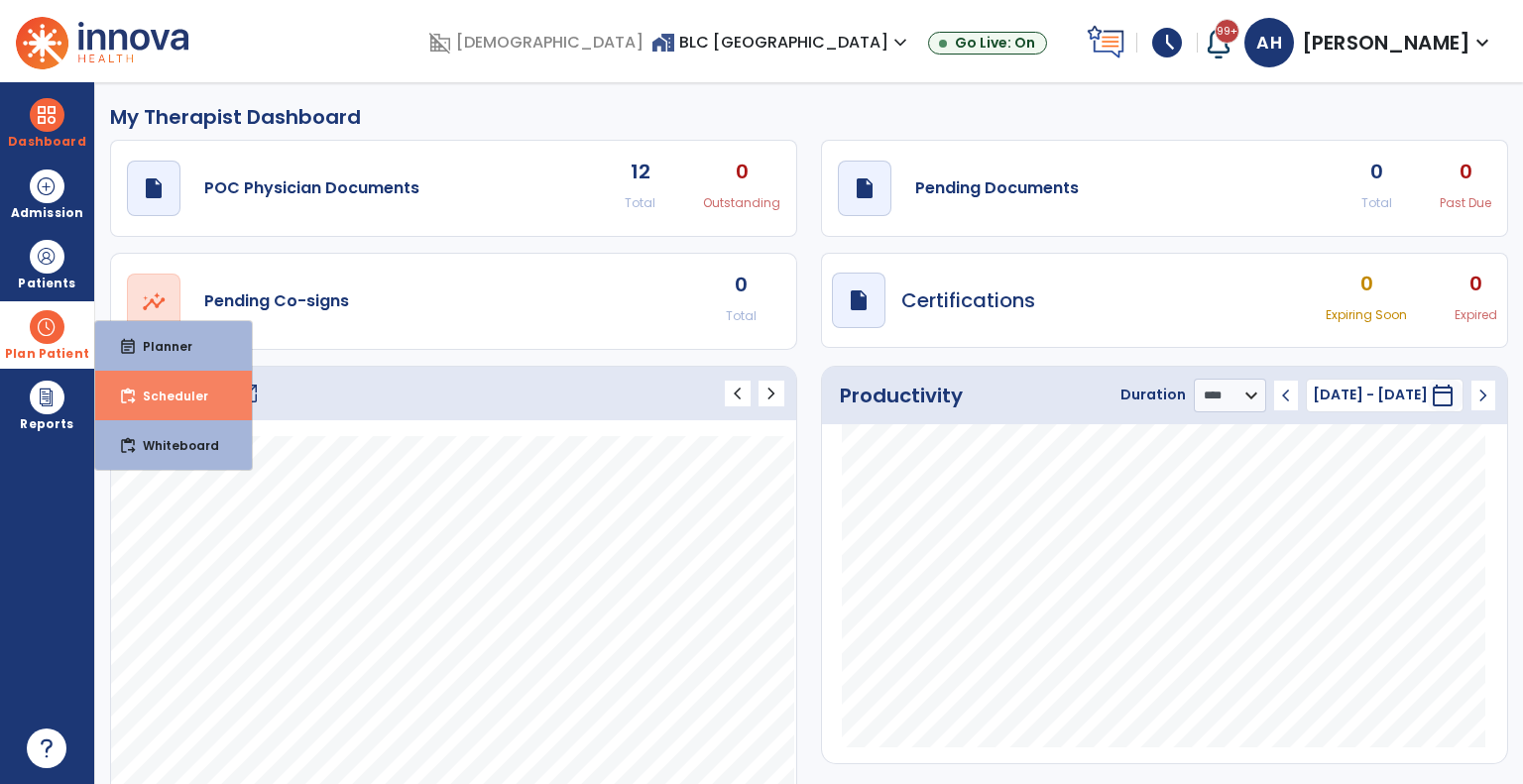 click on "content_paste_go  Scheduler" at bounding box center [174, 395] 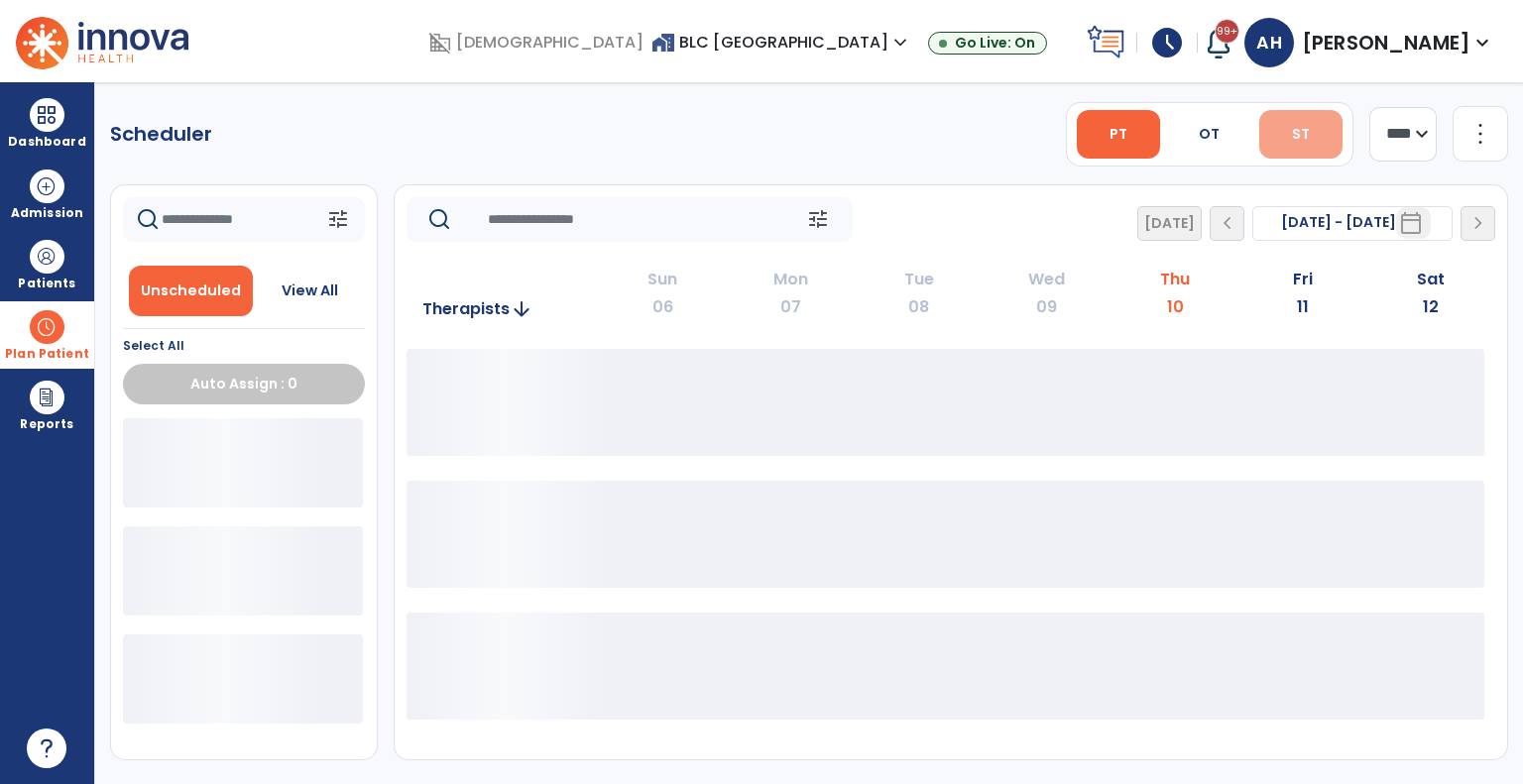 click on "ST" at bounding box center (1301, 134) 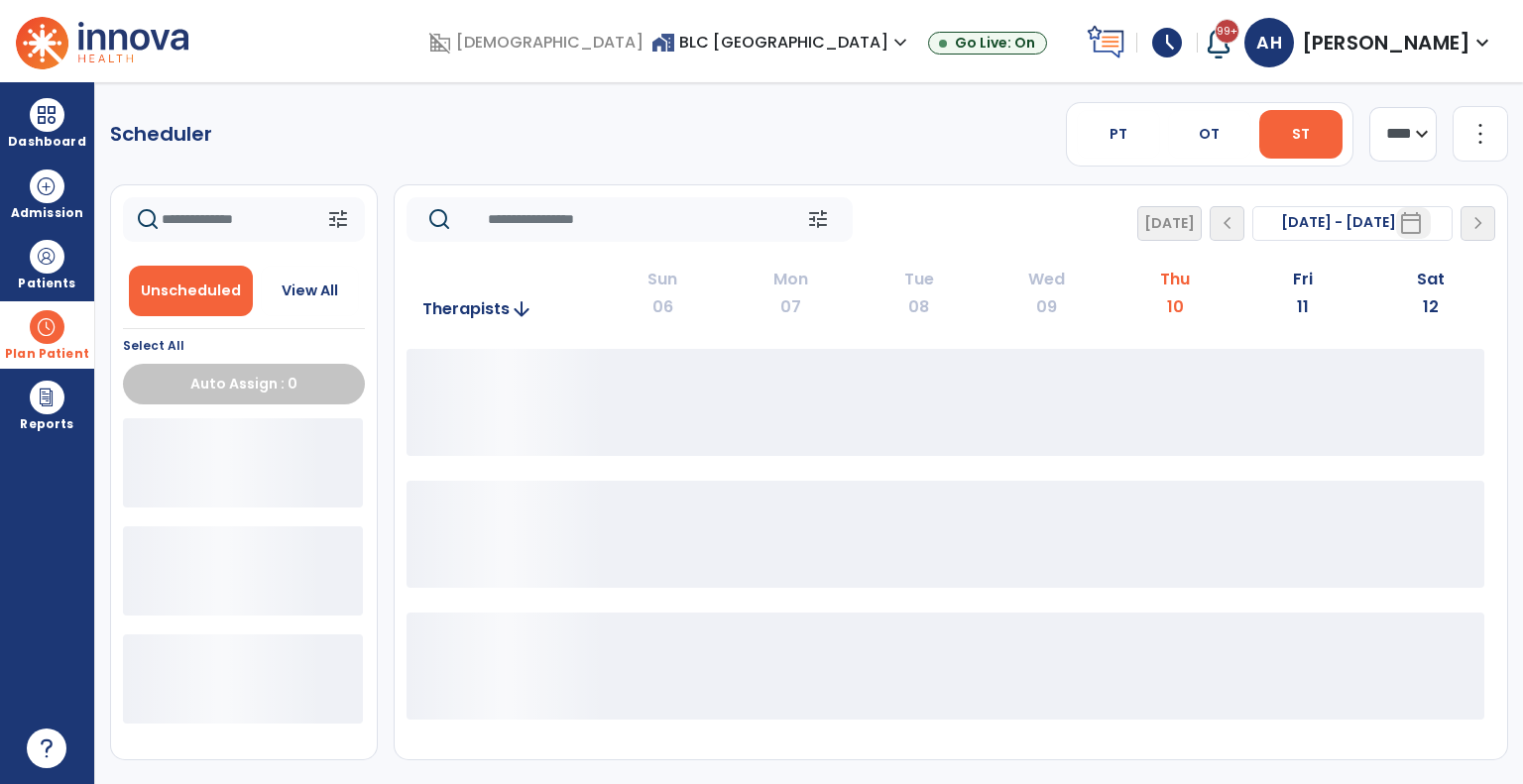 click on "**** ***" 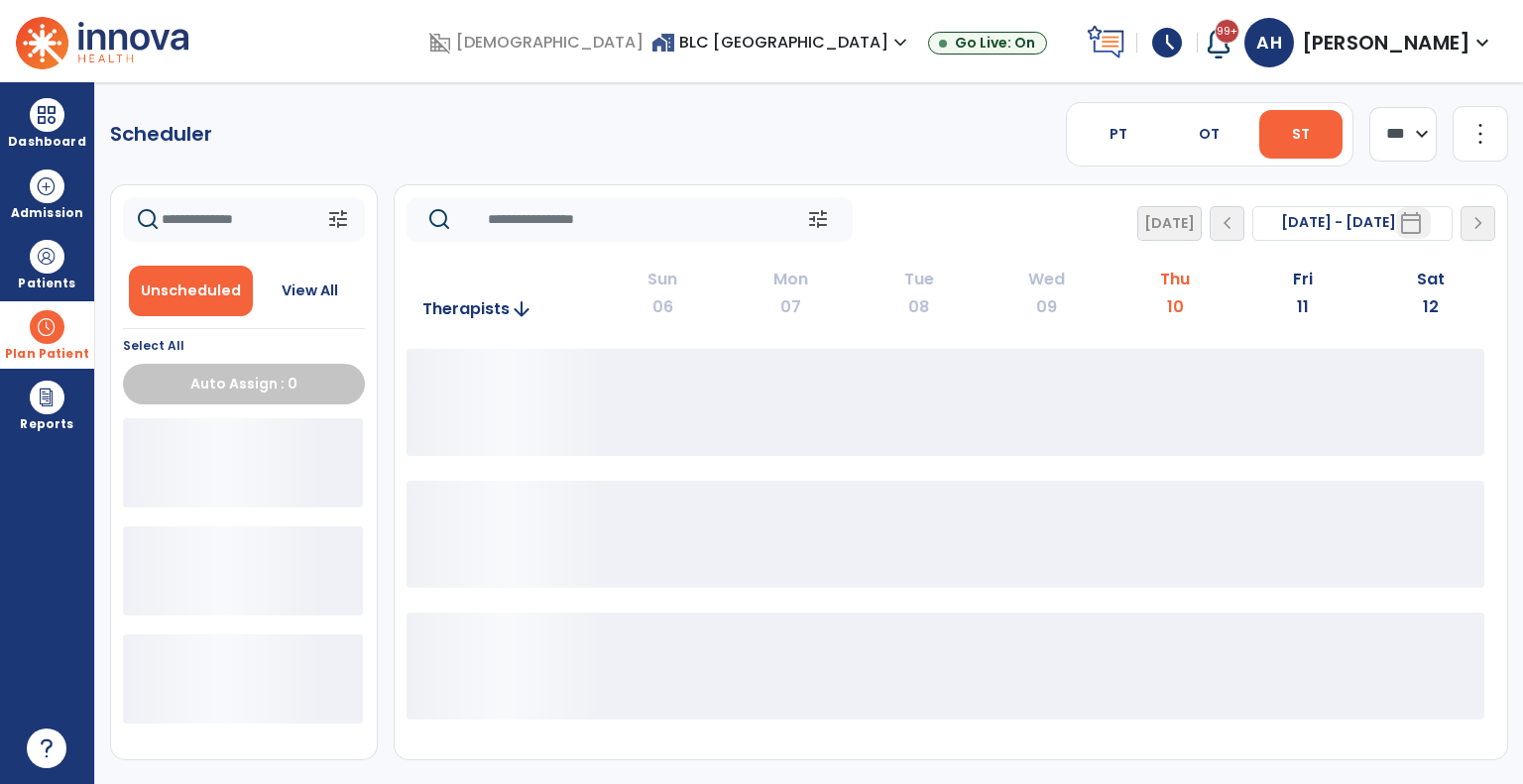 click on "**** ***" 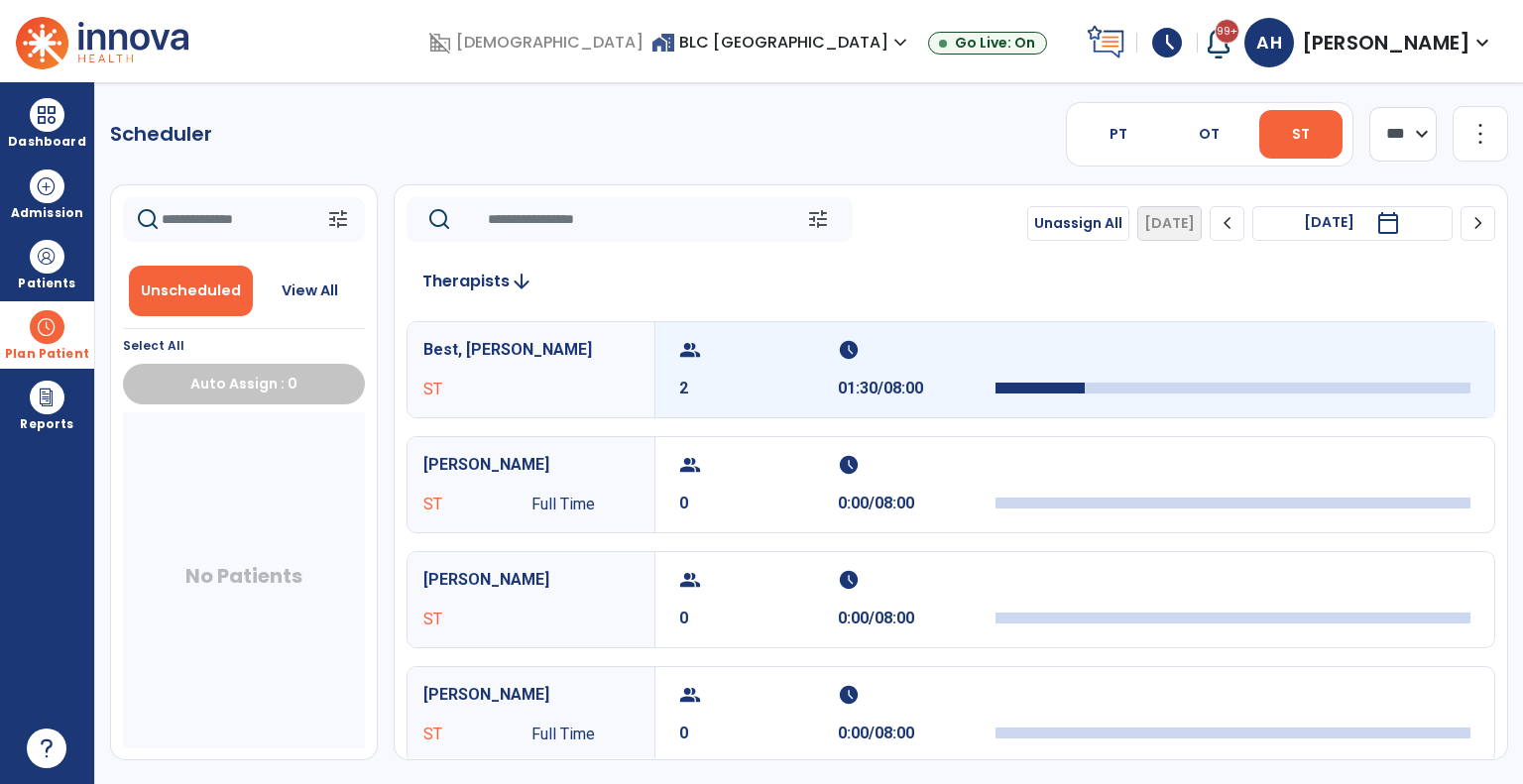 click on "group" at bounding box center [756, 350] 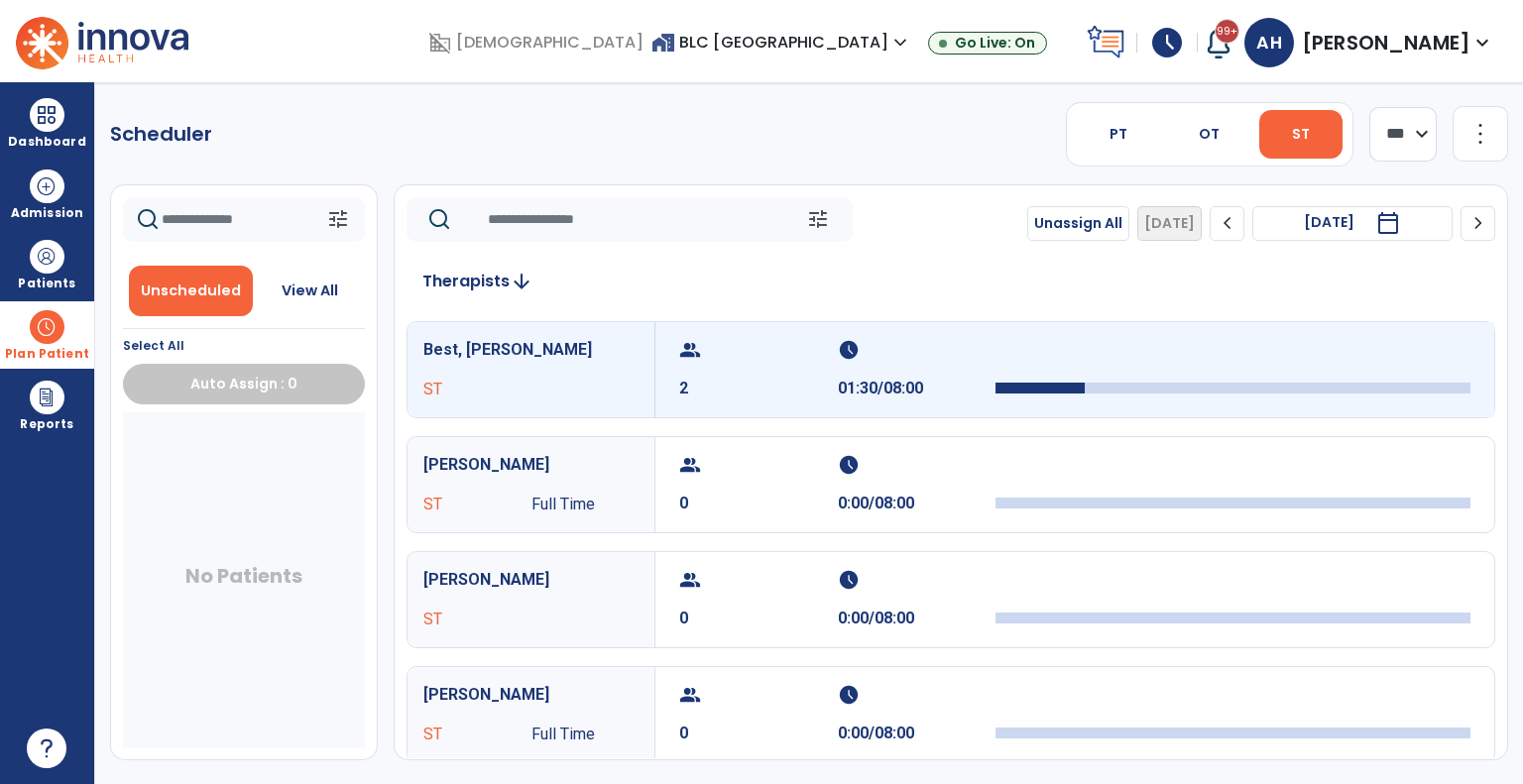 click on "group" at bounding box center [756, 350] 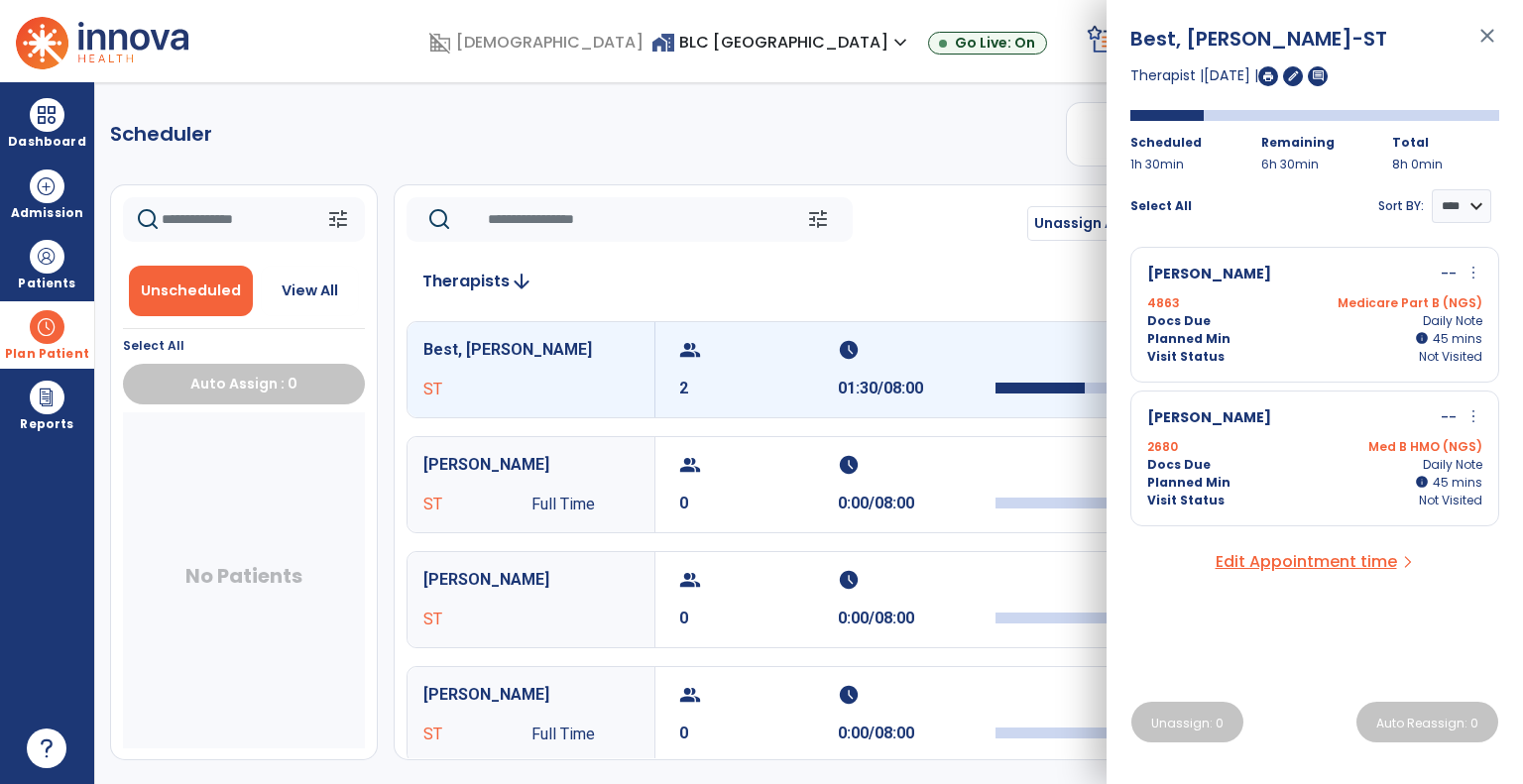 click 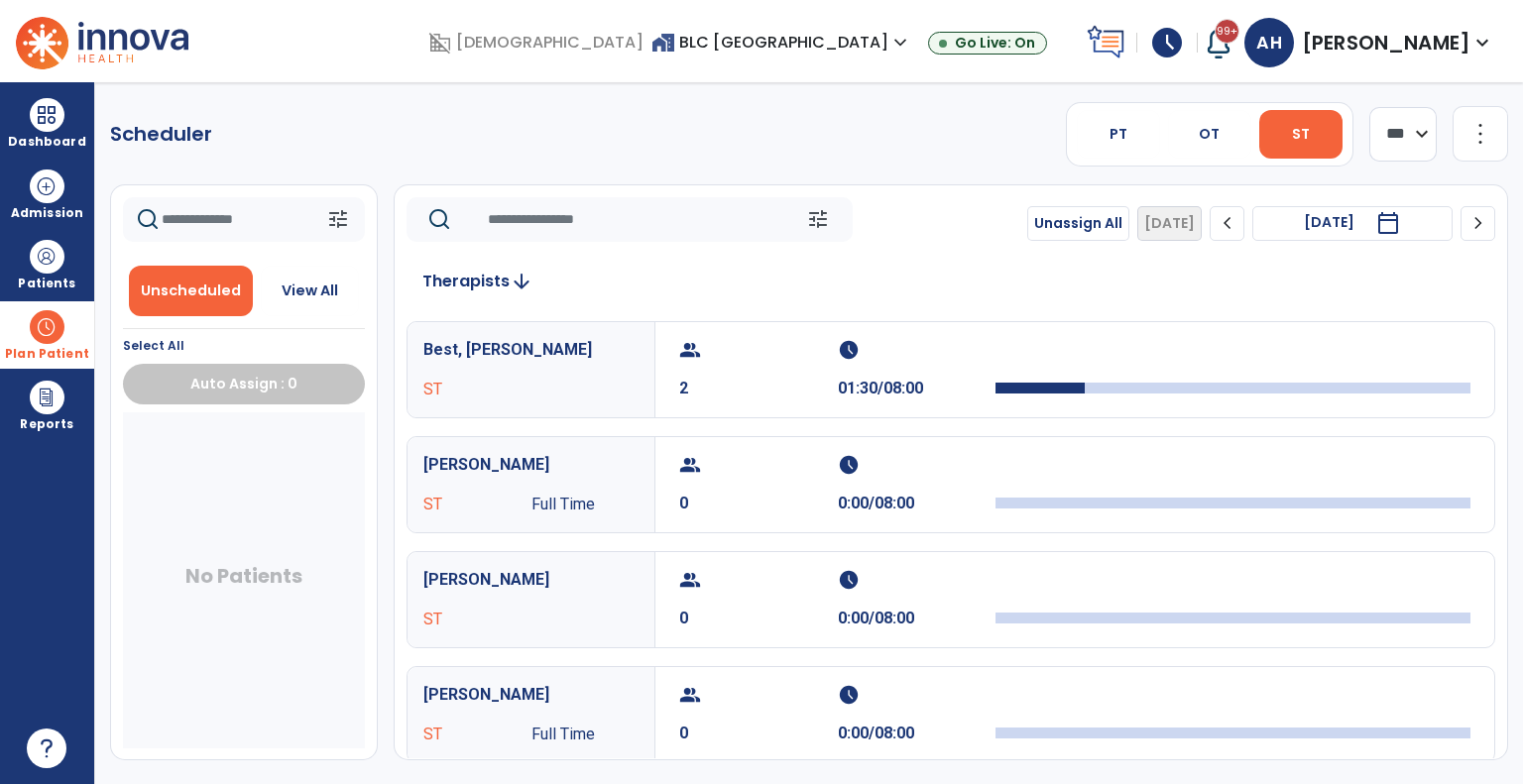 click on "chevron_right" 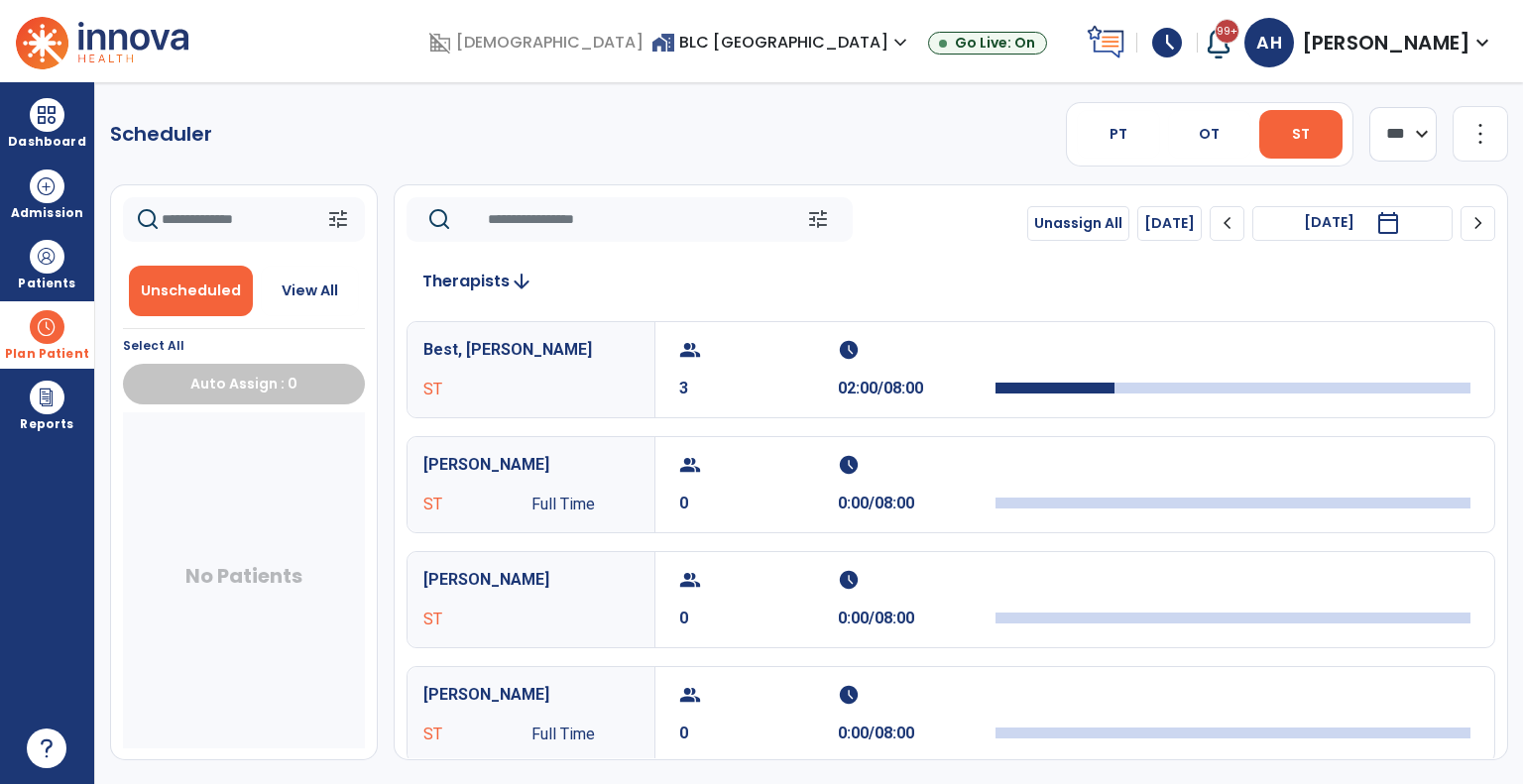 click on "chevron_left" 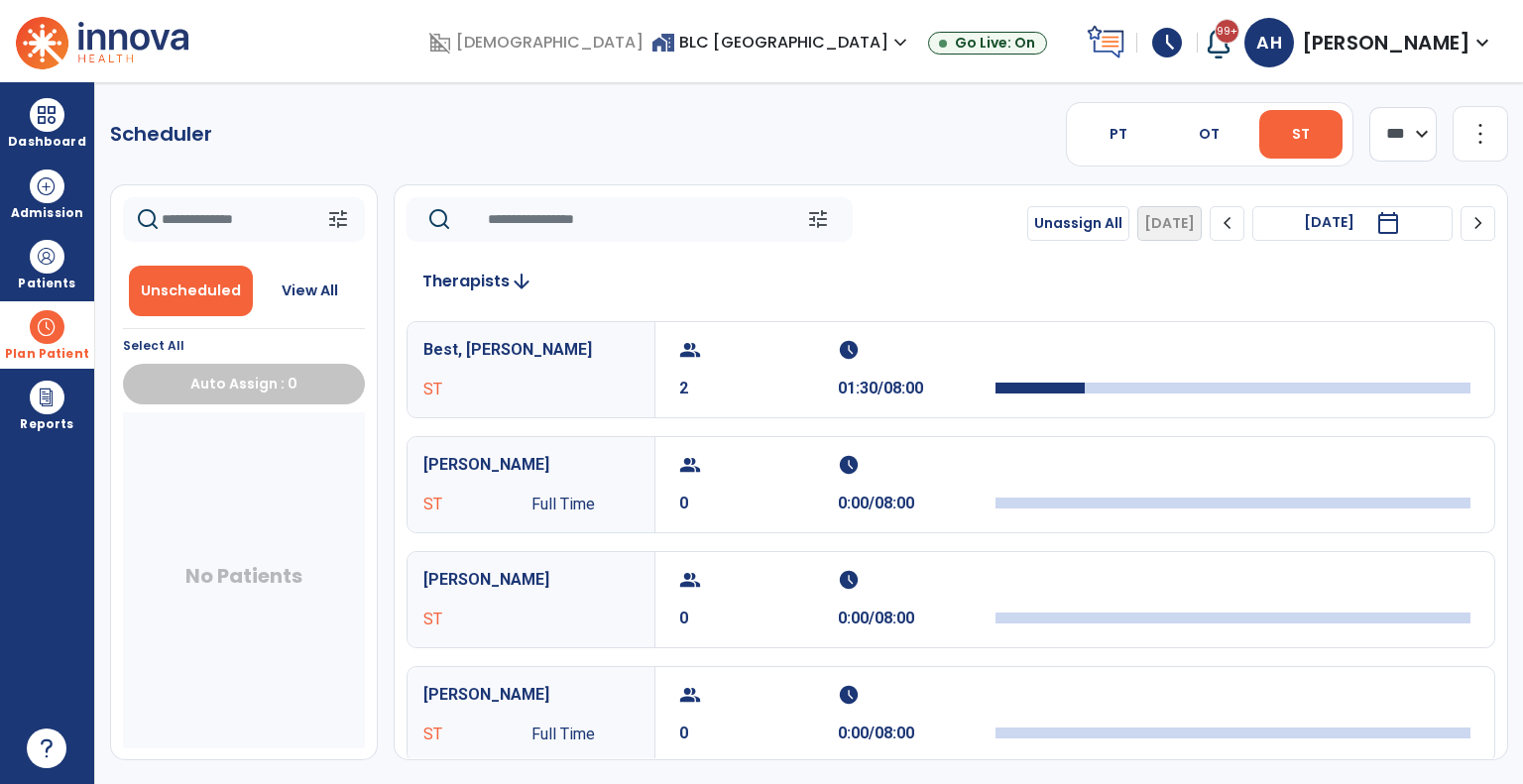 click on "home_work   BLC Rochester   expand_more" at bounding box center [781, 42] 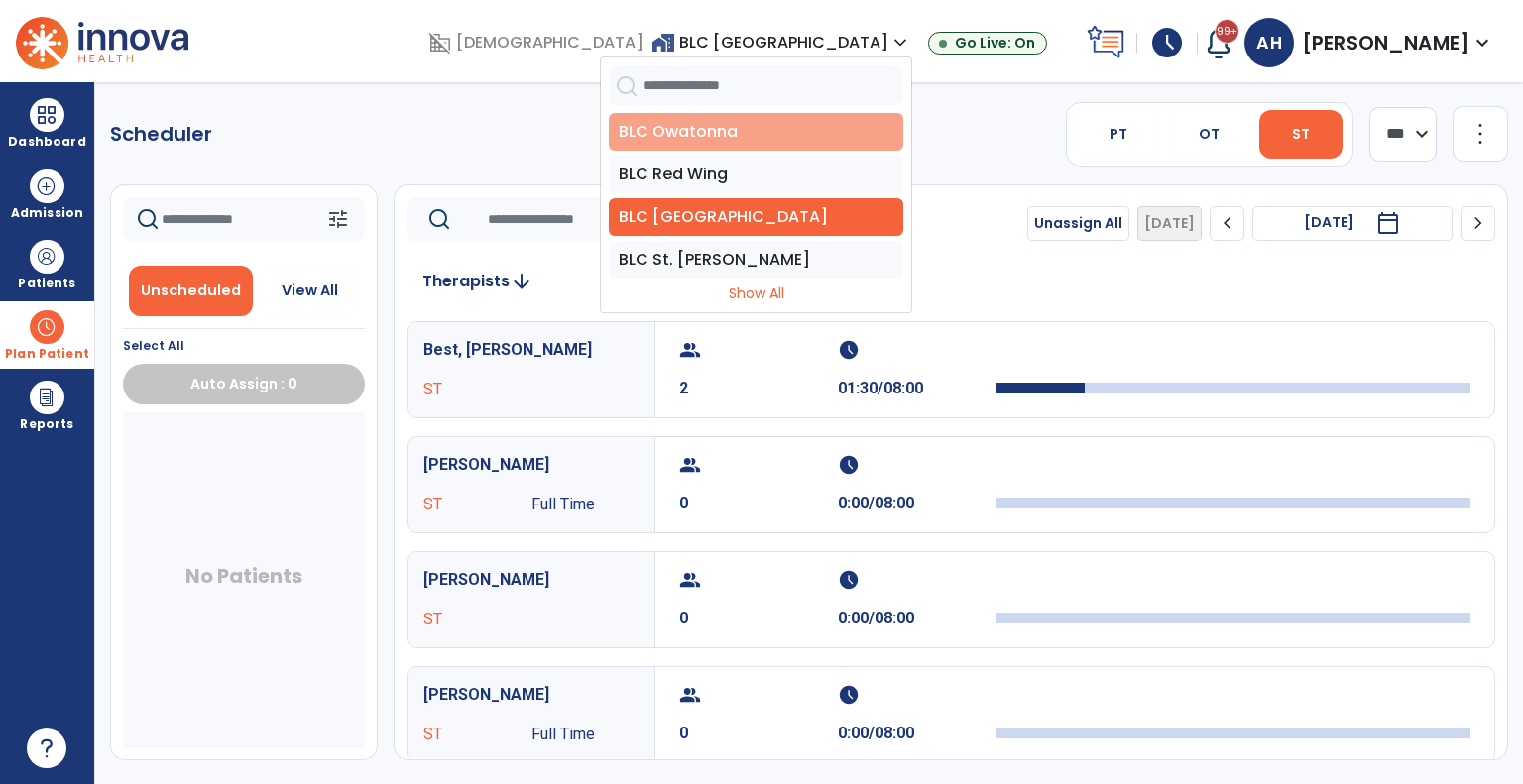 click on "BLC Owatonna" at bounding box center [756, 132] 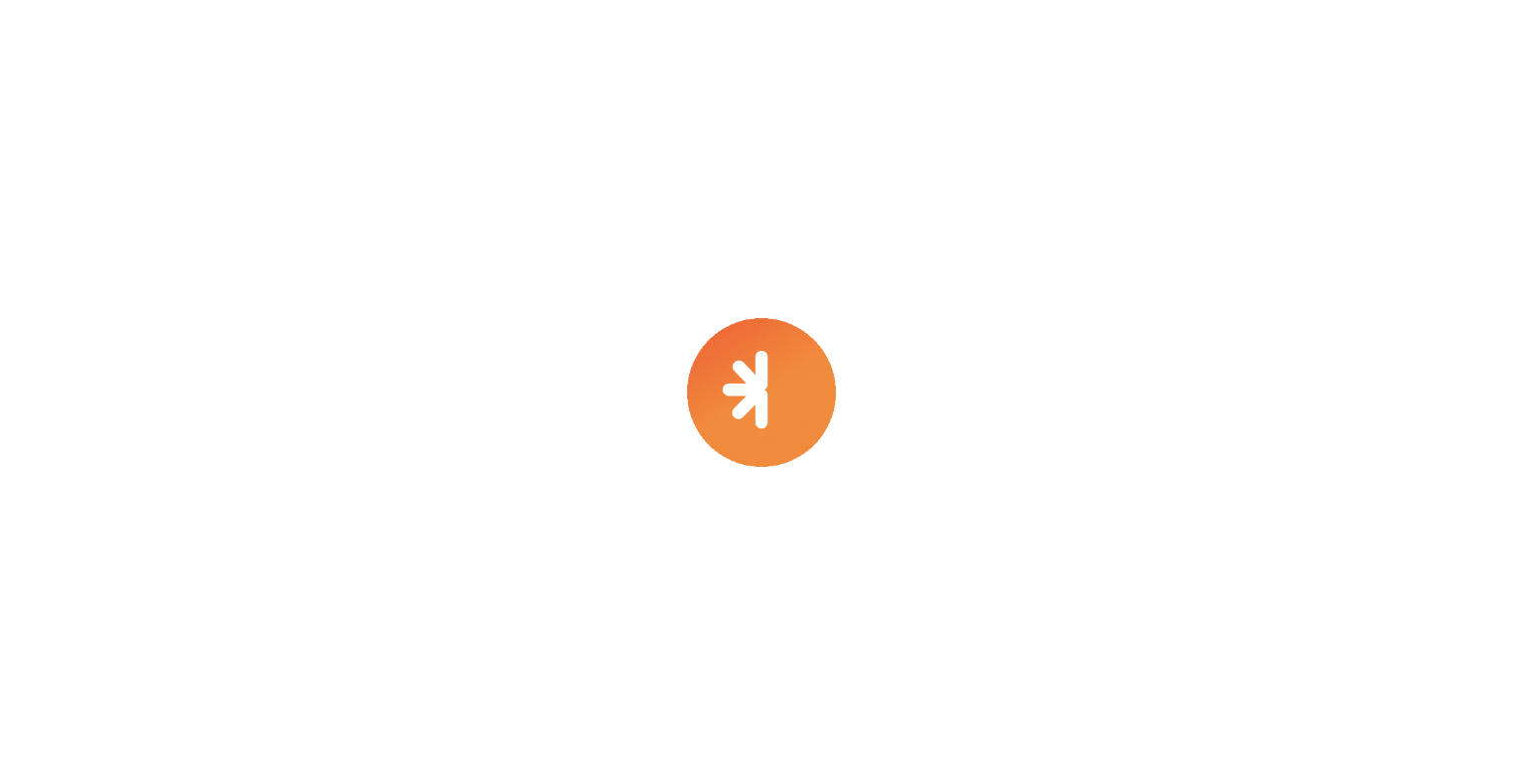scroll, scrollTop: 0, scrollLeft: 0, axis: both 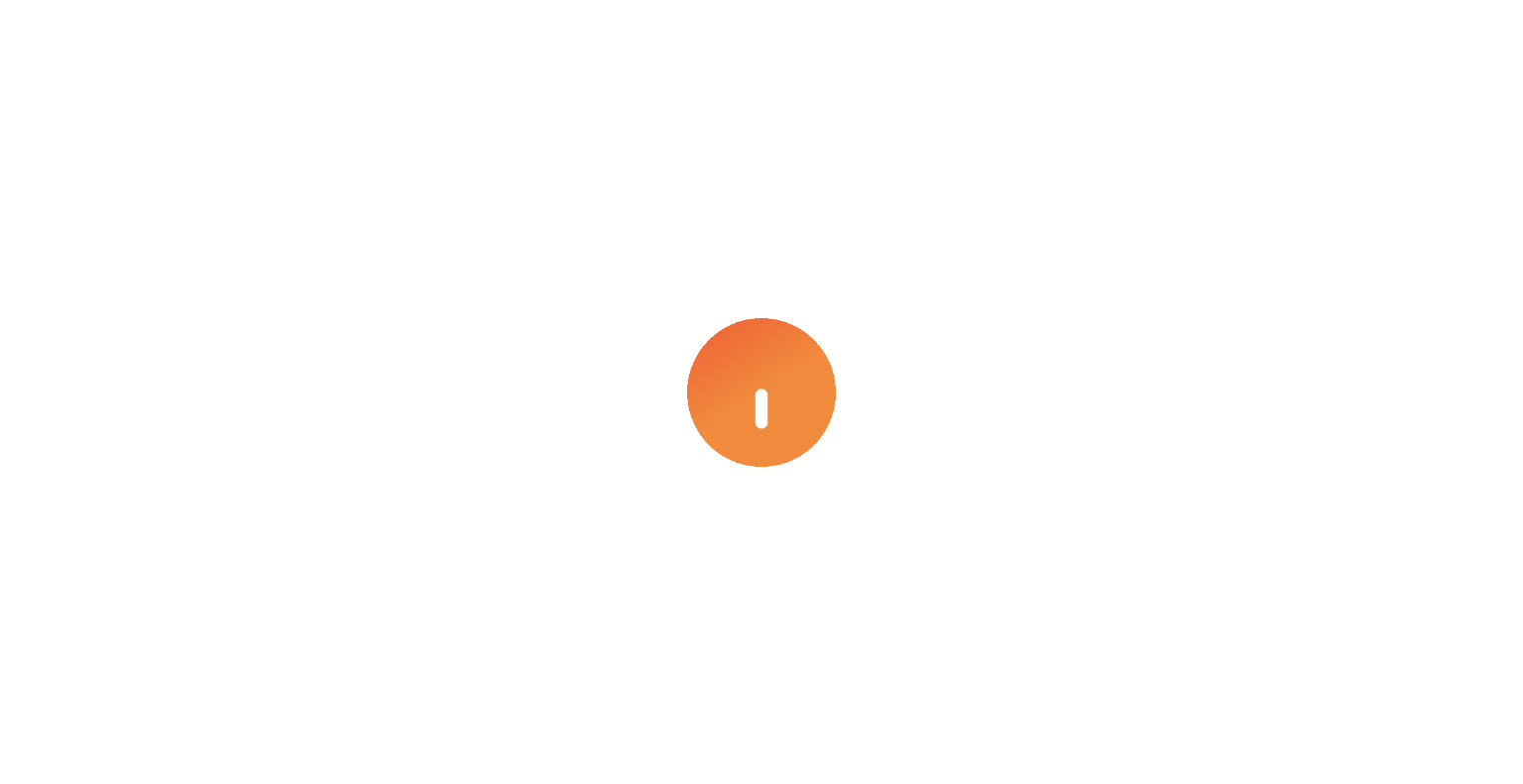 select on "***" 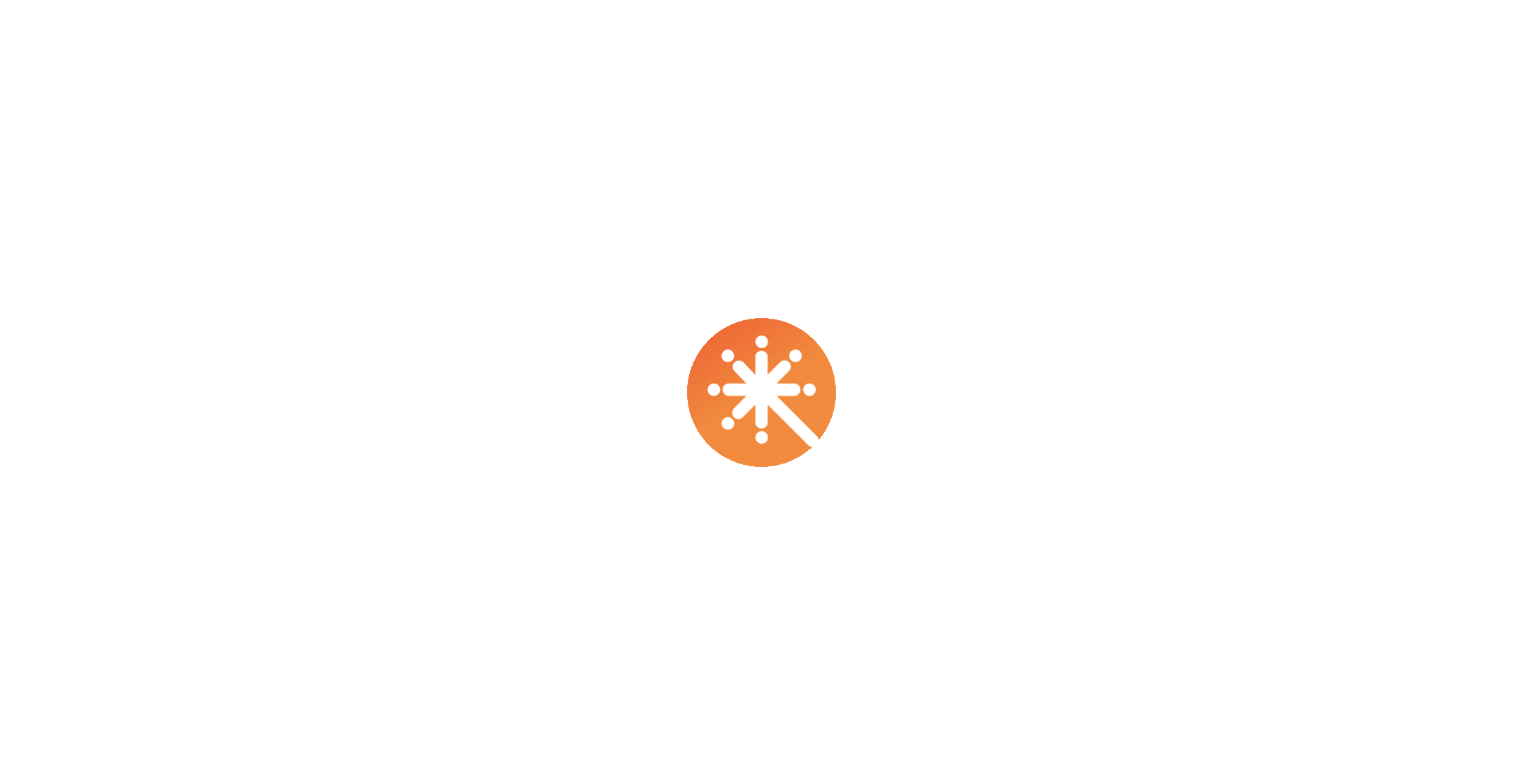 select on "****" 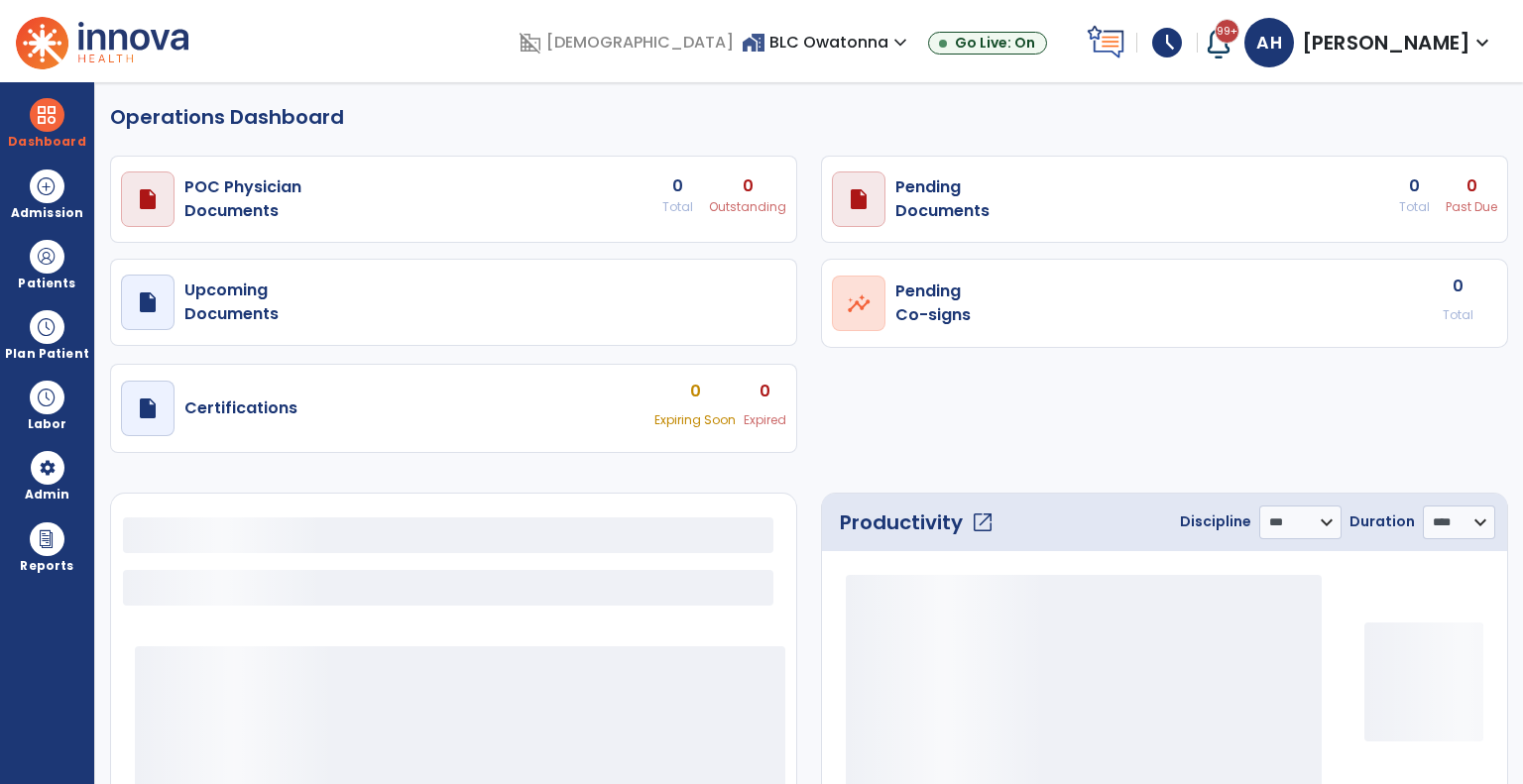 select on "***" 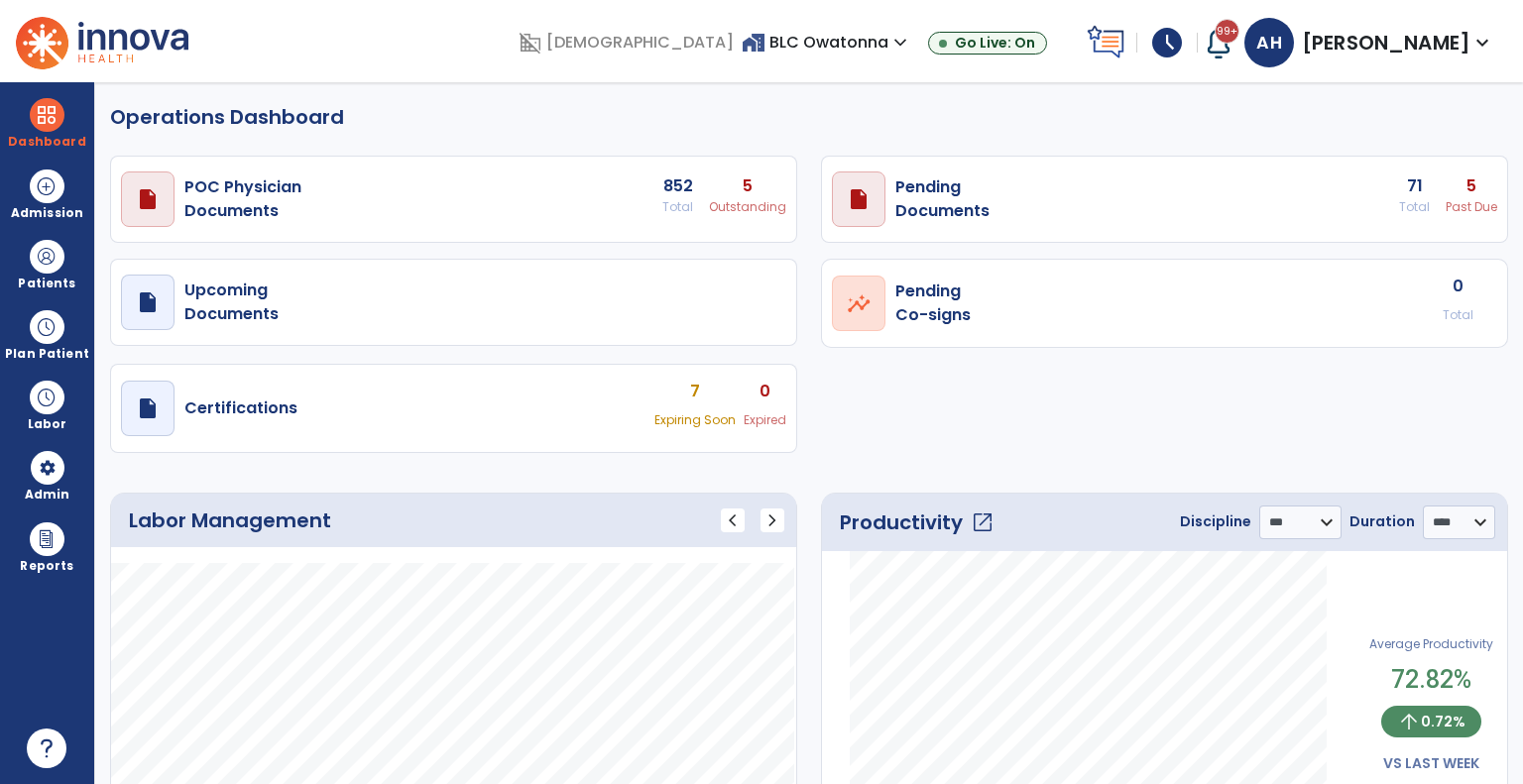 click on "schedule" at bounding box center (1167, 43) 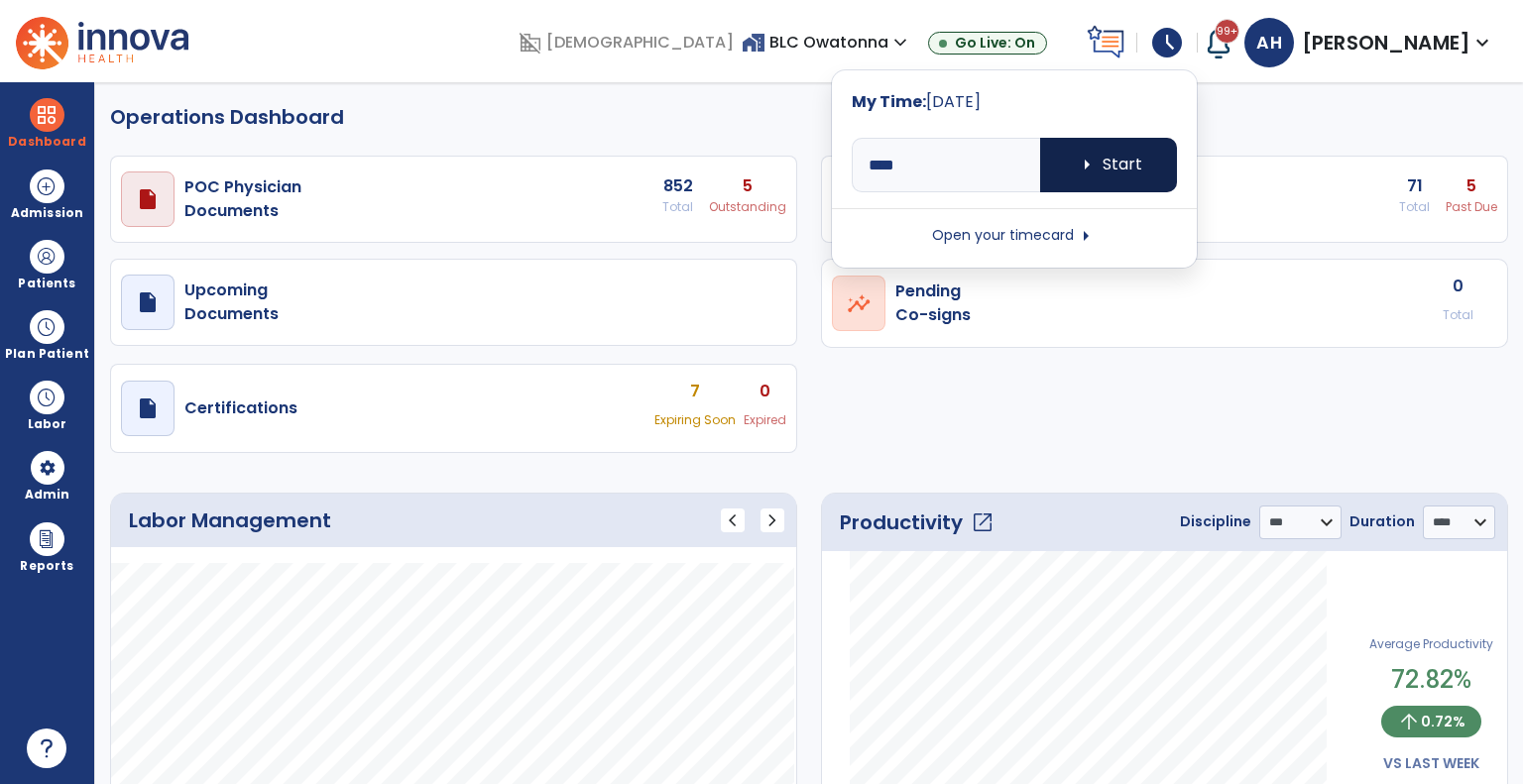 click on "arrow_right  Start" at bounding box center [1109, 165] 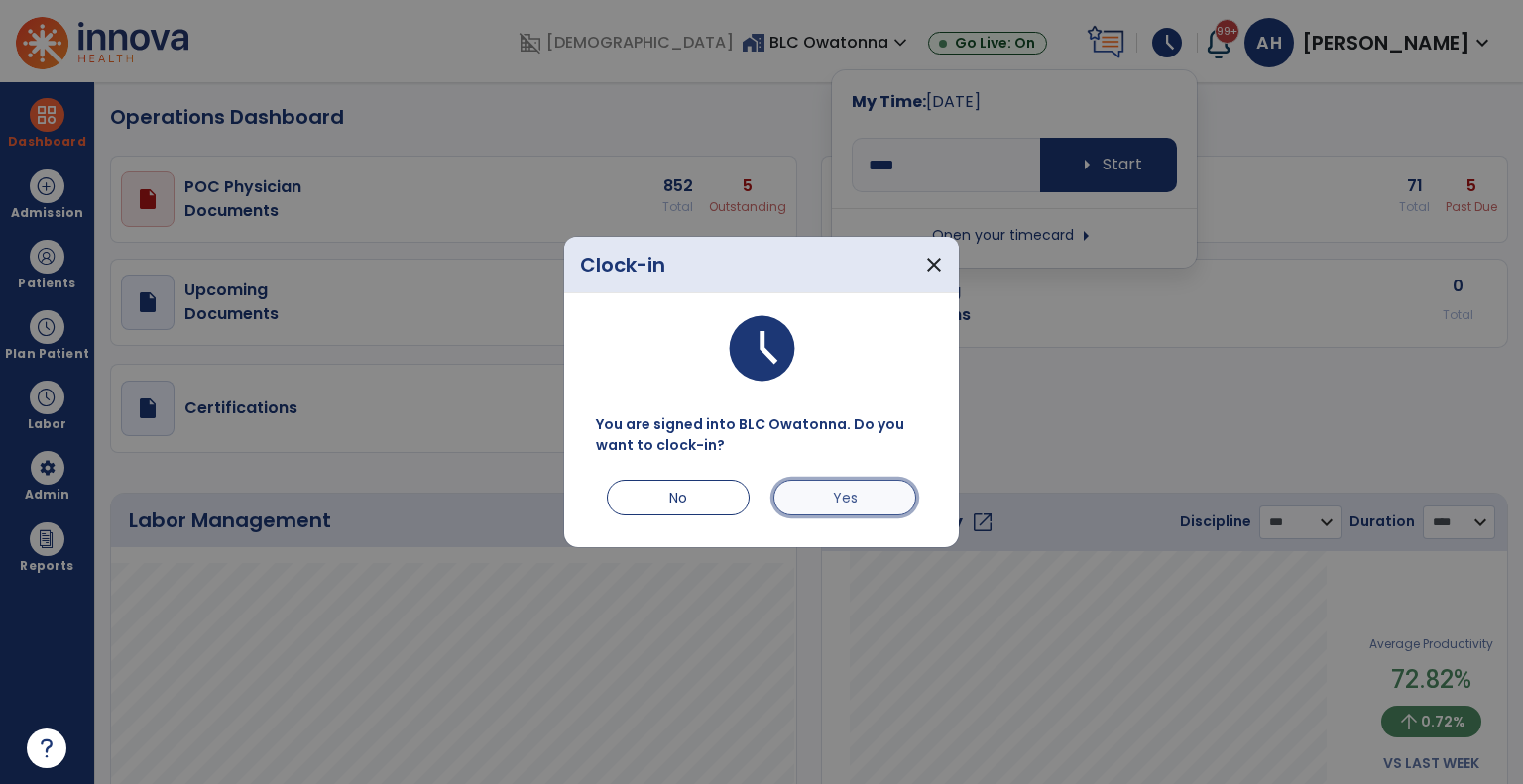 click on "Yes" at bounding box center [845, 498] 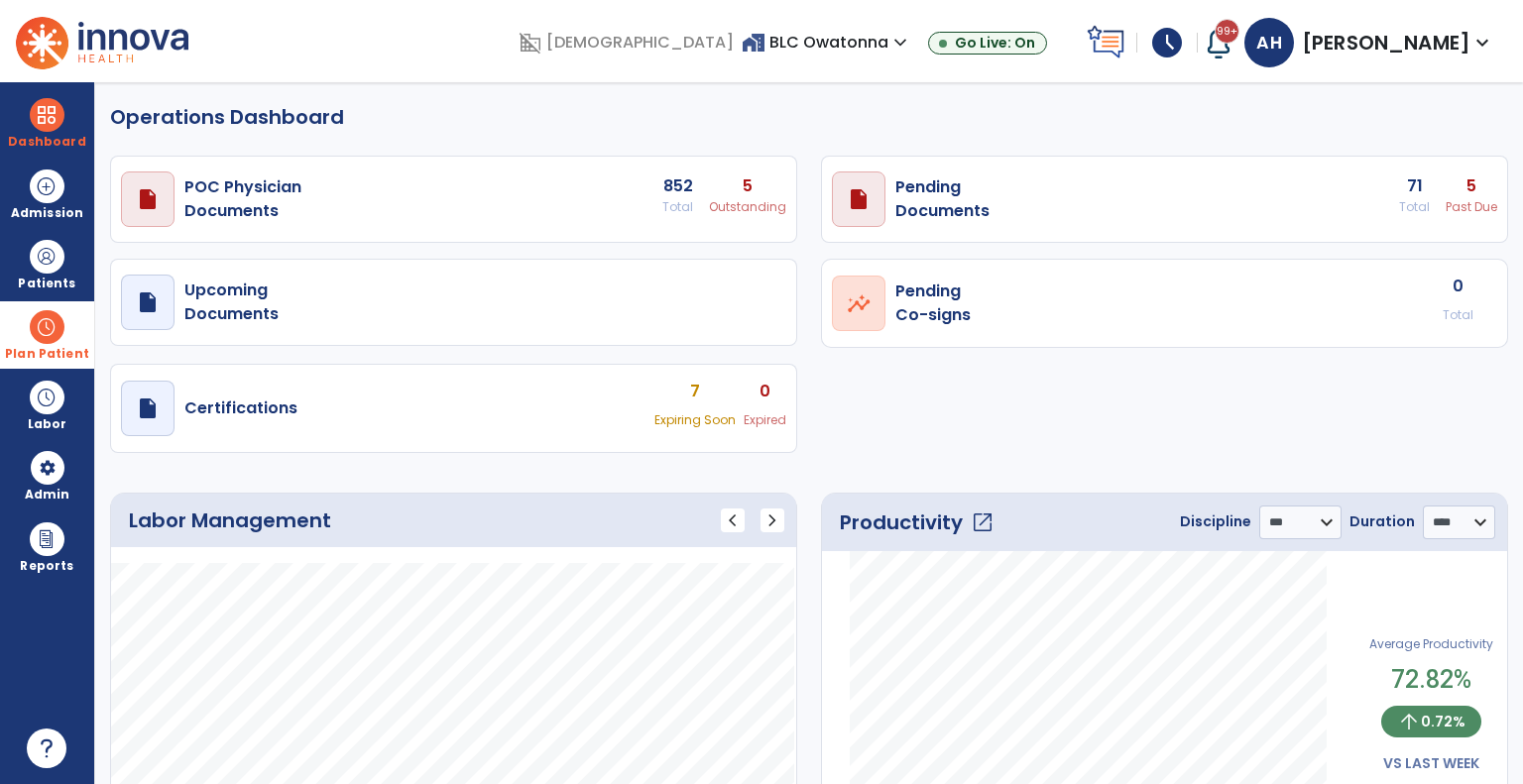 click on "Plan Patient" at bounding box center [47, 264] 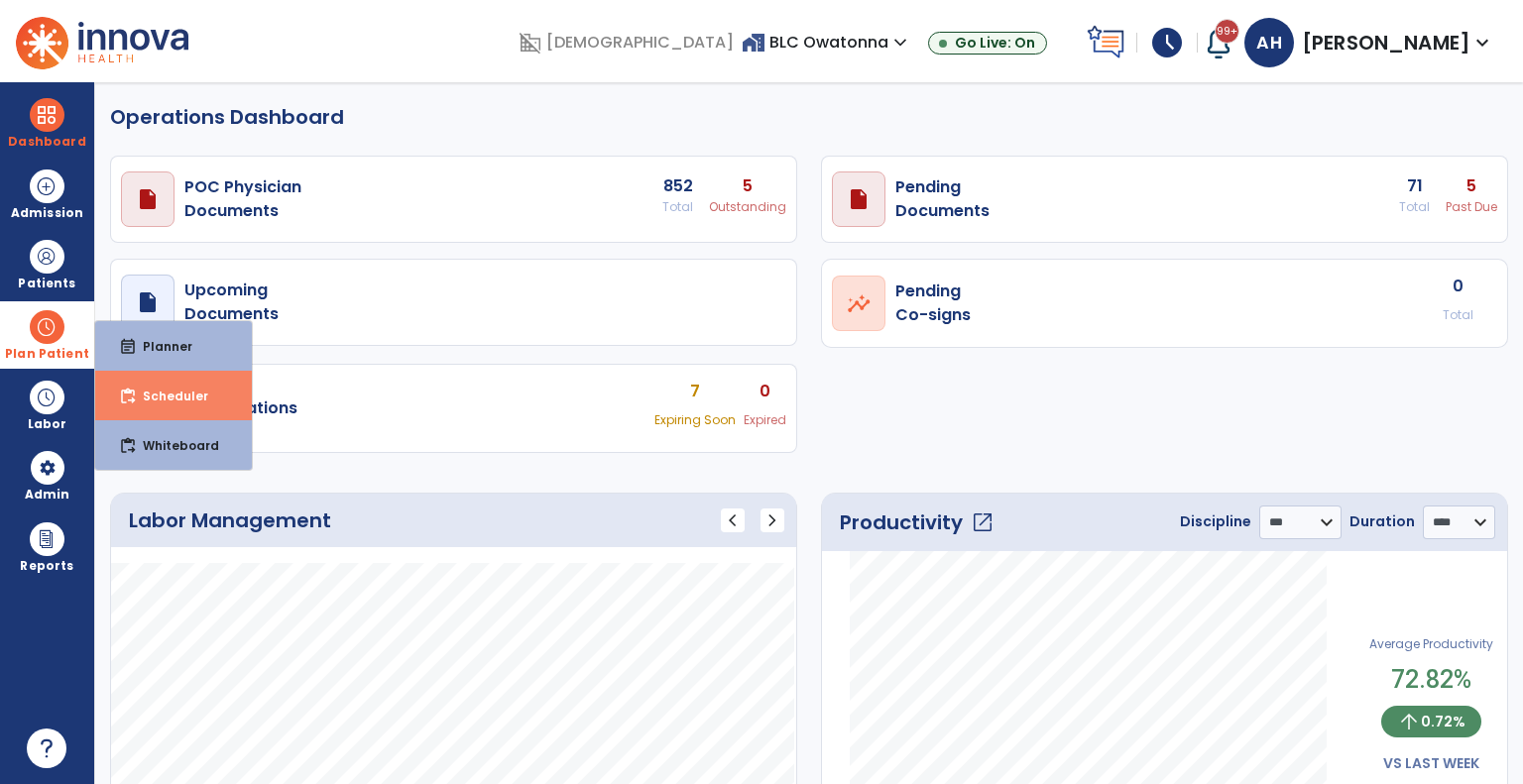 click on "content_paste_go" at bounding box center [128, 396] 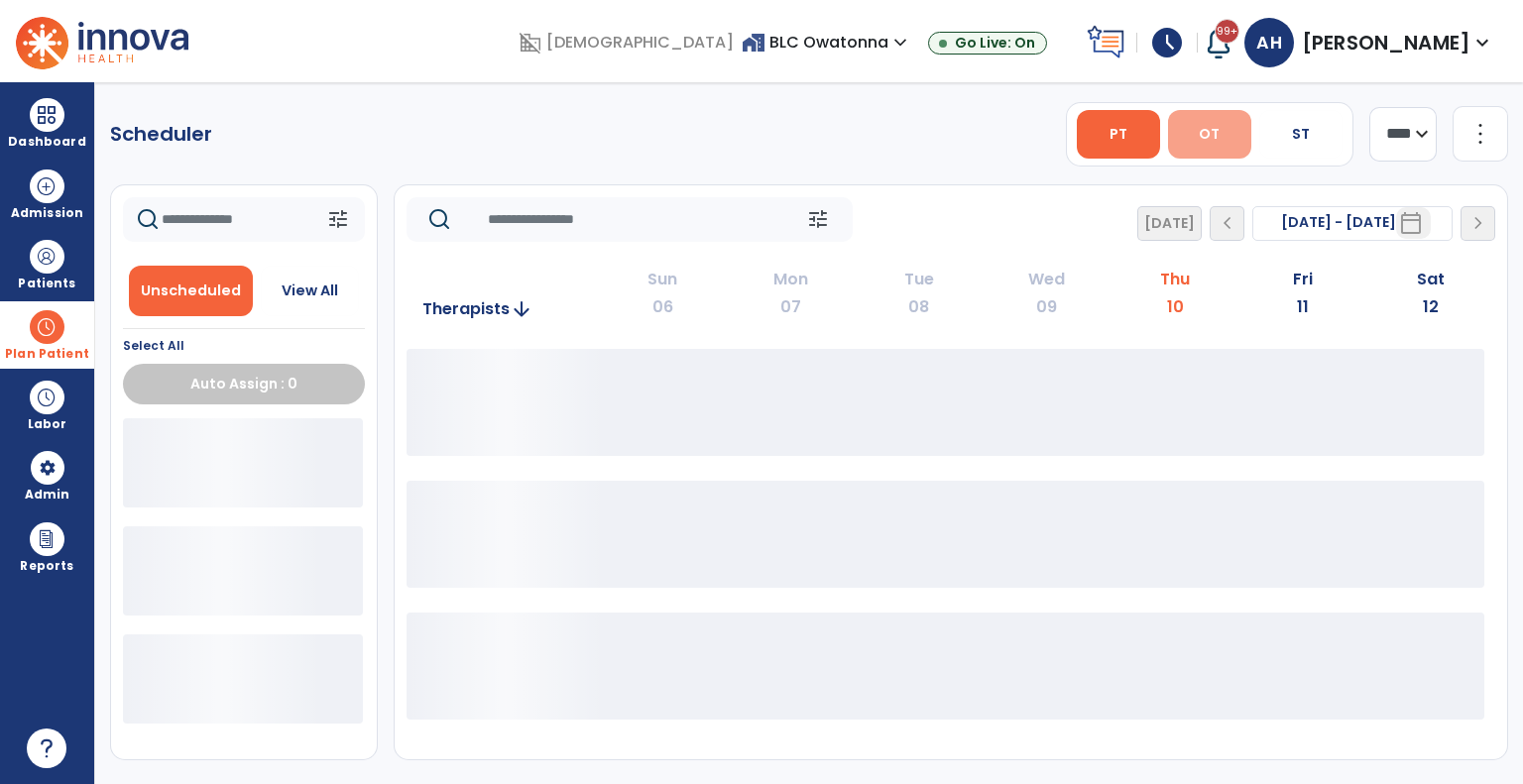 click on "OT" at bounding box center (1210, 134) 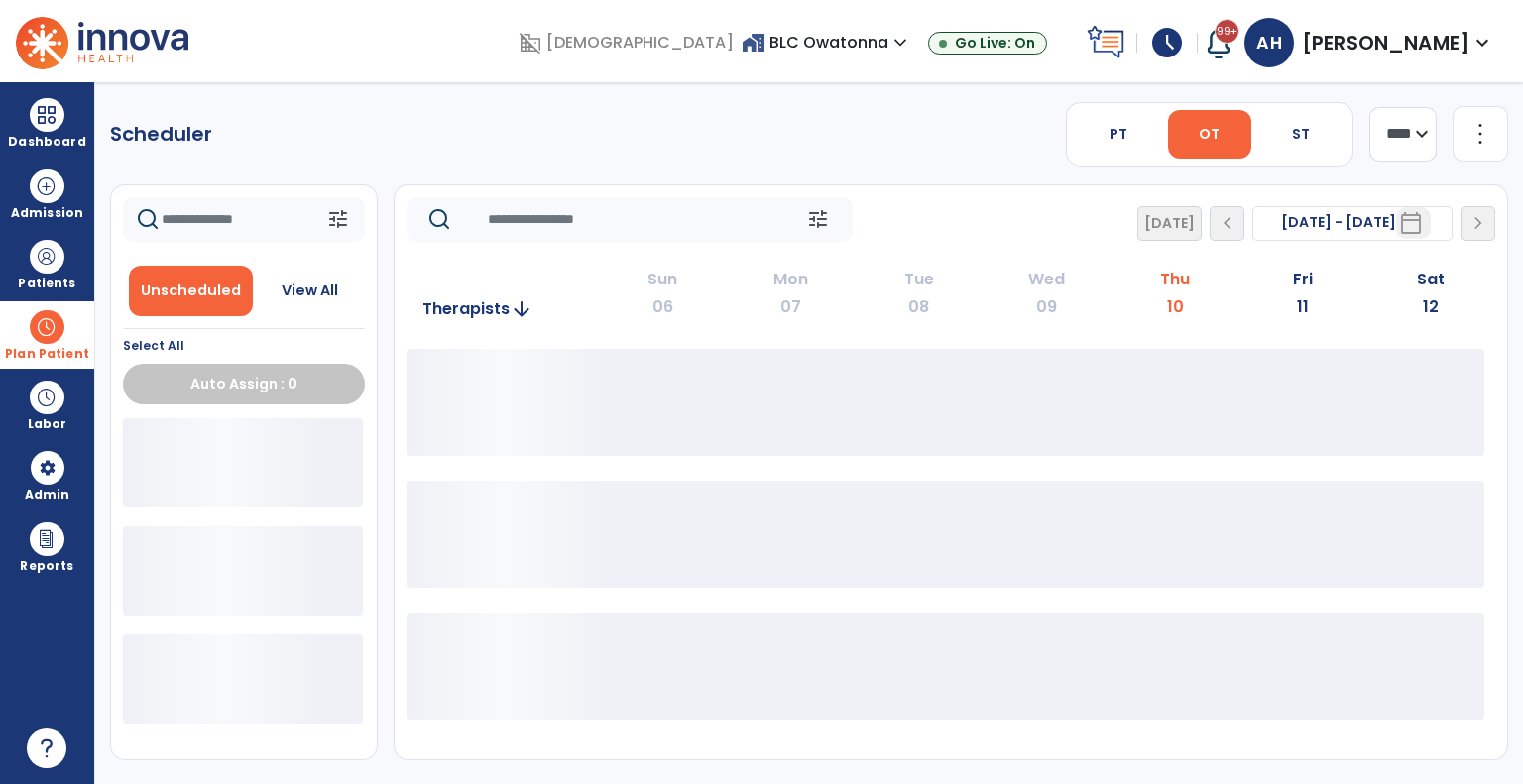 click on "**** ***" 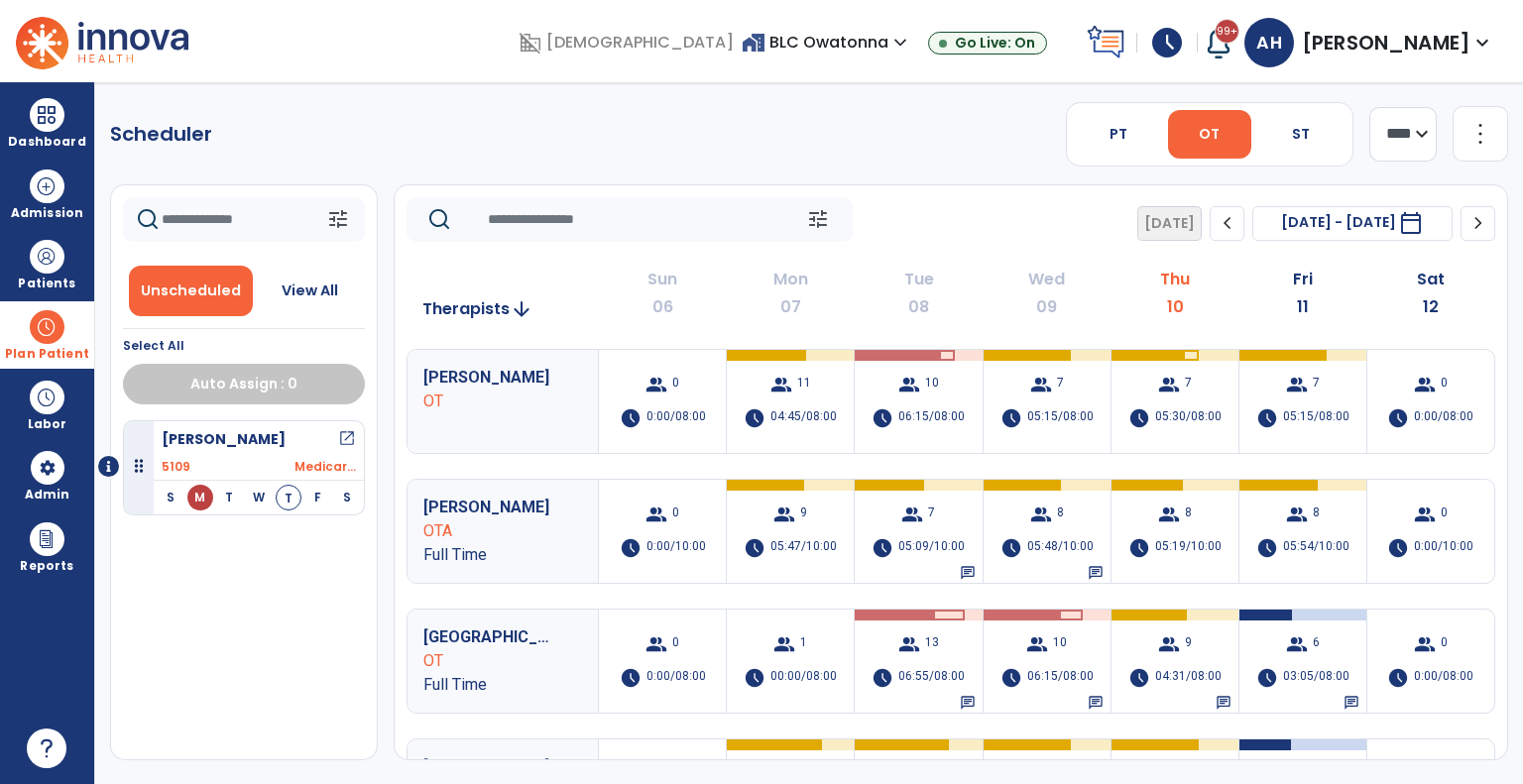 select on "*******" 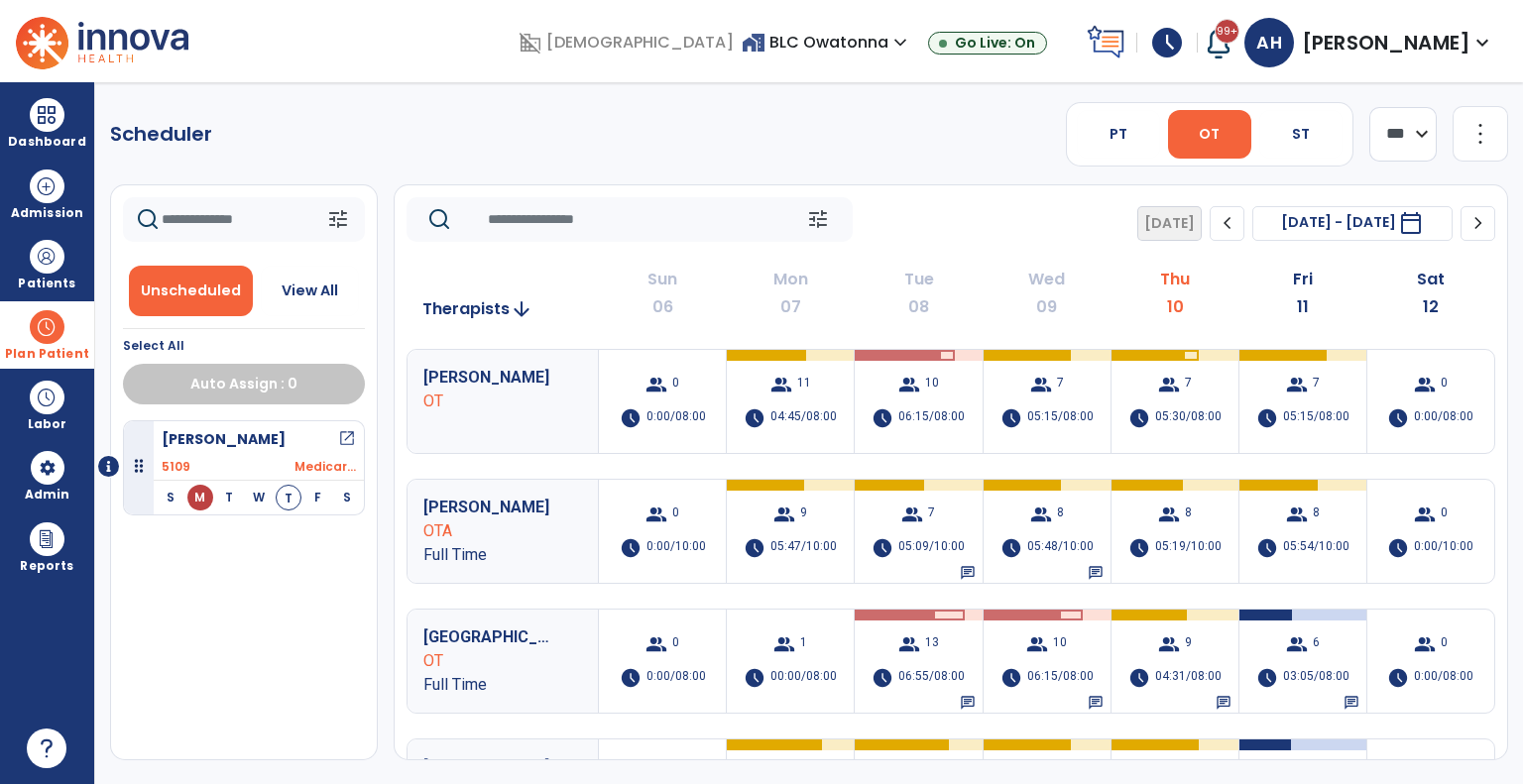 click on "**** ***" 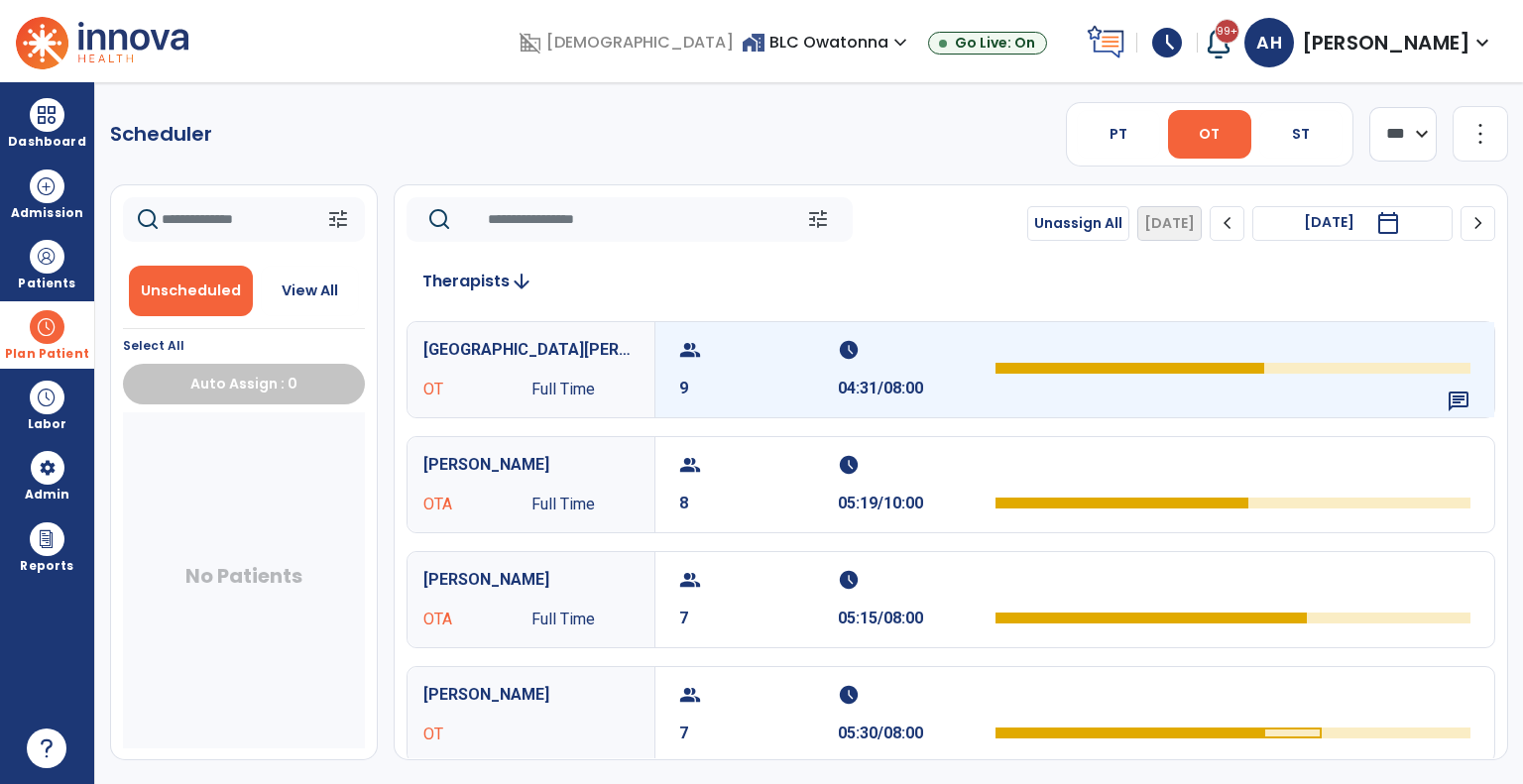 click on "group  9" at bounding box center [759, 370] 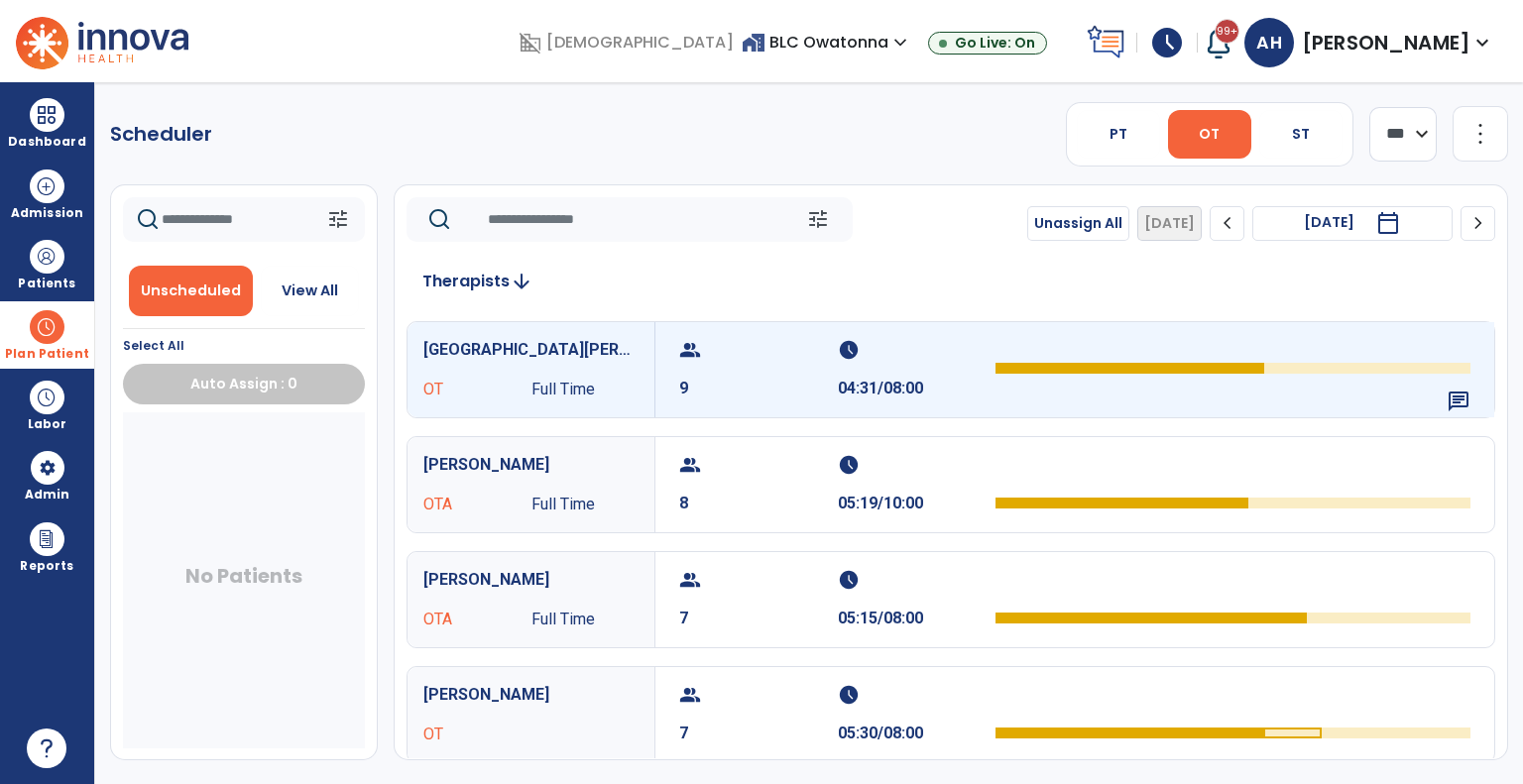 click on "group  9" at bounding box center [759, 370] 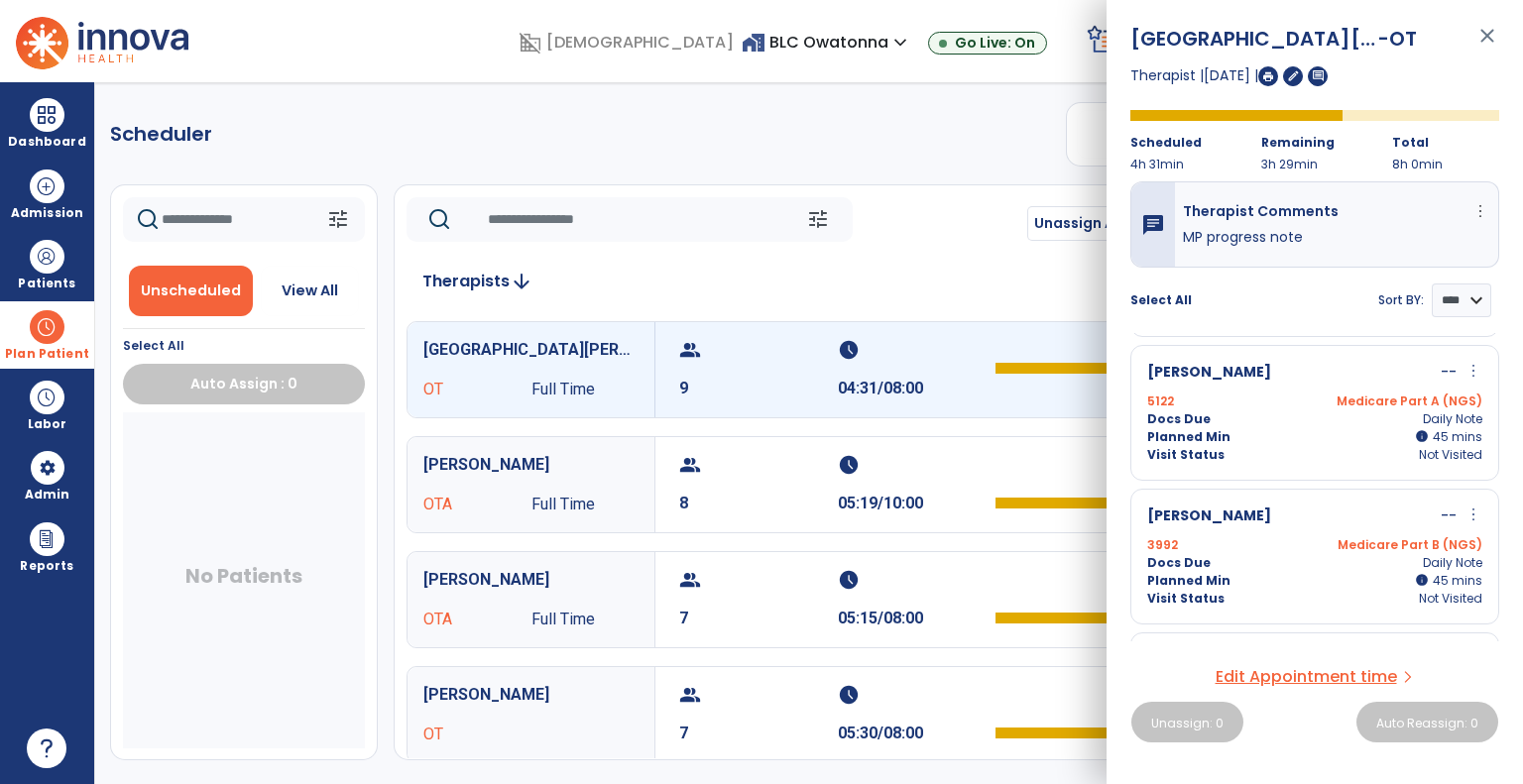 scroll, scrollTop: 284, scrollLeft: 0, axis: vertical 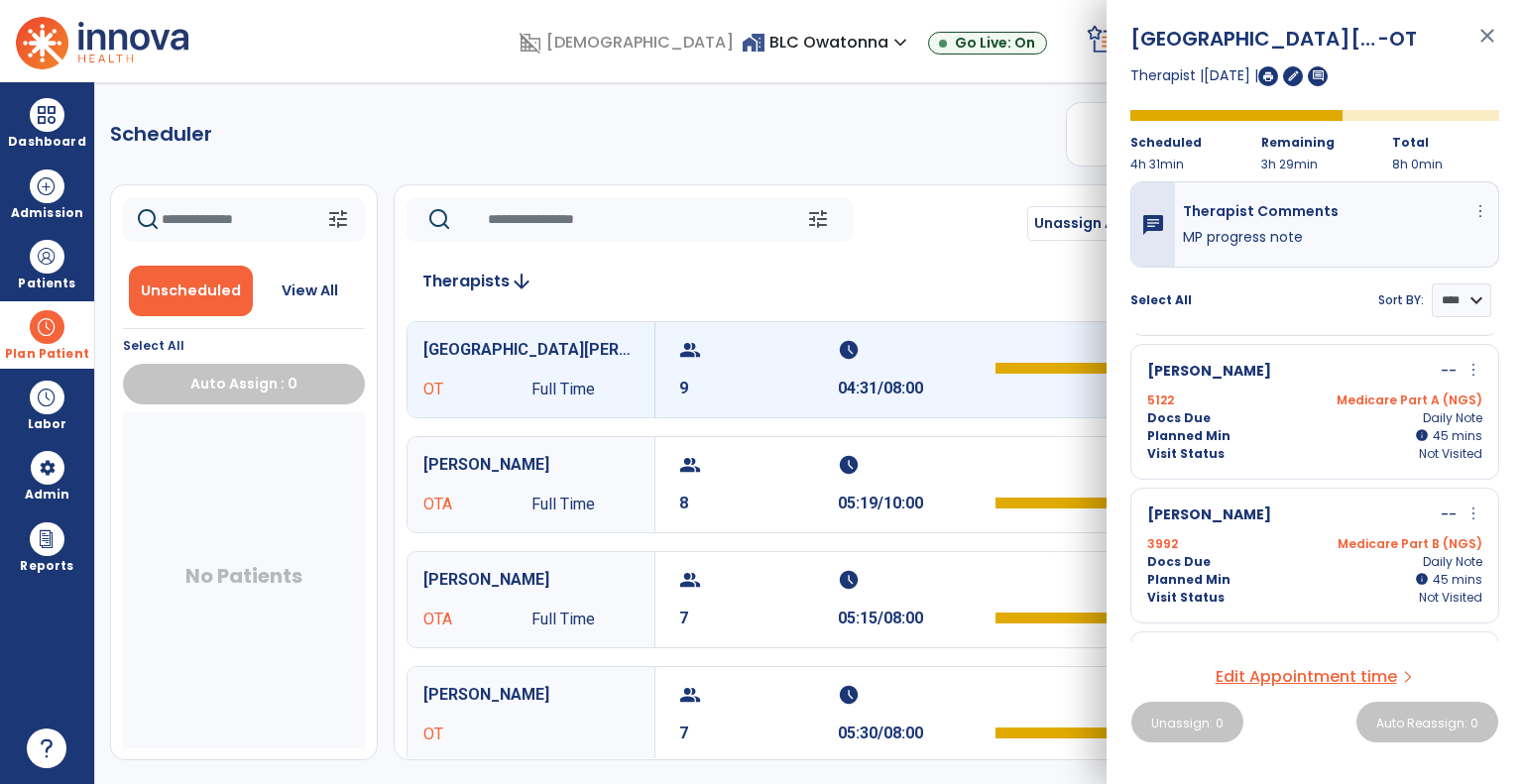 click on "tune   Unassign All   Today  chevron_left Thu, Jul 10 2025  *********  calendar_today  chevron_right" 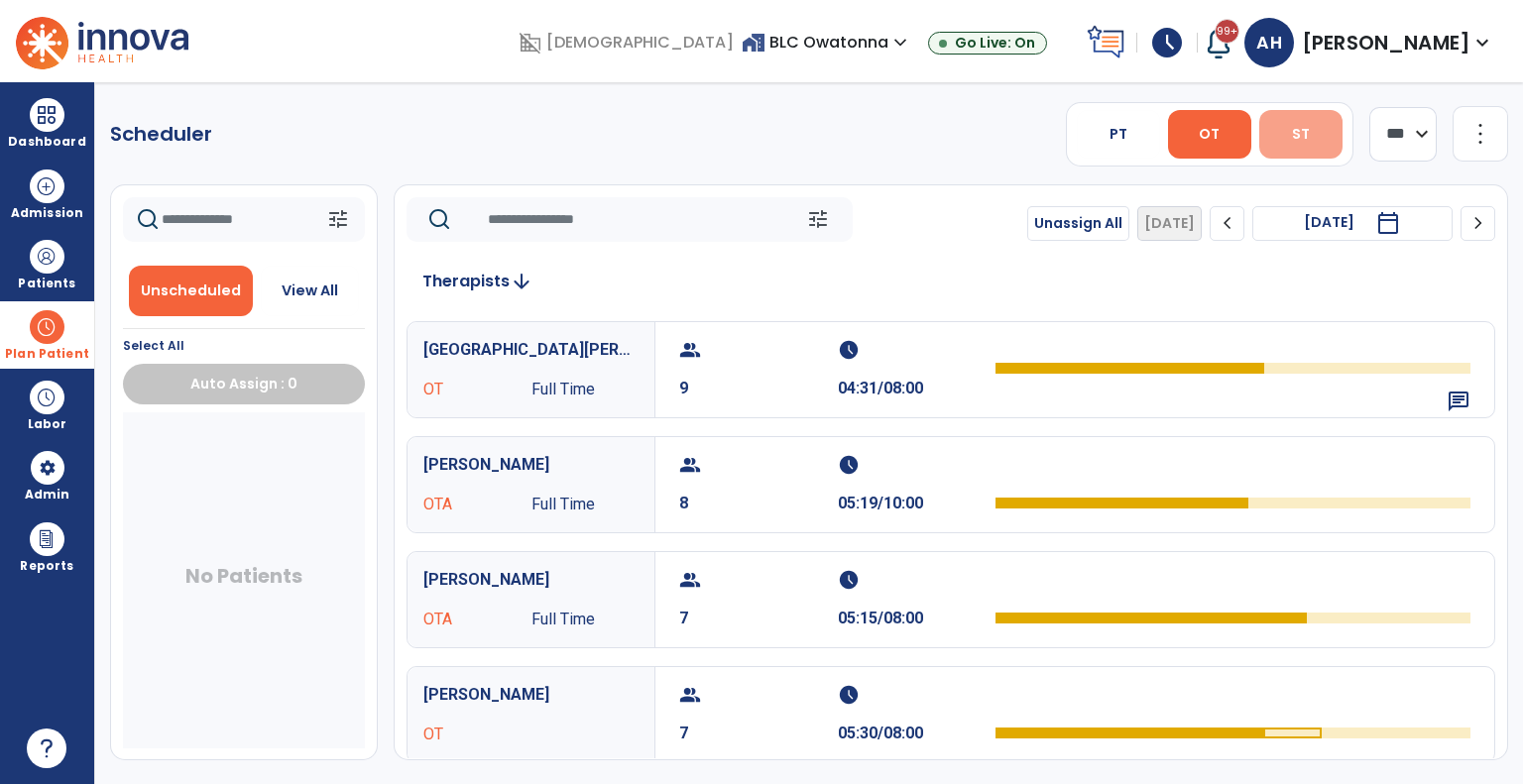 click on "ST" at bounding box center (1301, 134) 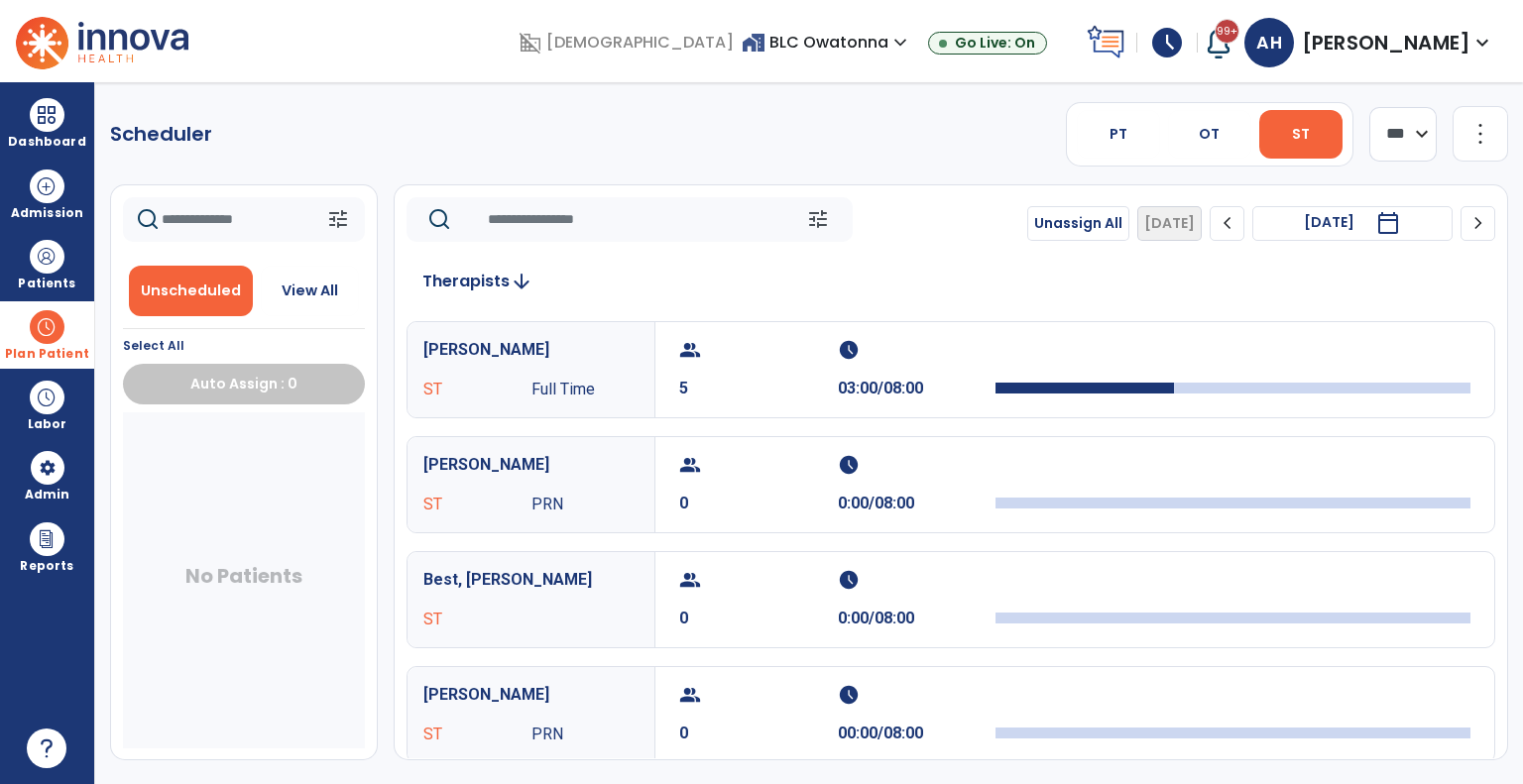 click on "chevron_right" 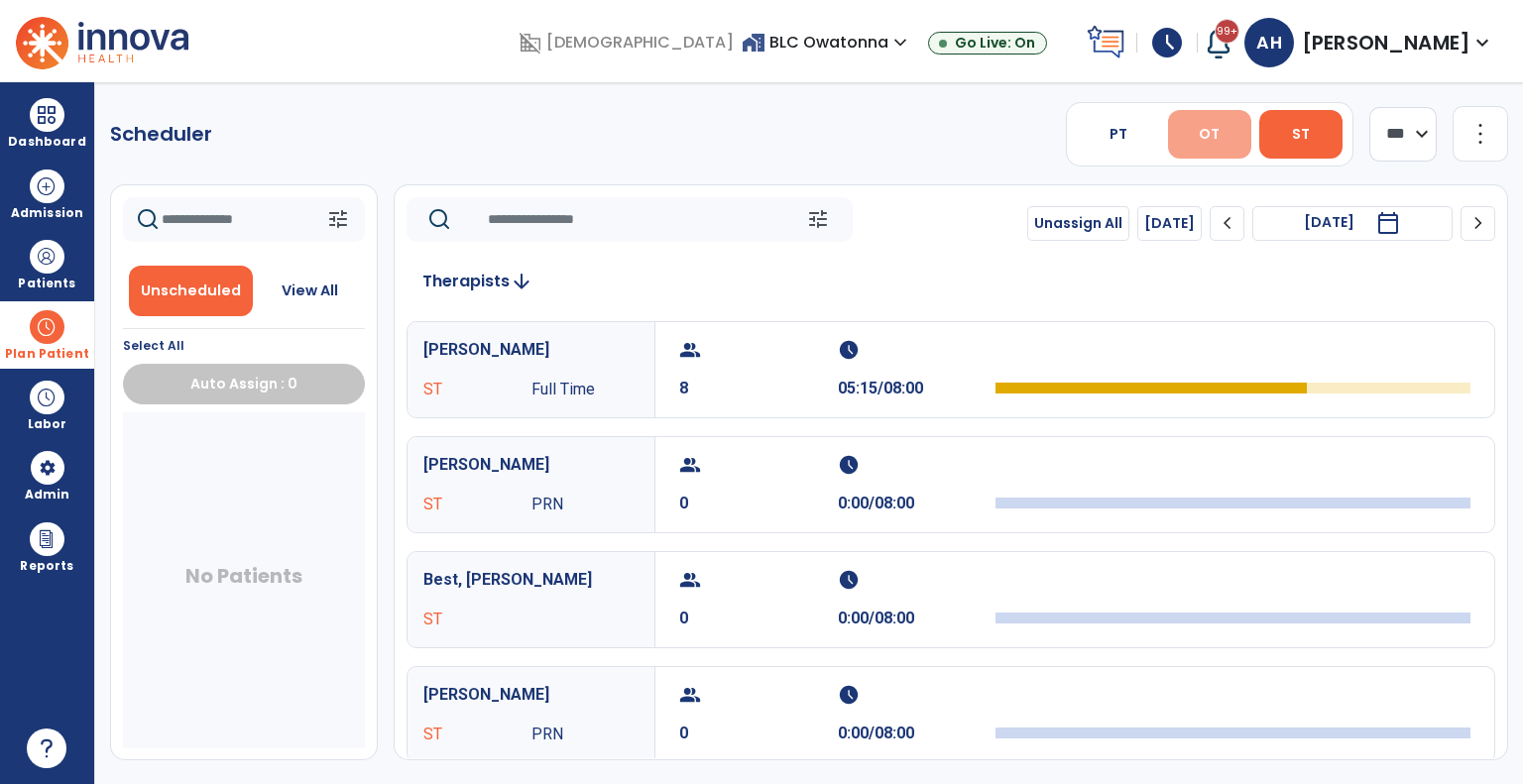 click on "OT" at bounding box center [1209, 134] 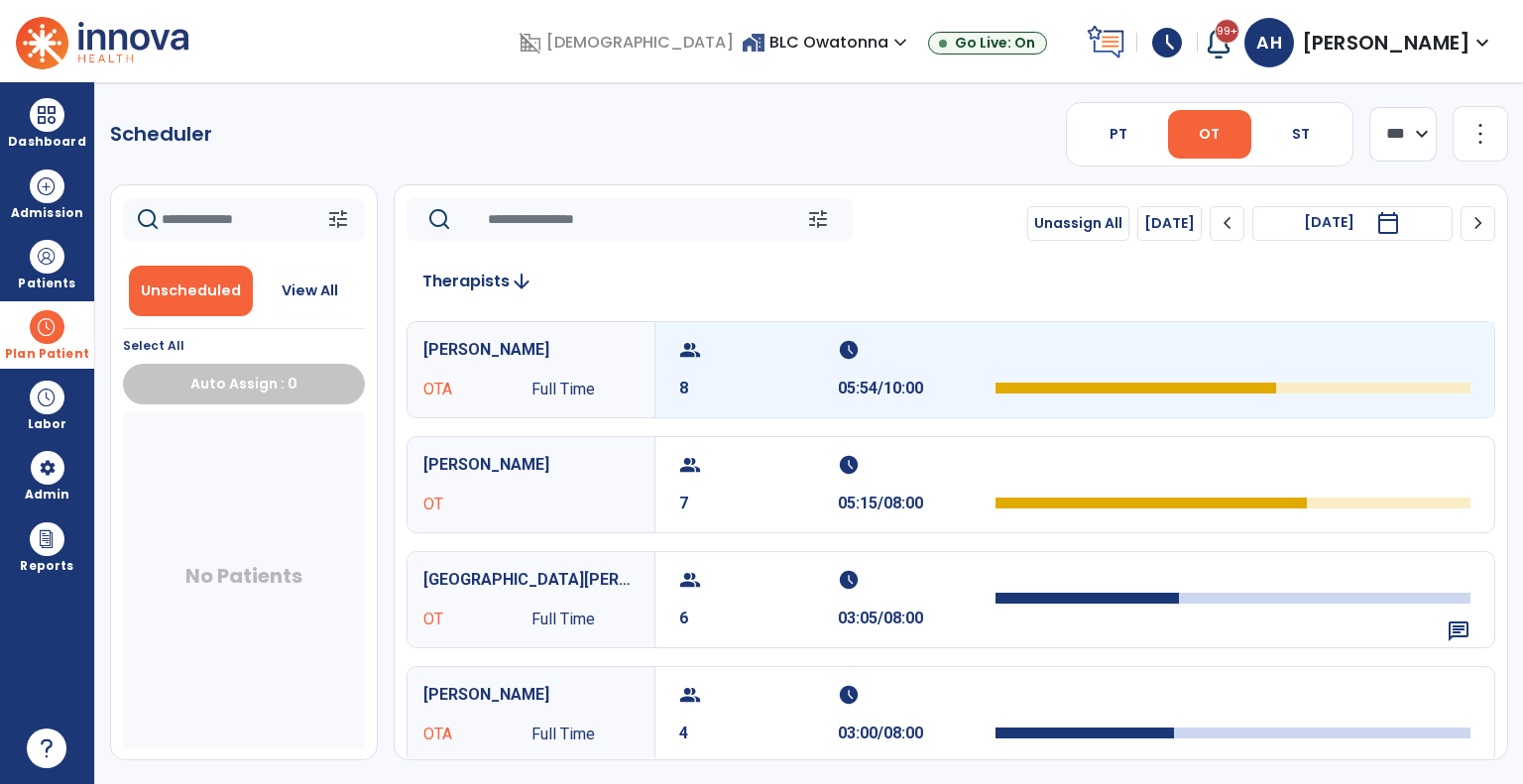 click on "group  8" at bounding box center [759, 370] 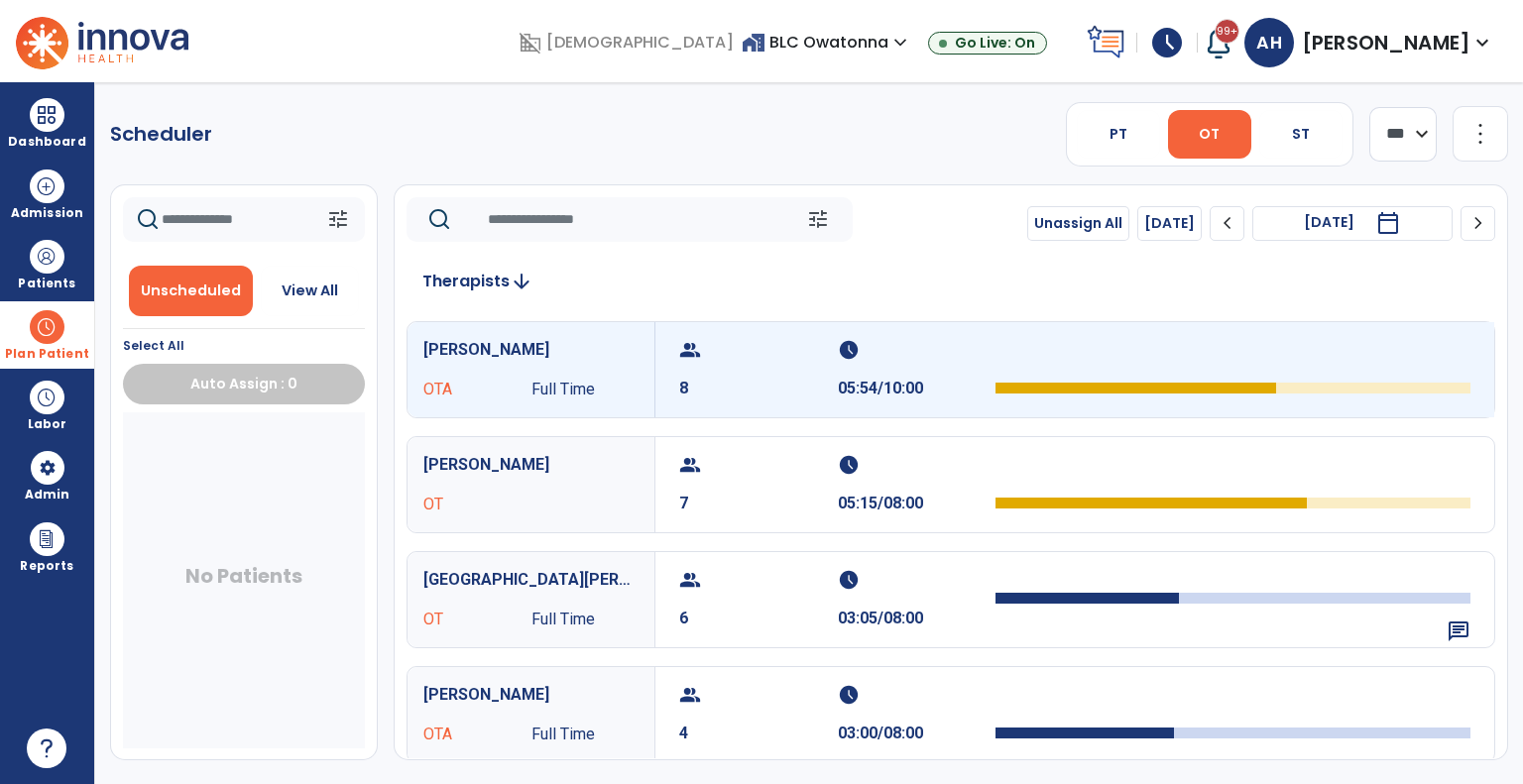 click on "group  8" at bounding box center (759, 370) 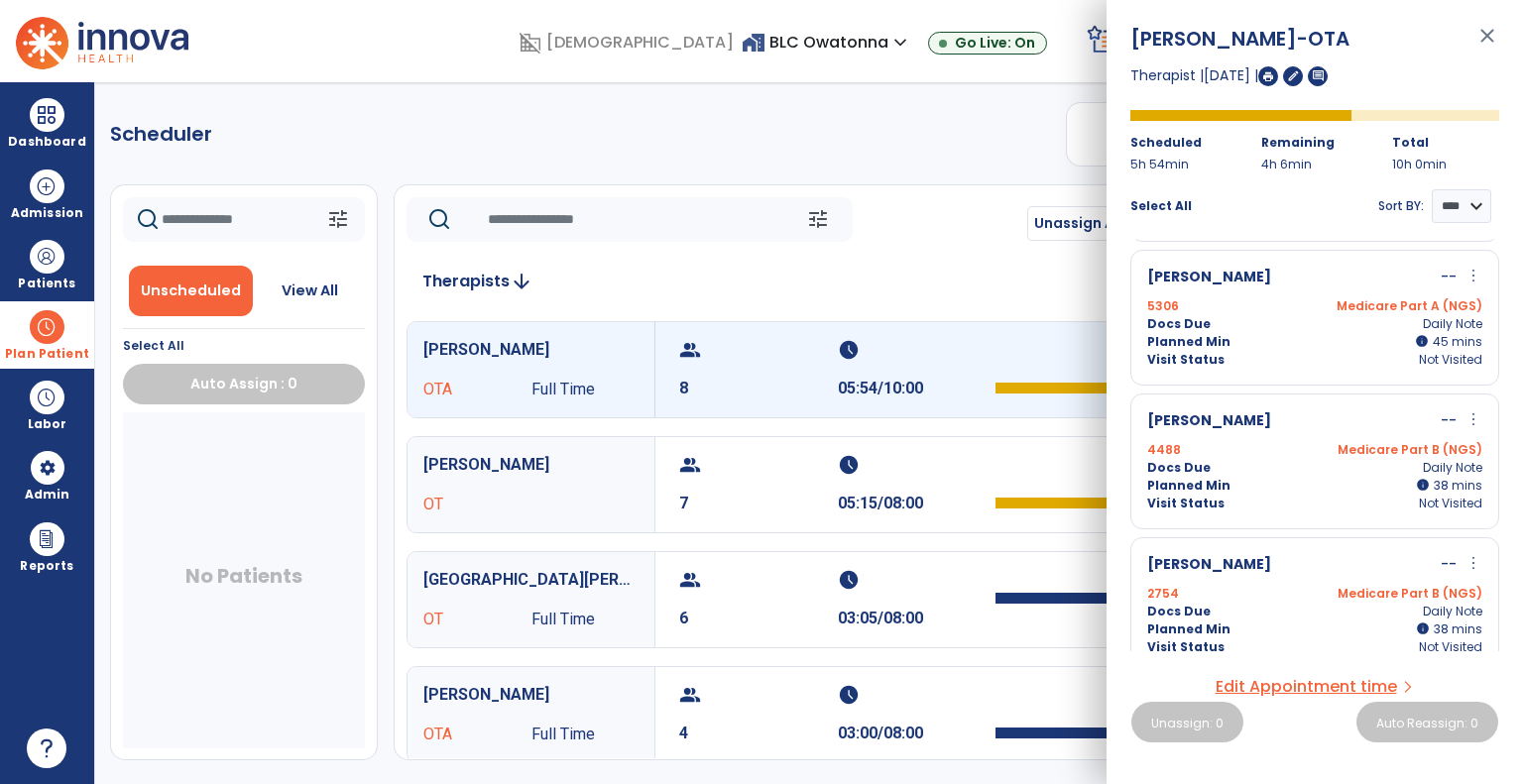 scroll, scrollTop: 732, scrollLeft: 0, axis: vertical 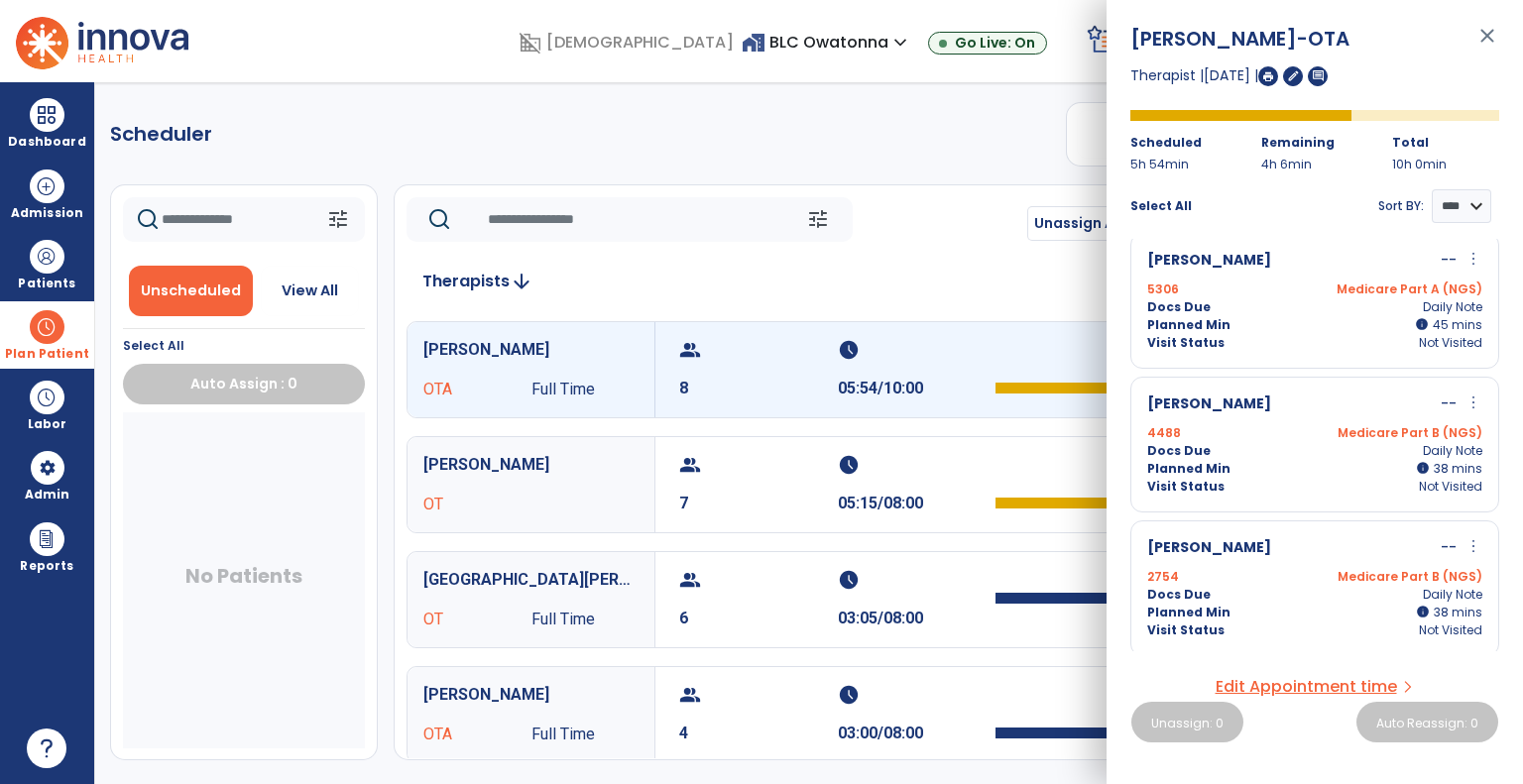 click on "tune   Unassign All   Today  chevron_left Fri, Jul 11 2025  *********  calendar_today  chevron_right" 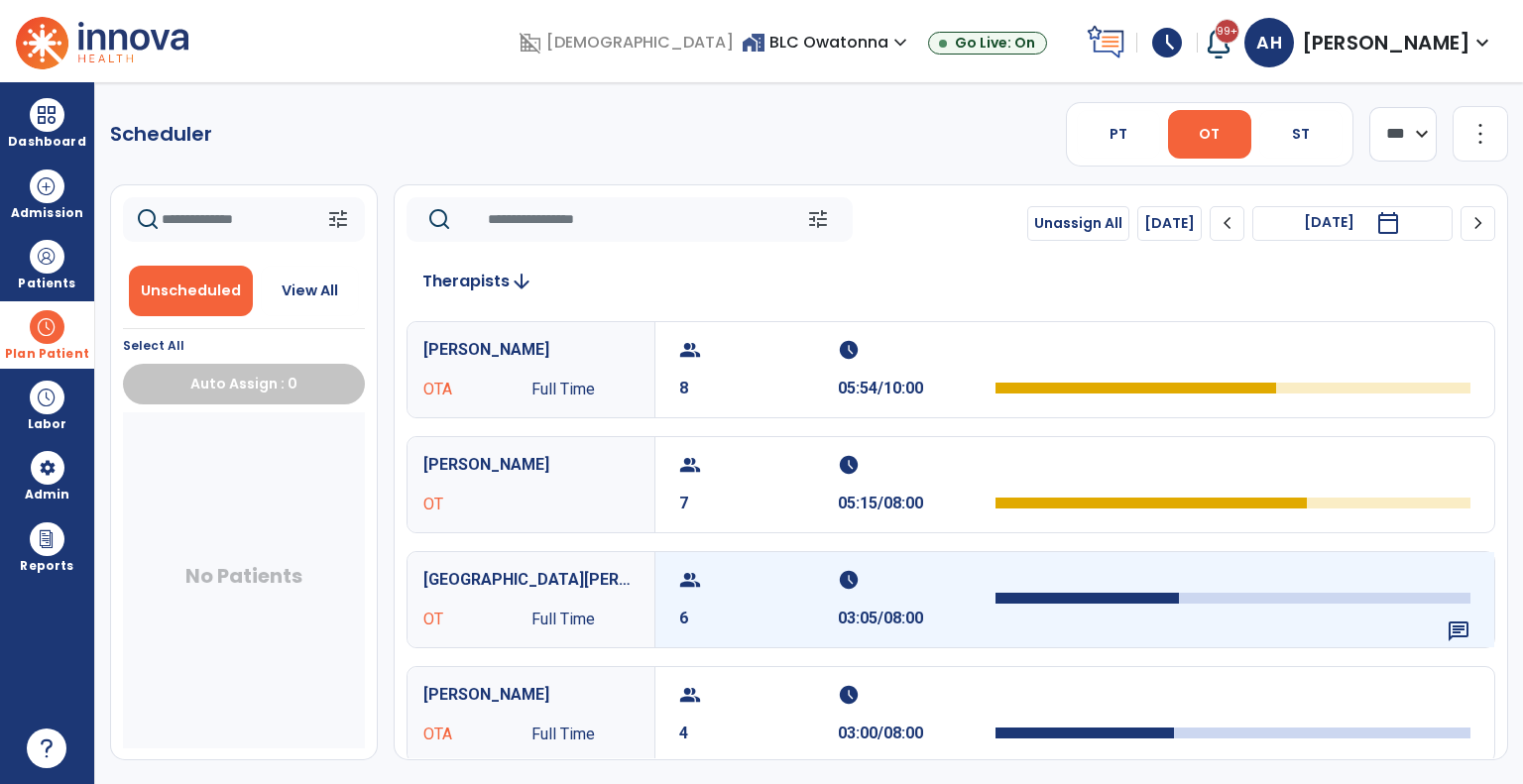 click on "6" at bounding box center [759, 618] 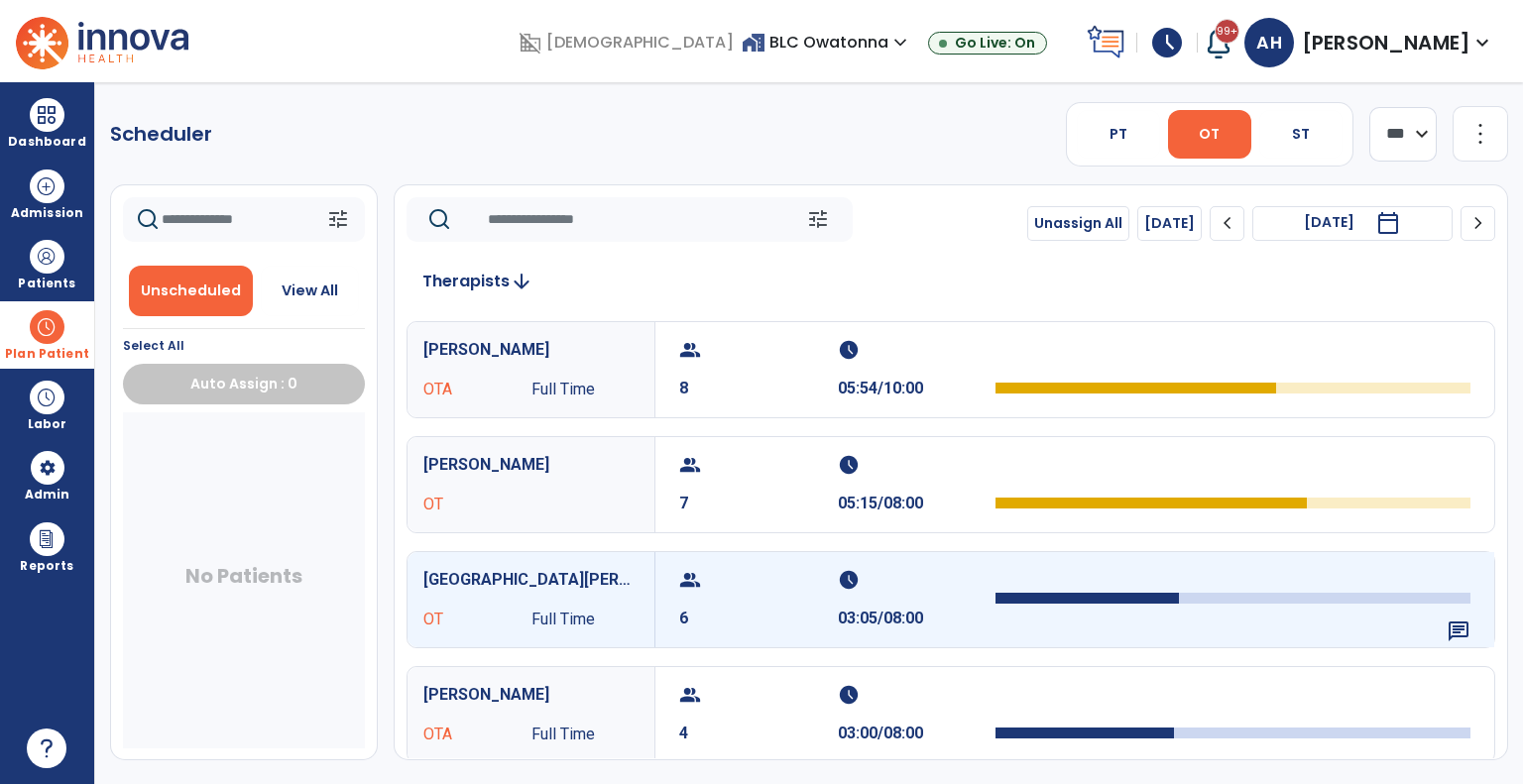 click on "6" at bounding box center [759, 618] 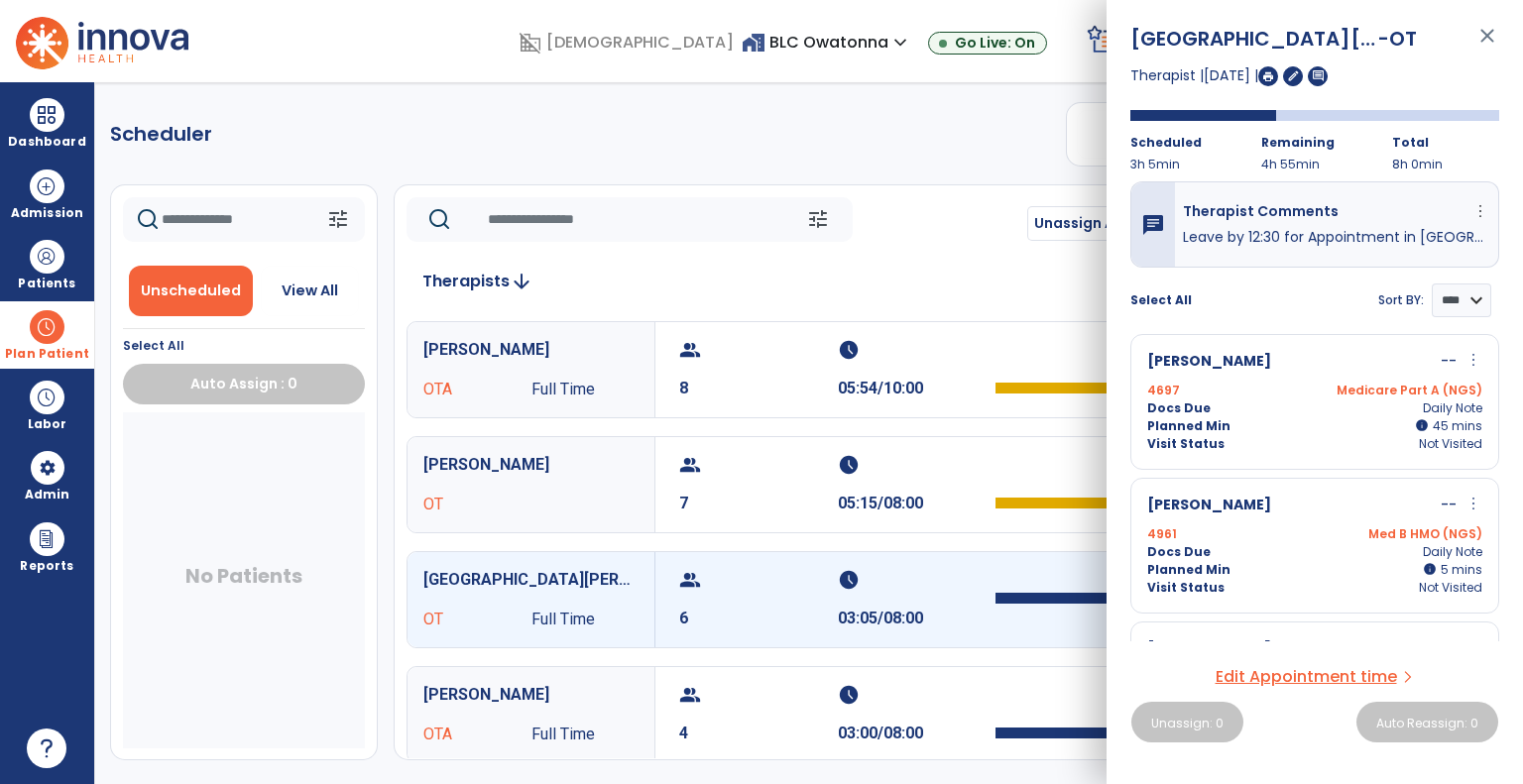 scroll, scrollTop: 548, scrollLeft: 0, axis: vertical 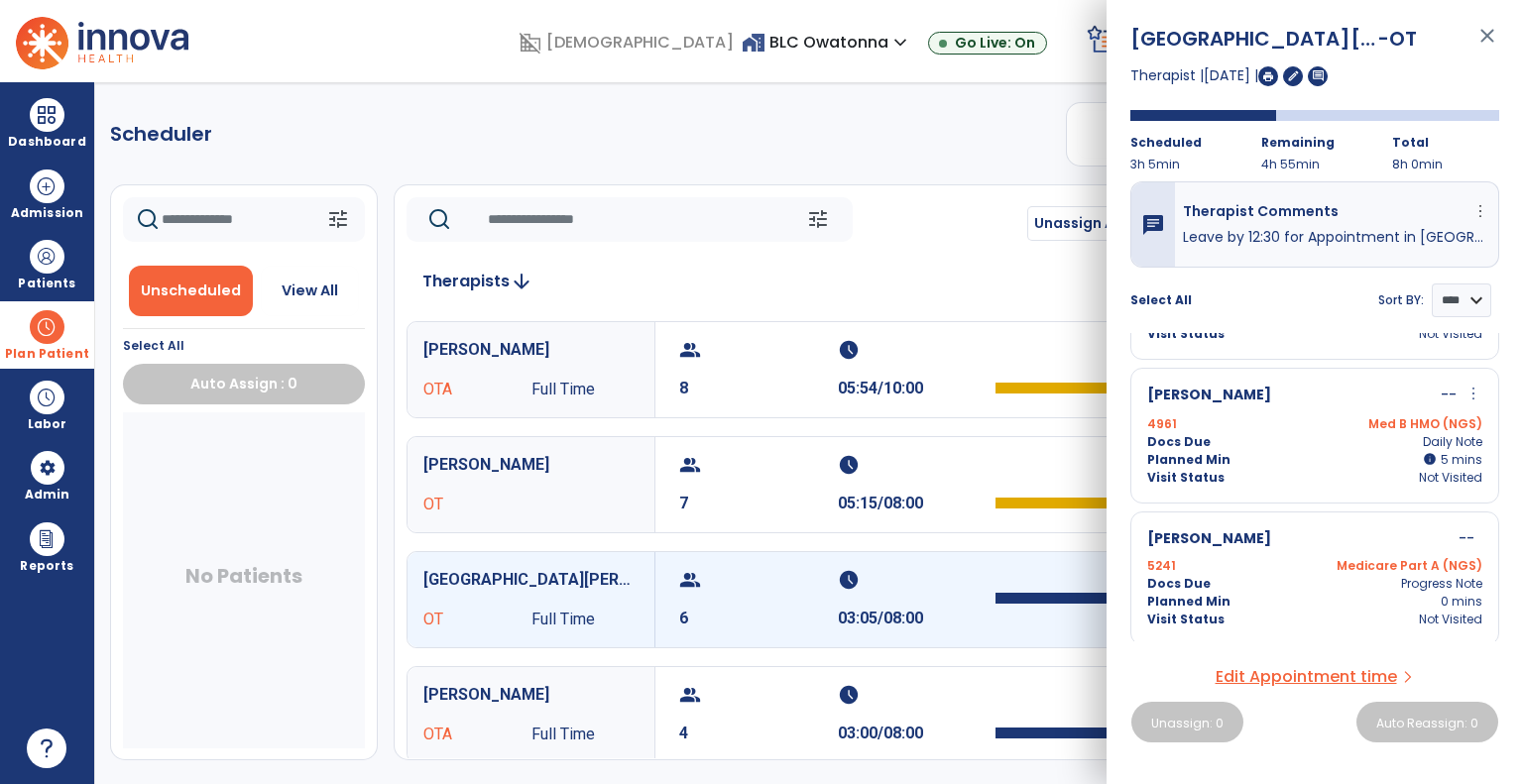 click on "Scheduler   PT   OT   ST  **** *** more_vert  Manage Labor   View All Therapists   Print   tune   Unscheduled   View All  Select All  Auto Assign : 0  No Patients  tune   Unassign All   Today  chevron_left Fri, Jul 11 2025  *********  calendar_today  chevron_right Therapists  arrow_downward   Dallman, Melissa OTA Full Time  group  8  schedule  05:54/10:00   Scheid, Morgan OT  group  7  schedule  05:15/08:00   Brandenburg, Elizabeth OT Full Time  group  6  schedule  03:05/08:00   chat Prochaska, Catherine OTA Full Time  group  4  schedule  03:00/08:00   Evans, Lynnea OT Full Time  group  3  schedule  01:23/08:00   Bleess, Kelly OTA Full Time  group  0  schedule  0:00/08:00   Boice, Payton OTA Full Time  group  0  schedule  0:00/08:00   Carlson, Britany OTA PRN  group  0  schedule  0:00/08:00   Cink, Christina OT Part Time  group  0  schedule  0:00/08:00   Condon, Amber OT PRN  group  0  schedule  0:00/08:00   Dimaggio, Jodi OTA PRN  group  0  schedule  0:00/08:00   Gregg, Karleen OT Full Time 0" at bounding box center (809, 433) 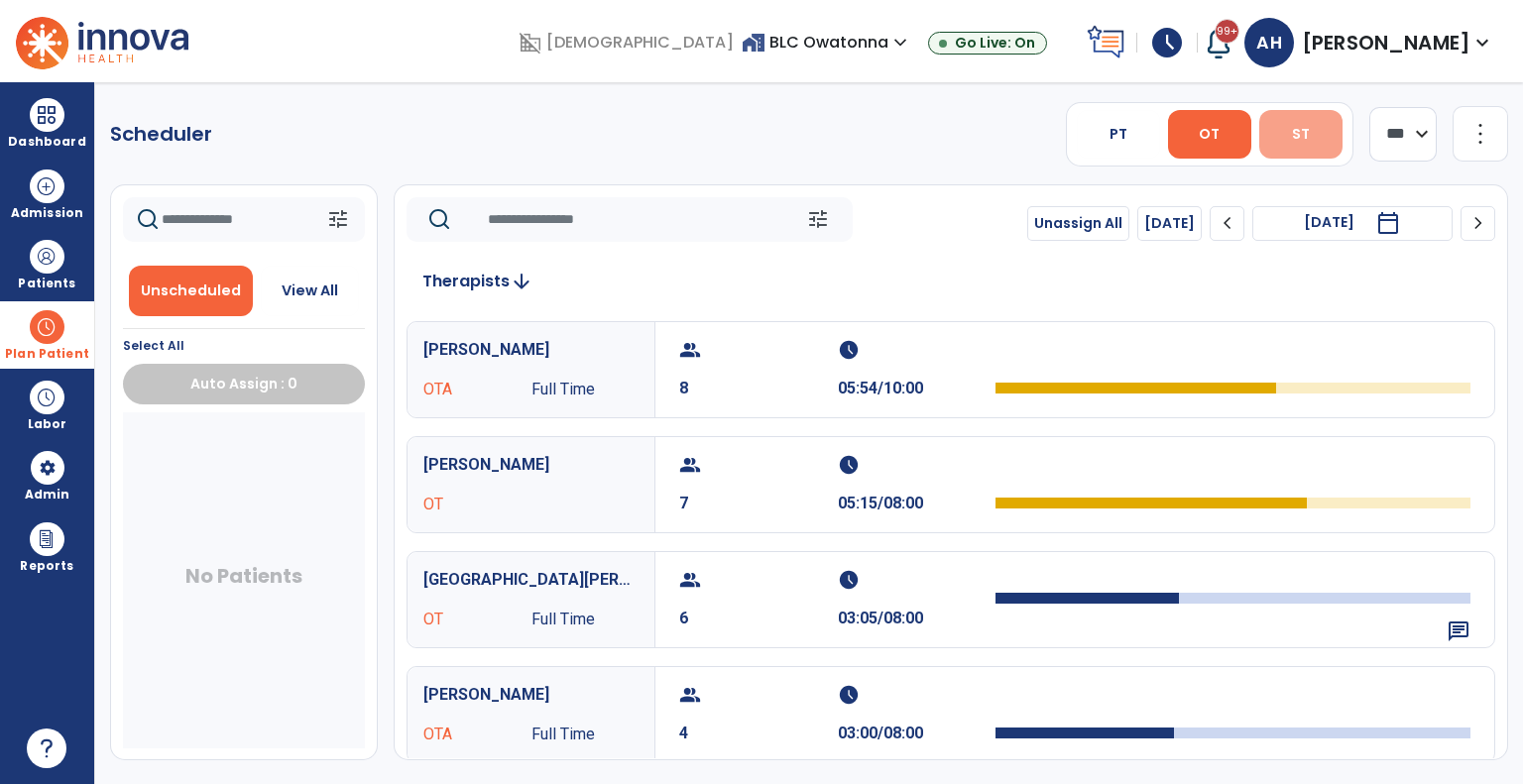 click on "ST" at bounding box center (1301, 134) 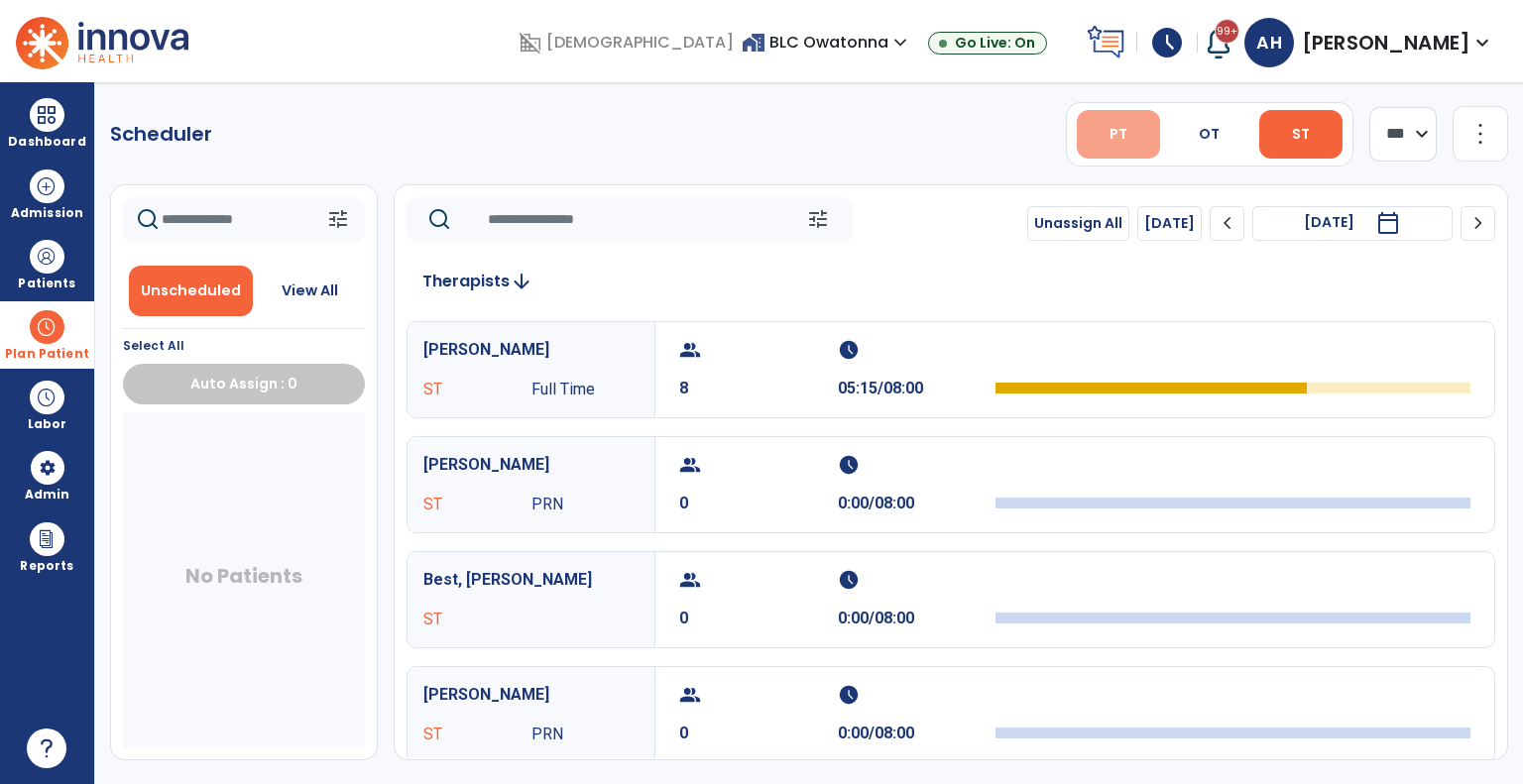 click on "PT" at bounding box center (1118, 134) 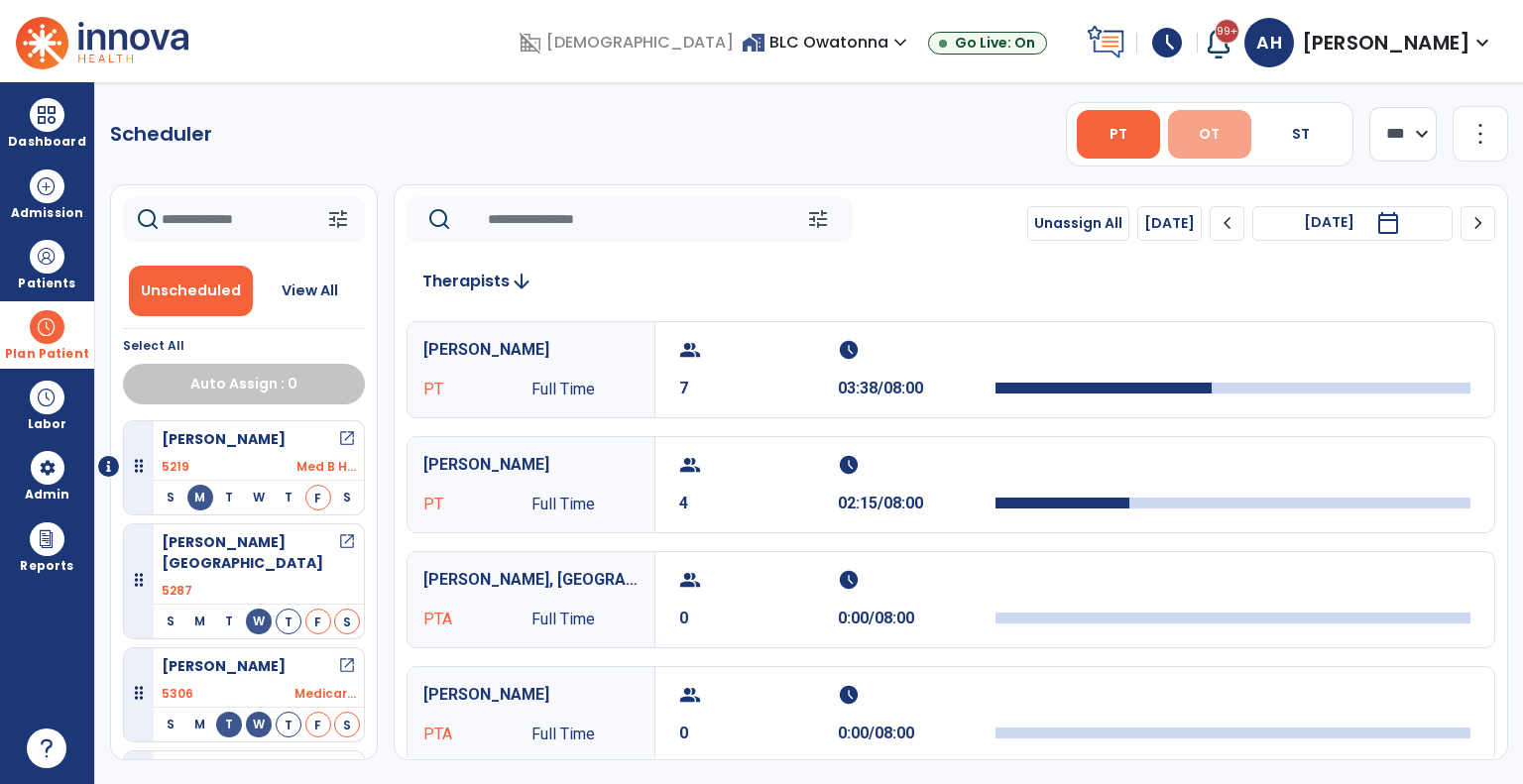 click on "OT" at bounding box center (1210, 134) 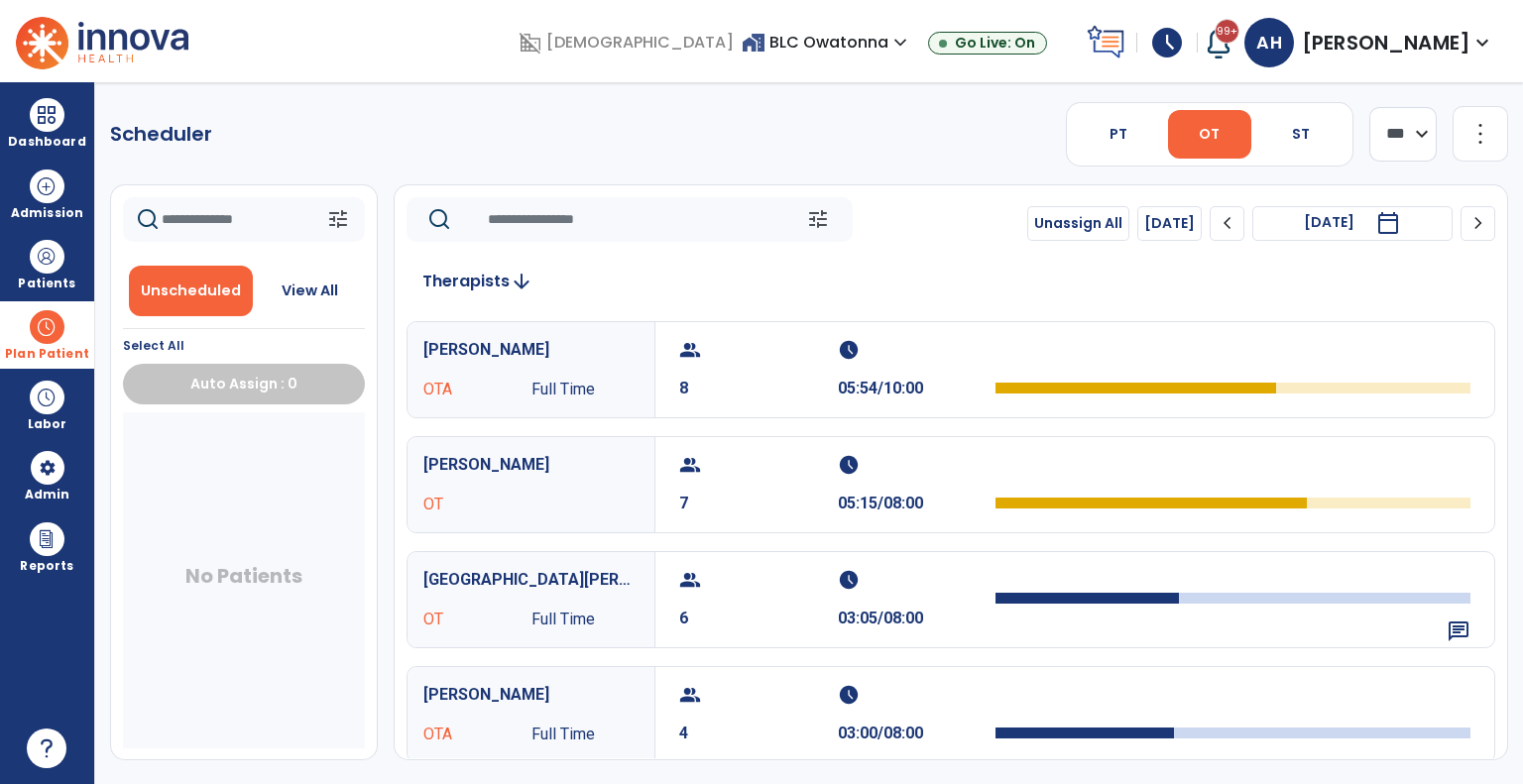 click on "chevron_left" 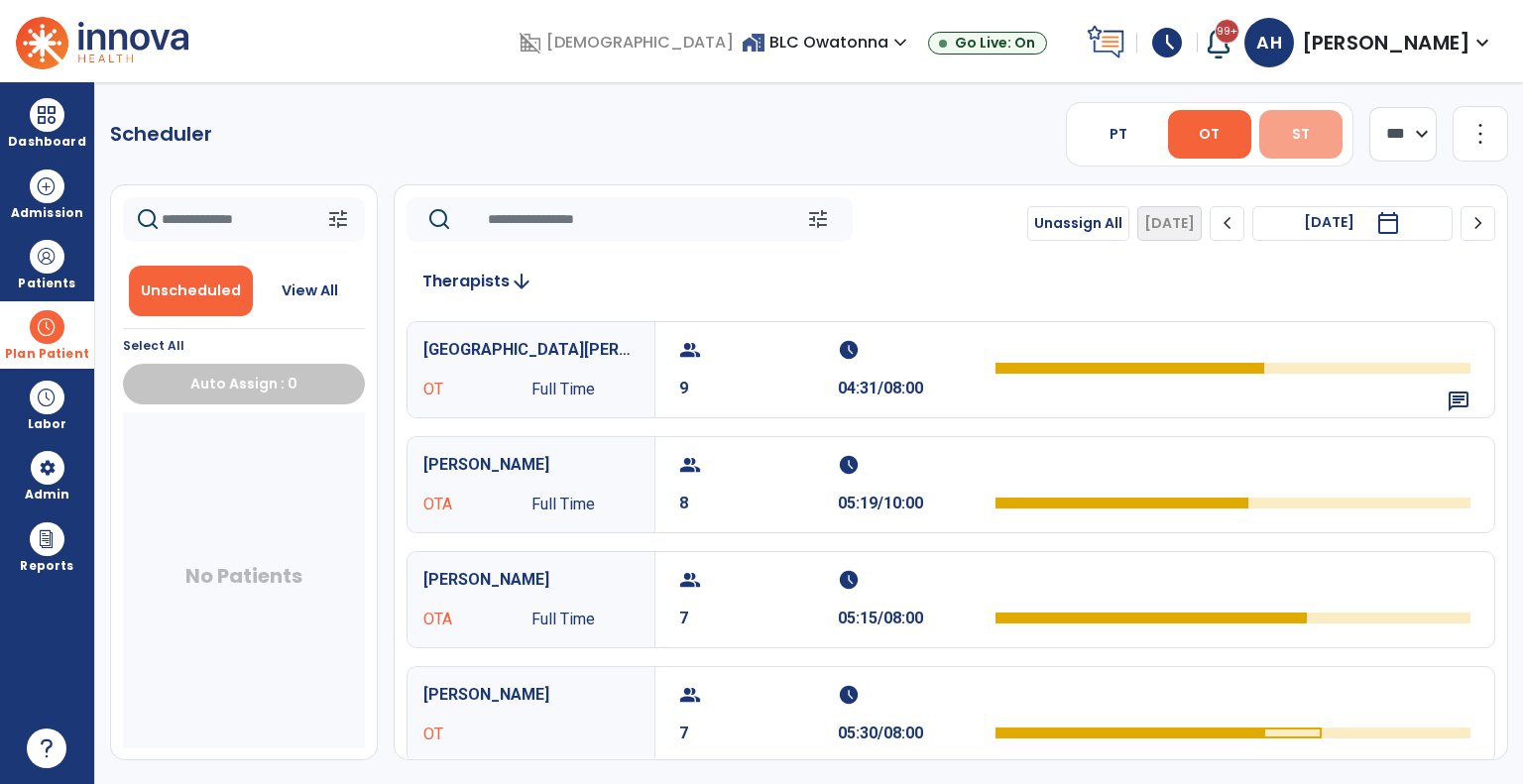 click on "ST" at bounding box center [1301, 134] 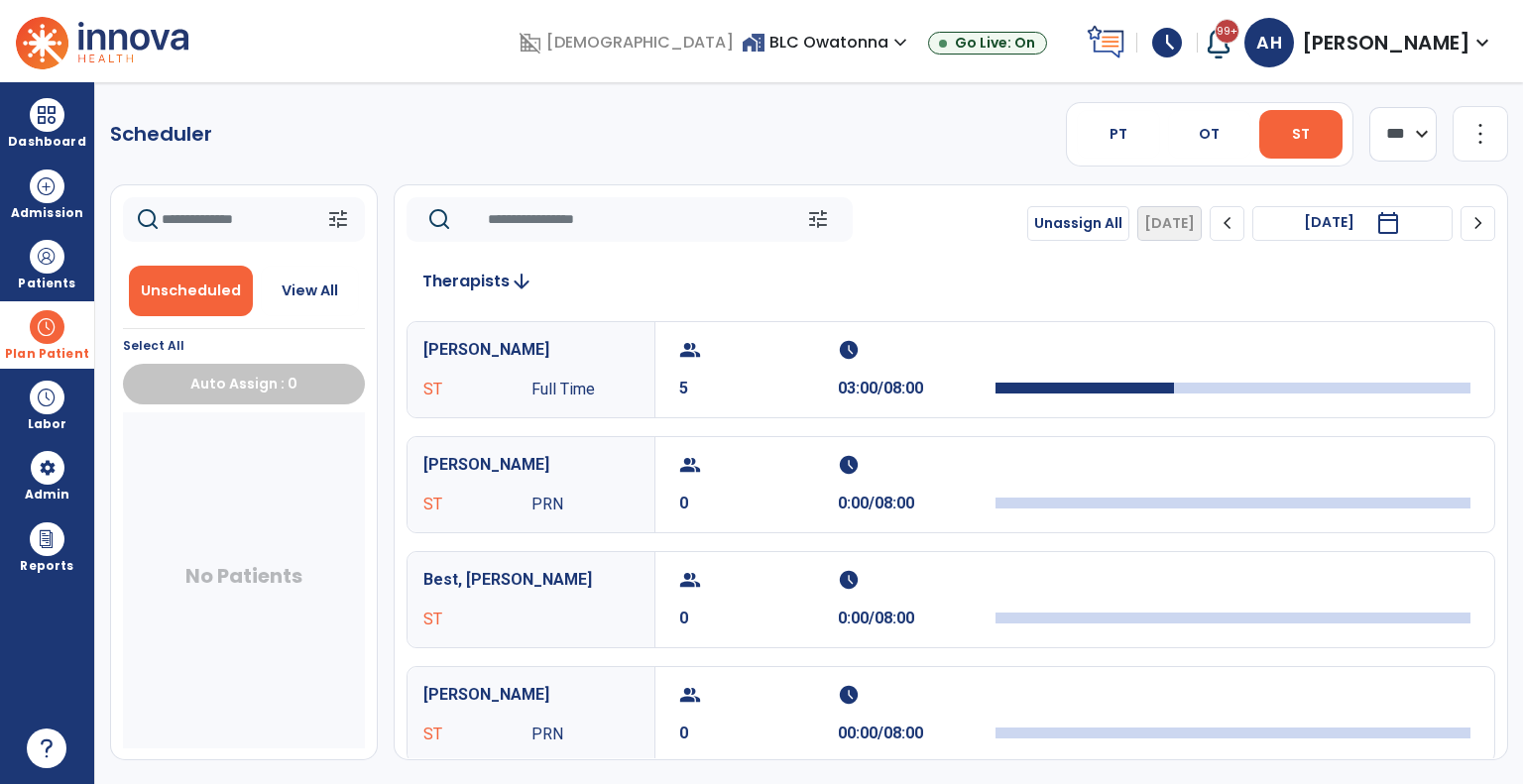 click on "[PERSON_NAME]" at bounding box center [1386, 43] 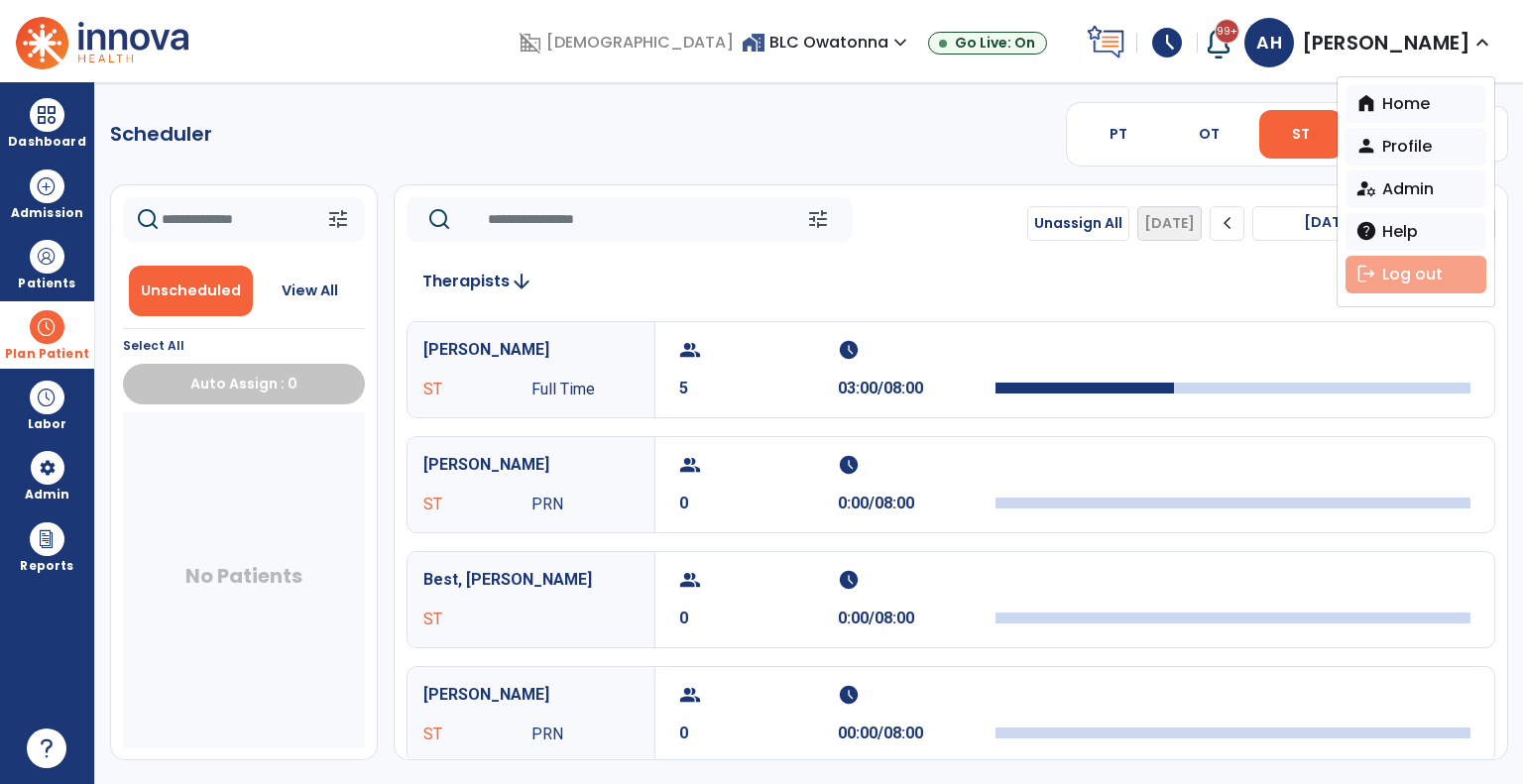 click on "logout" at bounding box center (1366, 274) 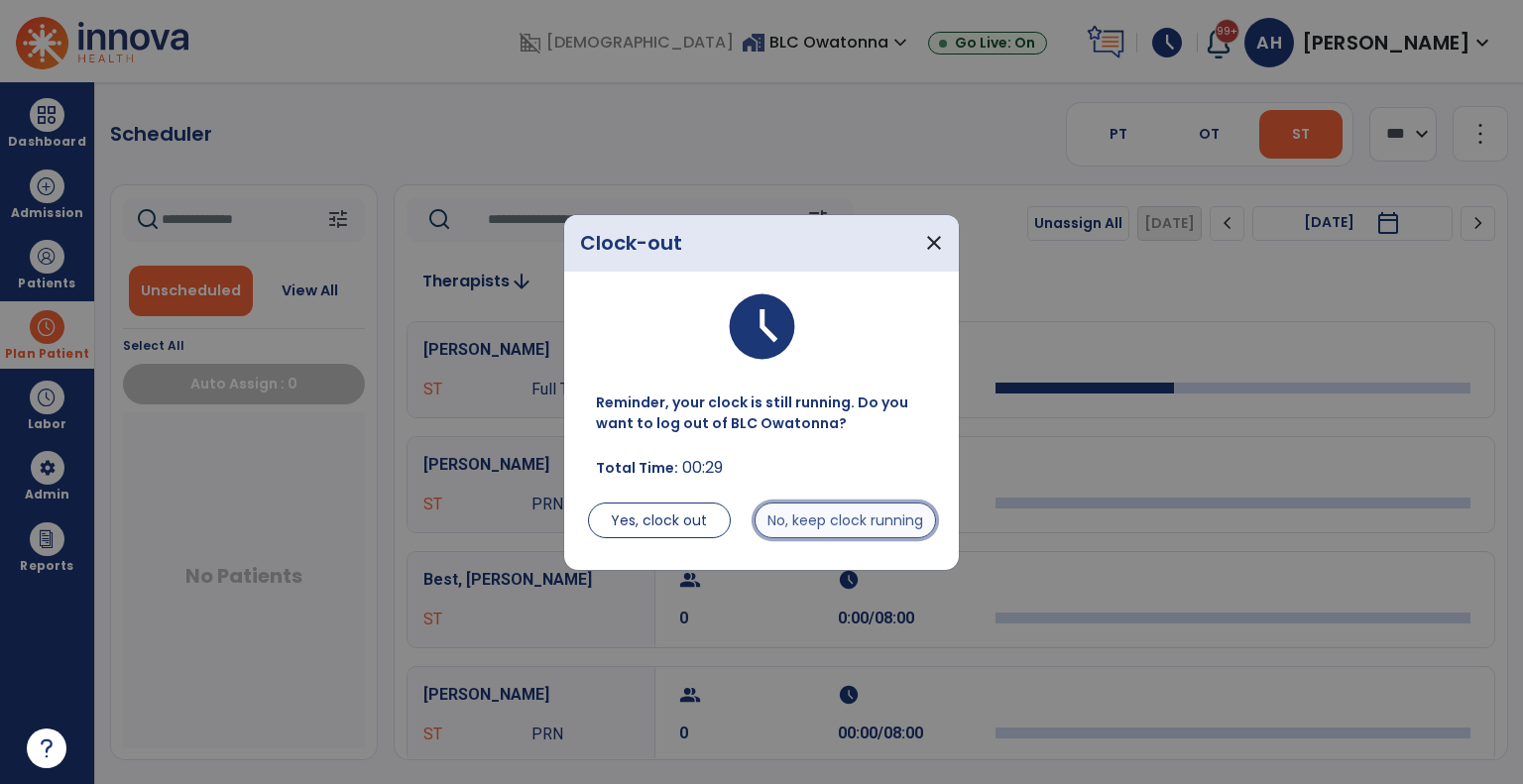 click on "No, keep clock running" at bounding box center [845, 520] 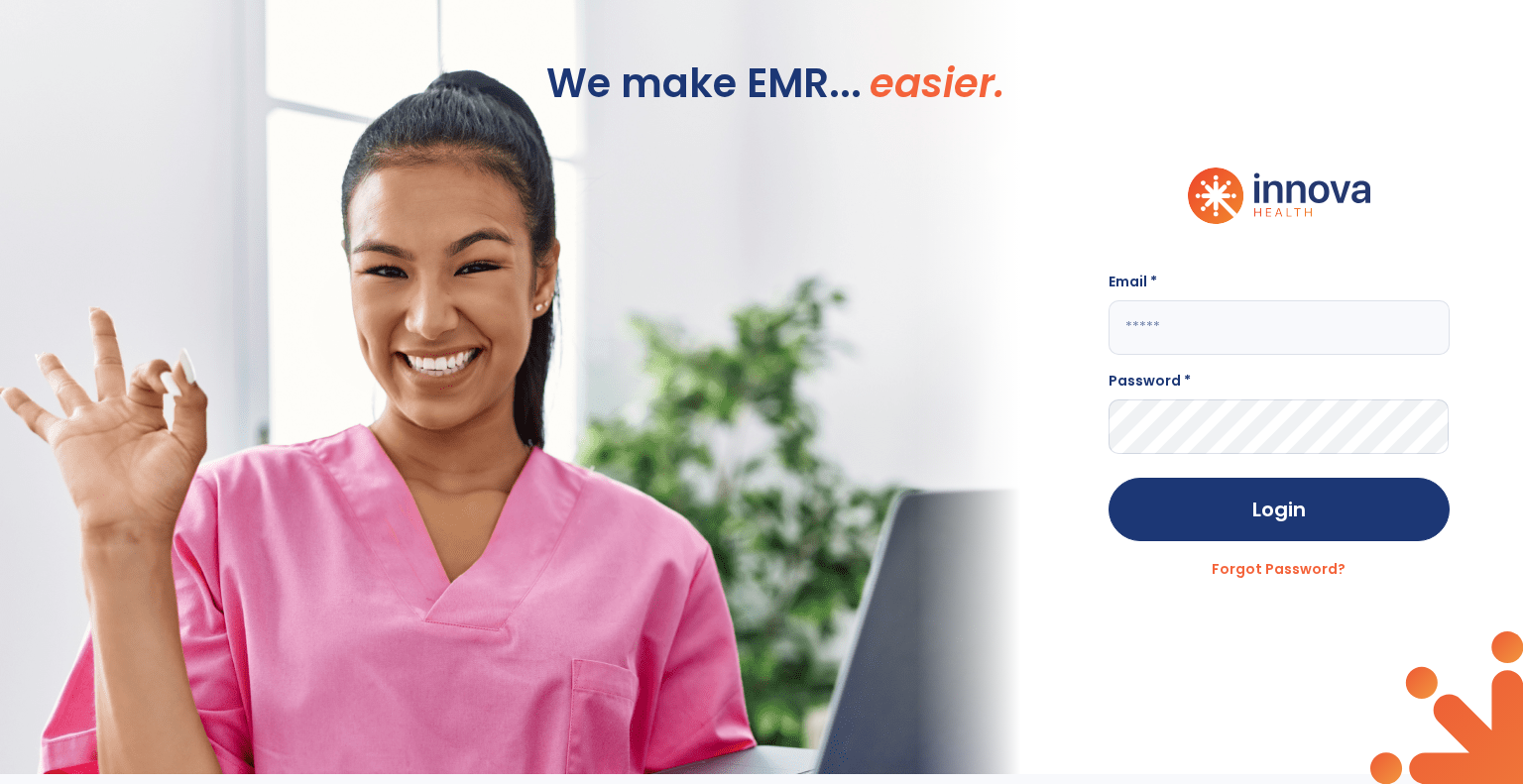 click 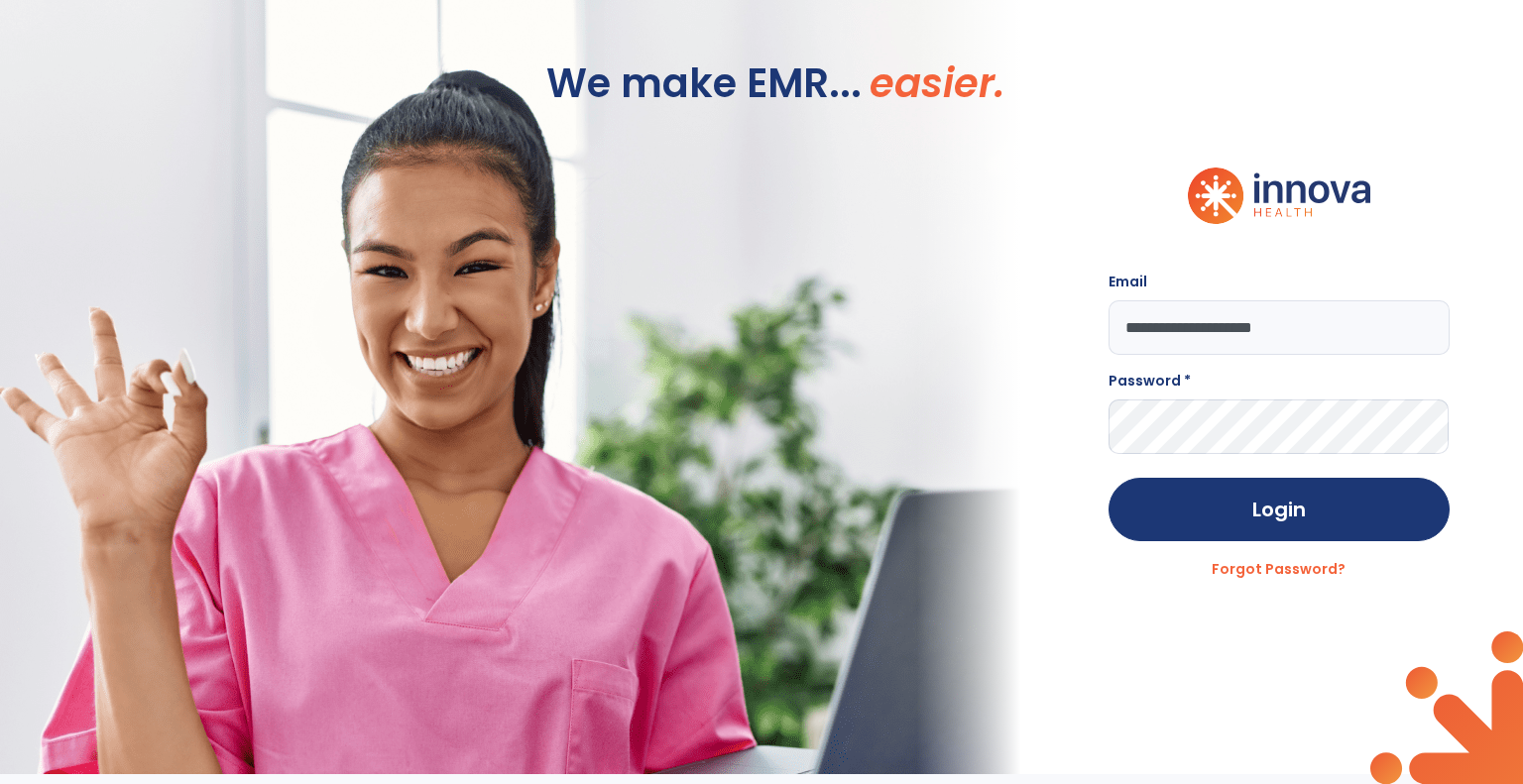 type on "**********" 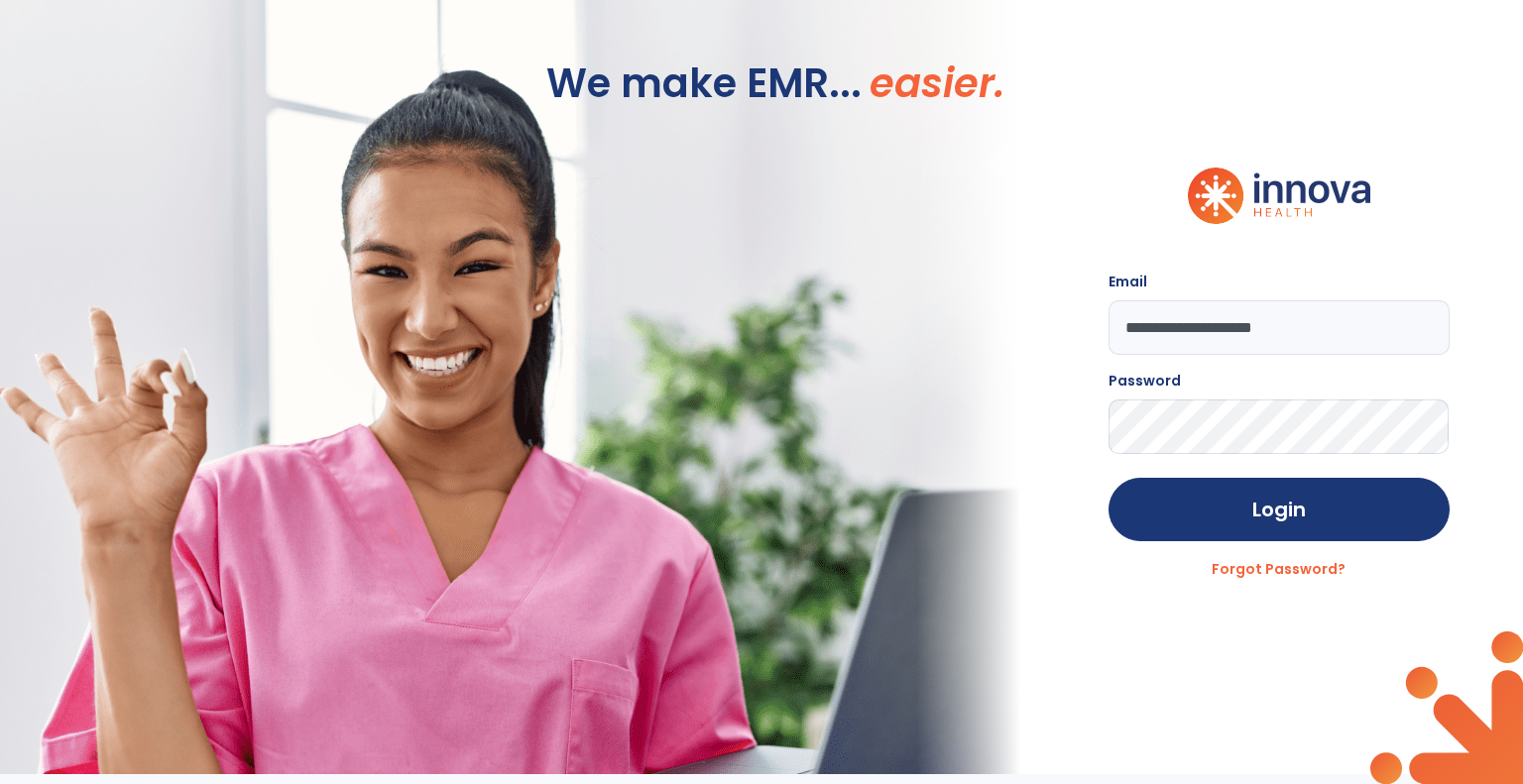 click on "Login" 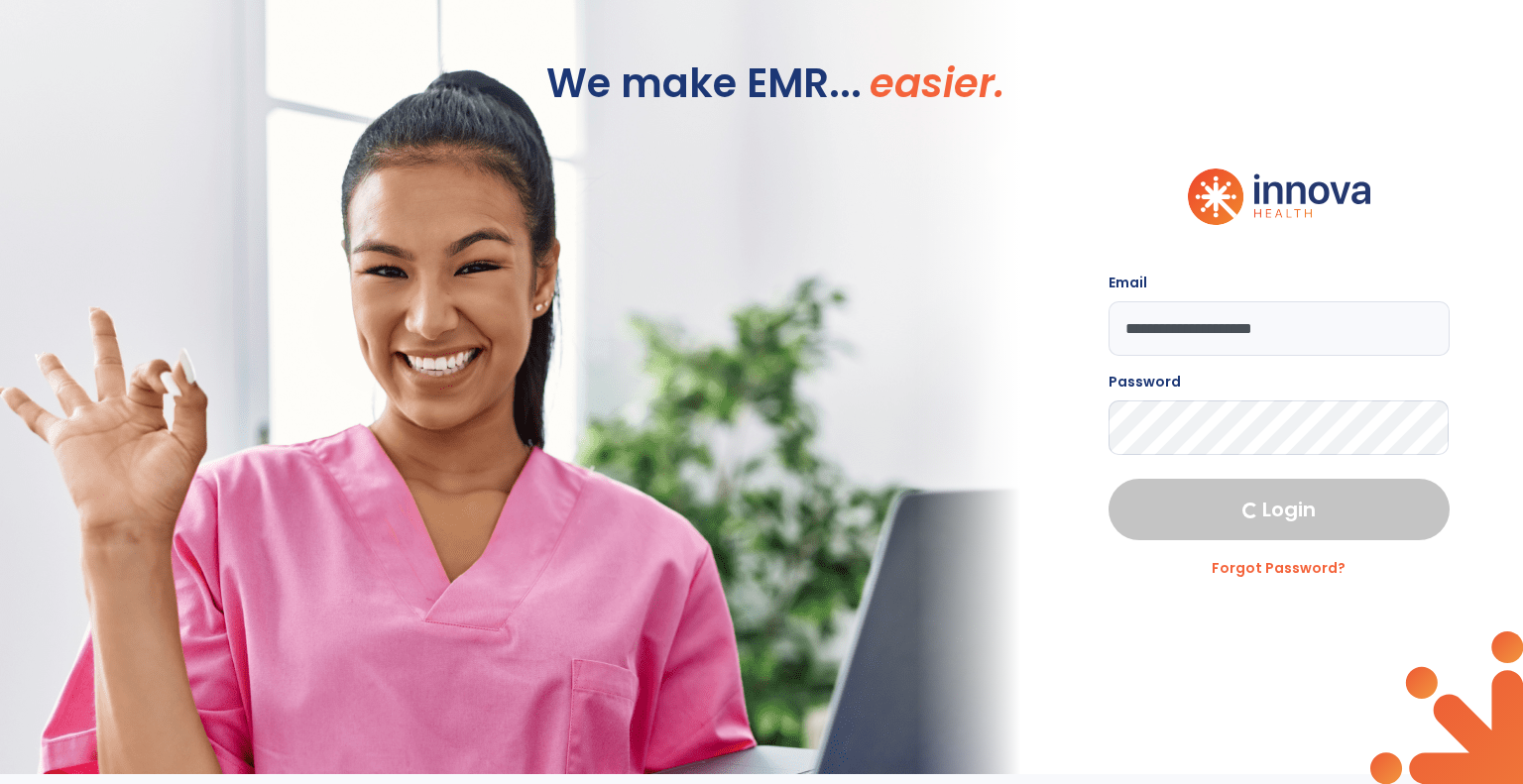 select on "****" 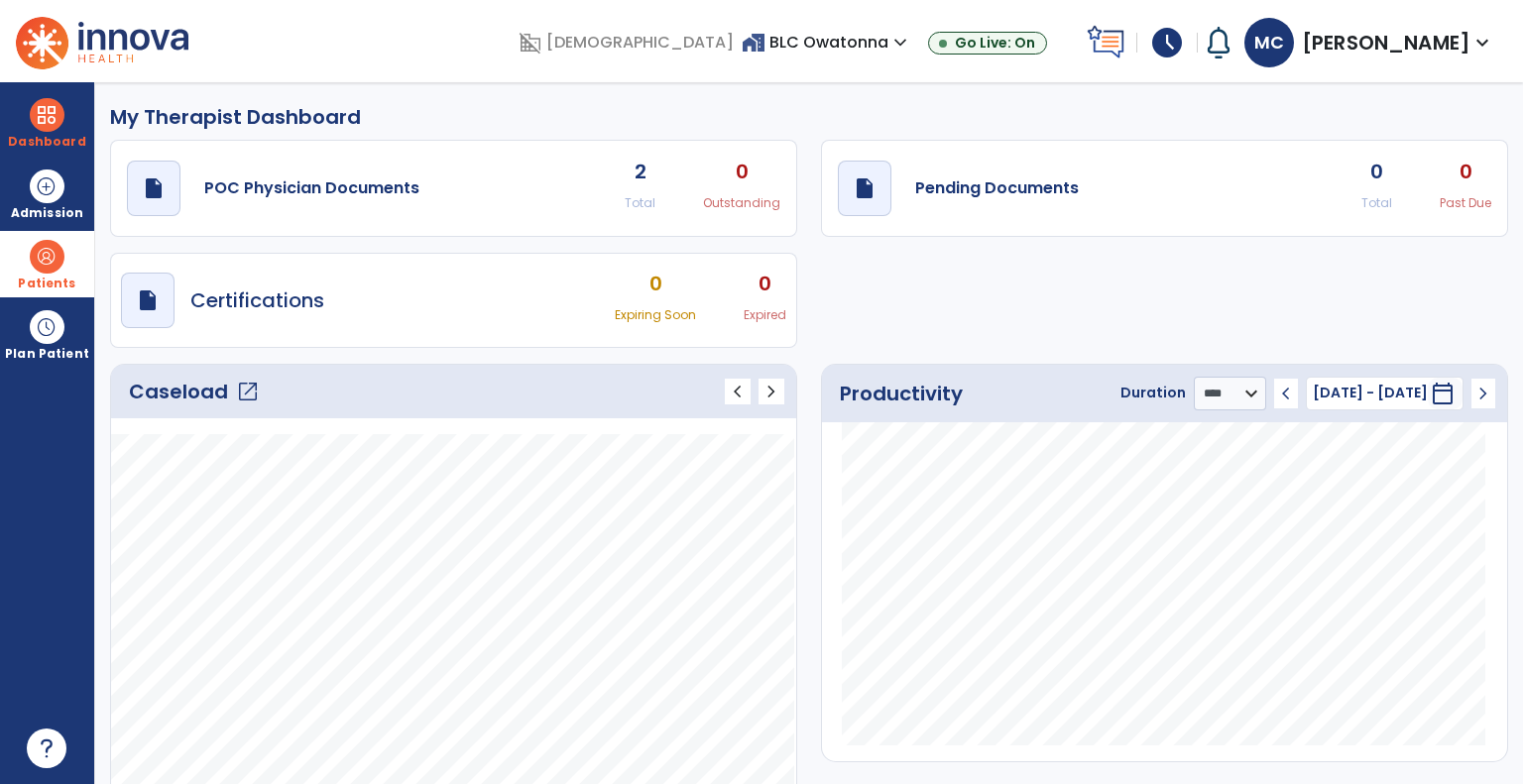 click at bounding box center [47, 257] 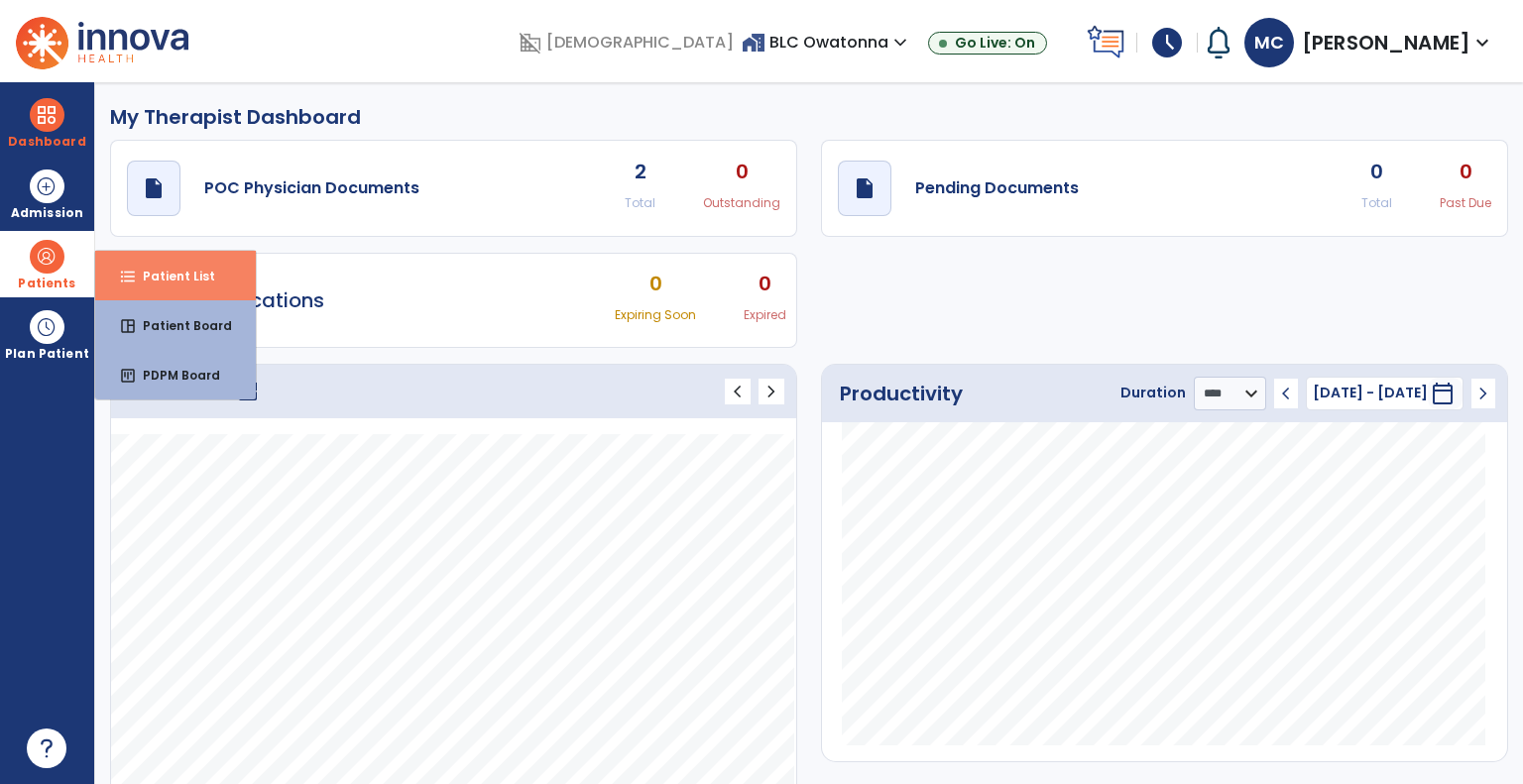 click on "format_list_bulleted" at bounding box center [128, 277] 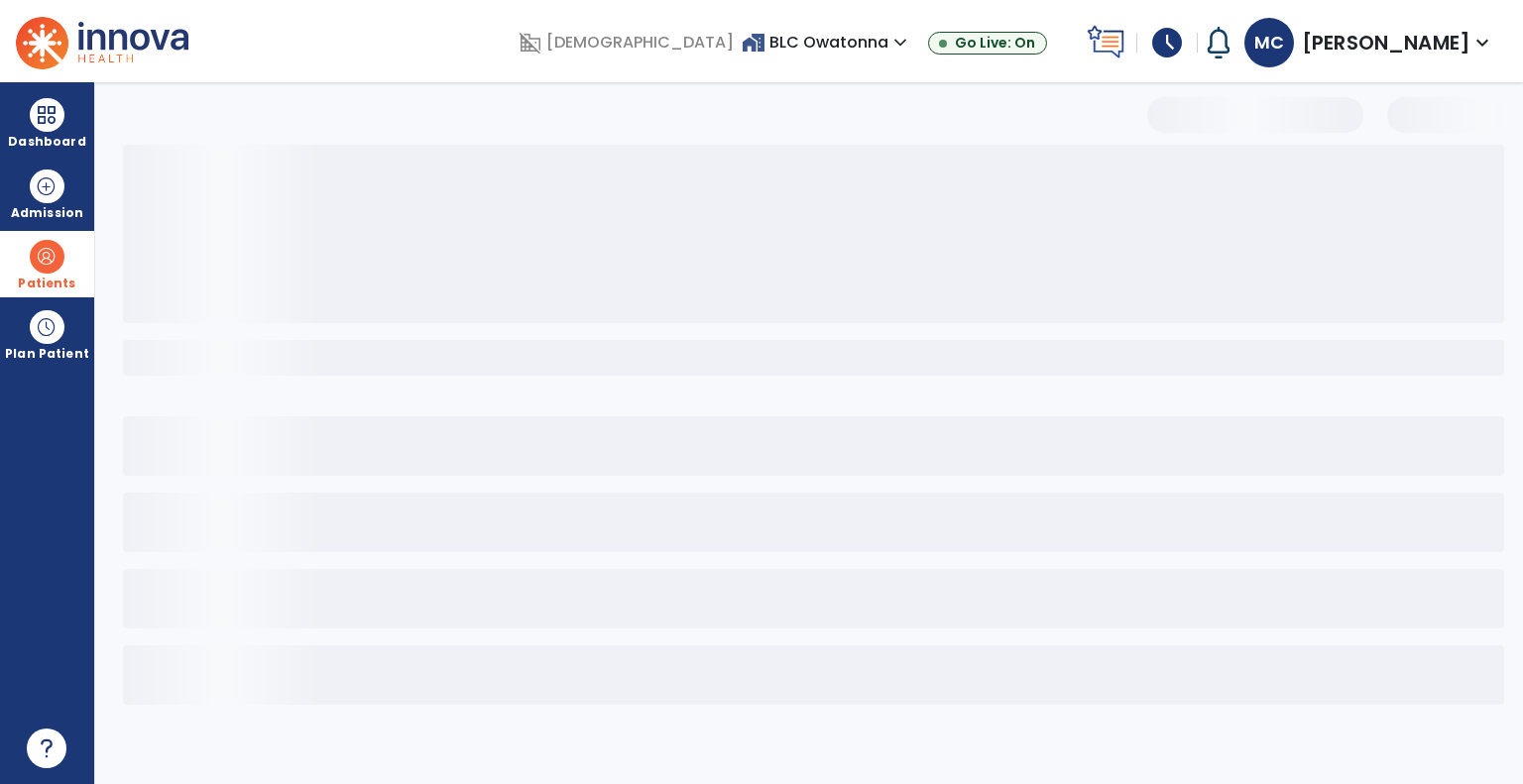 select on "***" 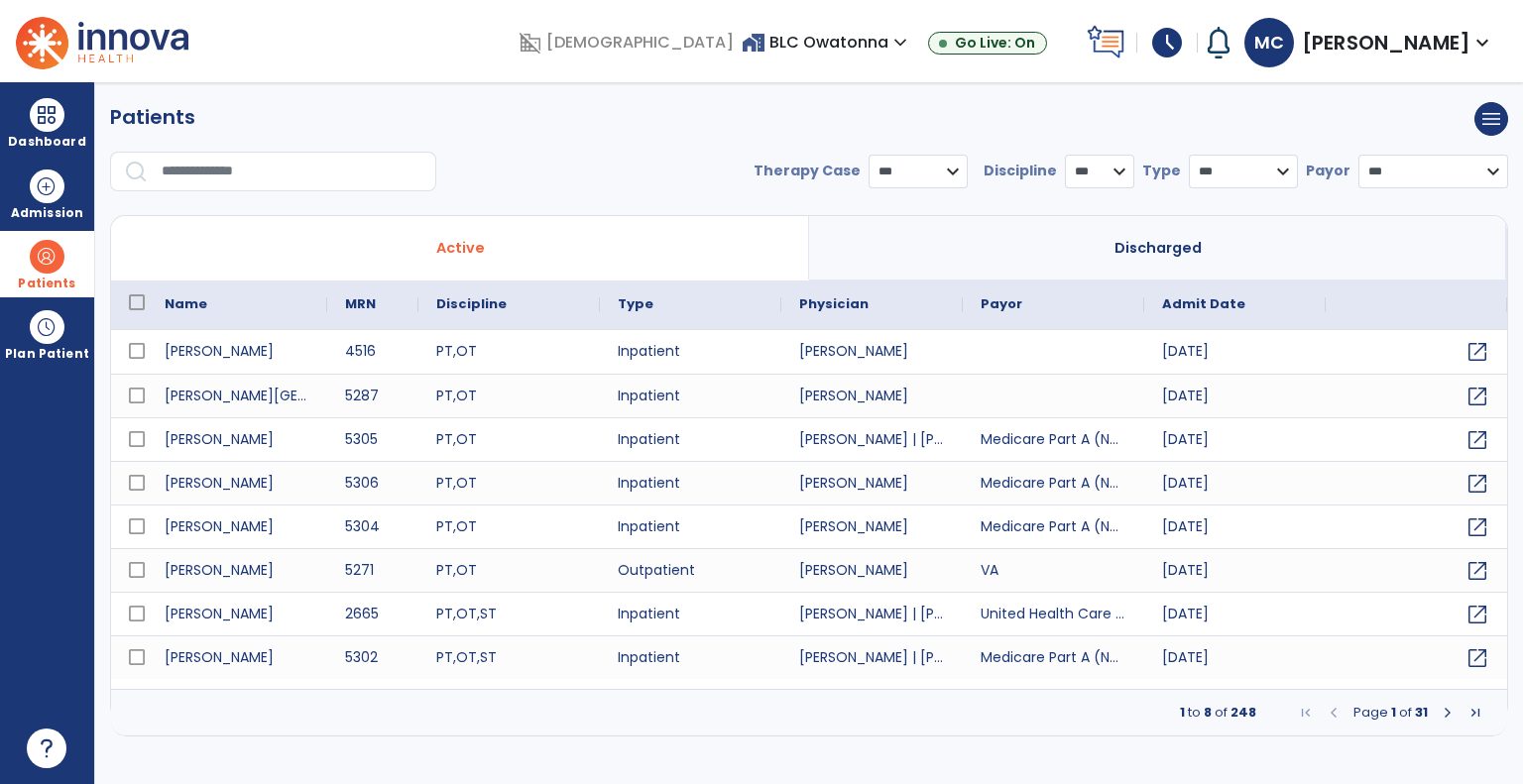 click at bounding box center [292, 171] 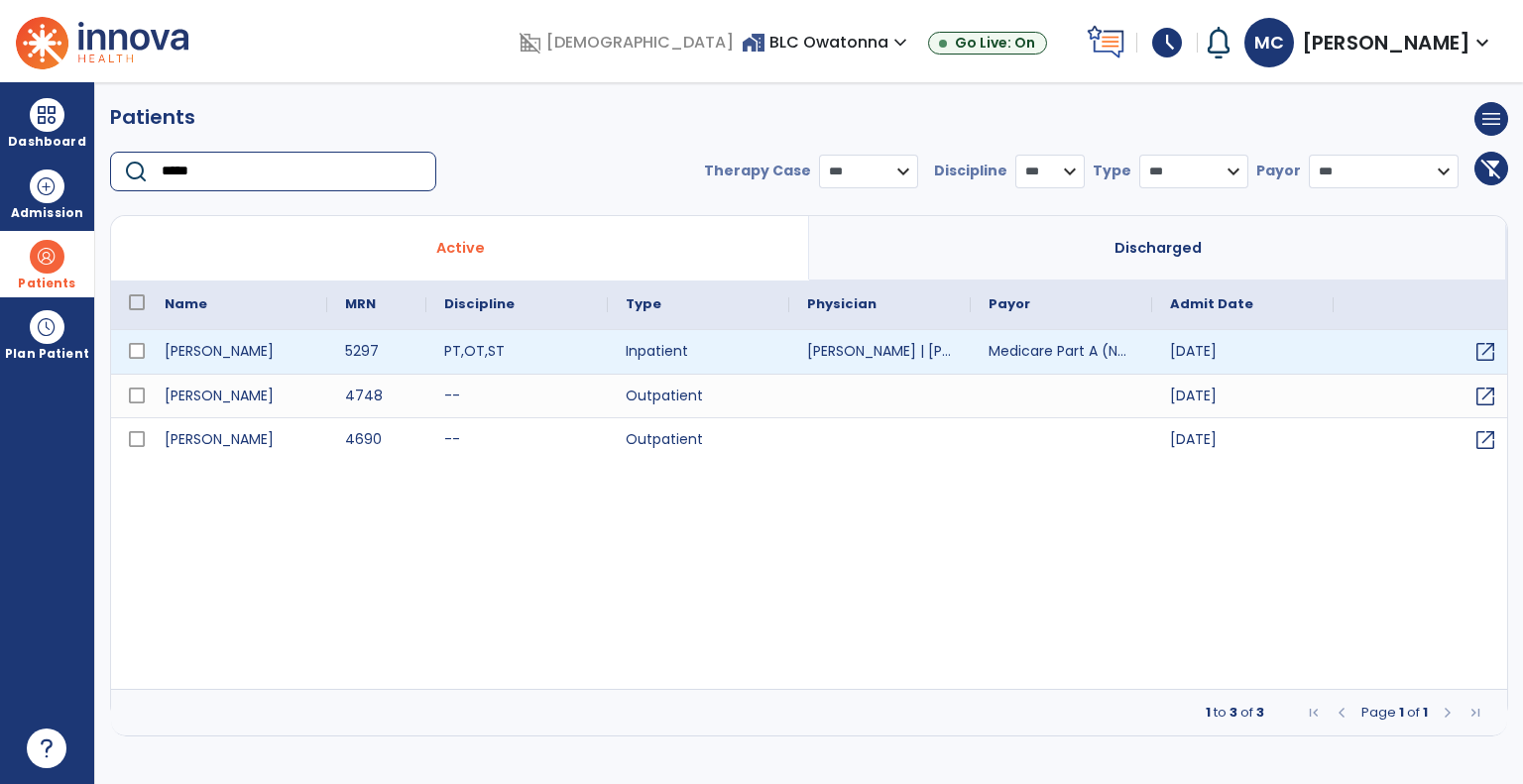 type on "*****" 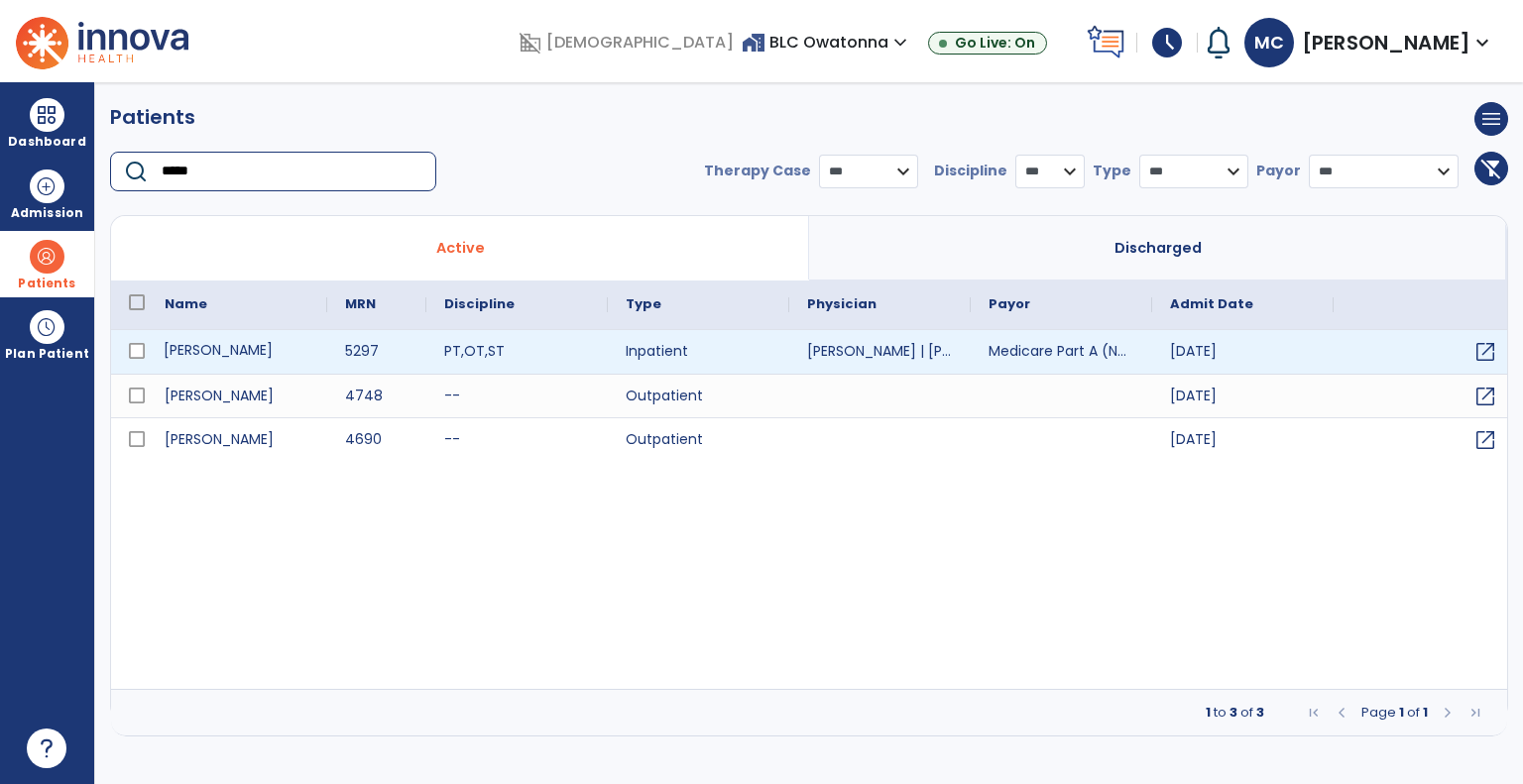 click on "Wenzel, Wayne" at bounding box center [237, 352] 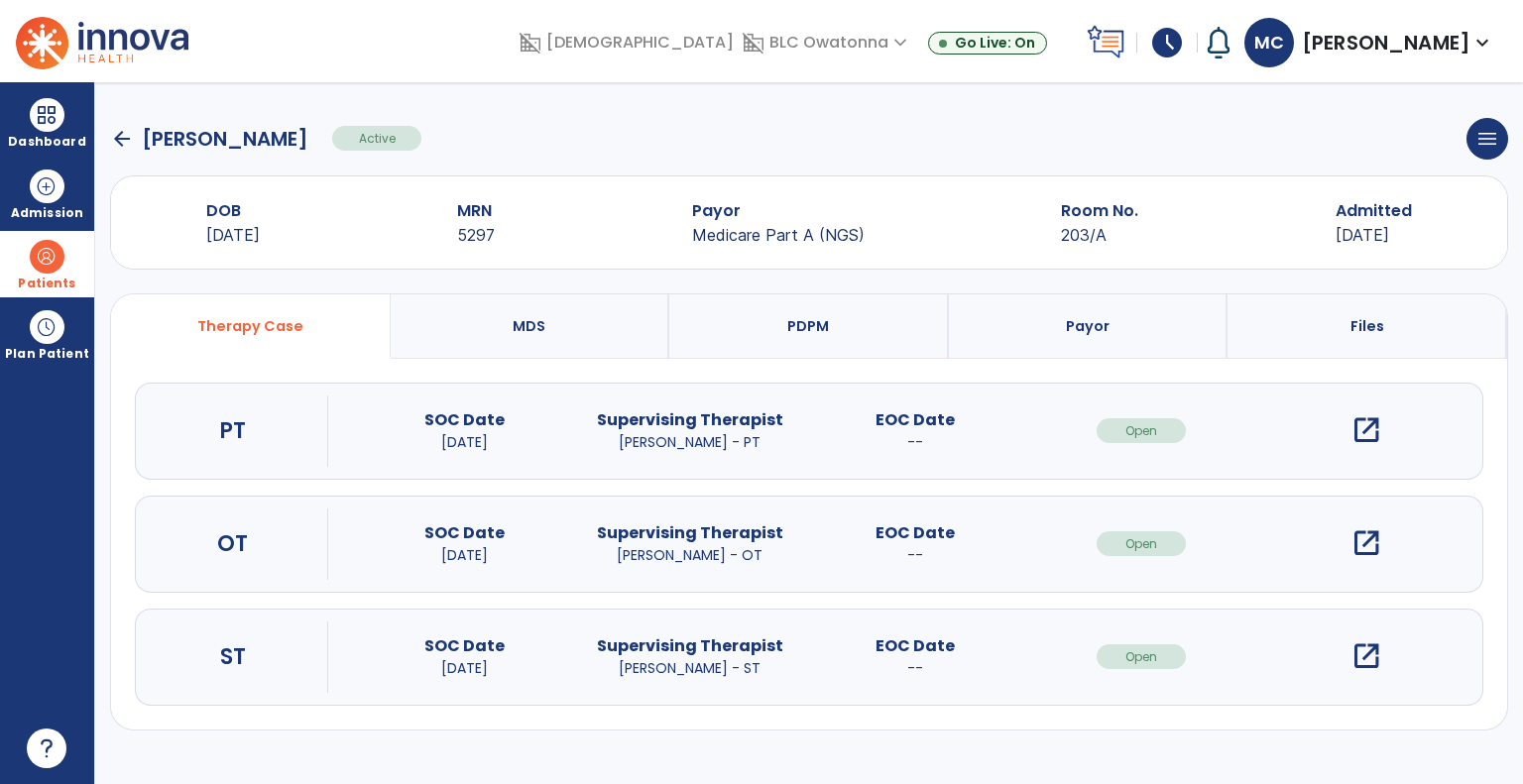 click on "open_in_new" at bounding box center [1366, 656] 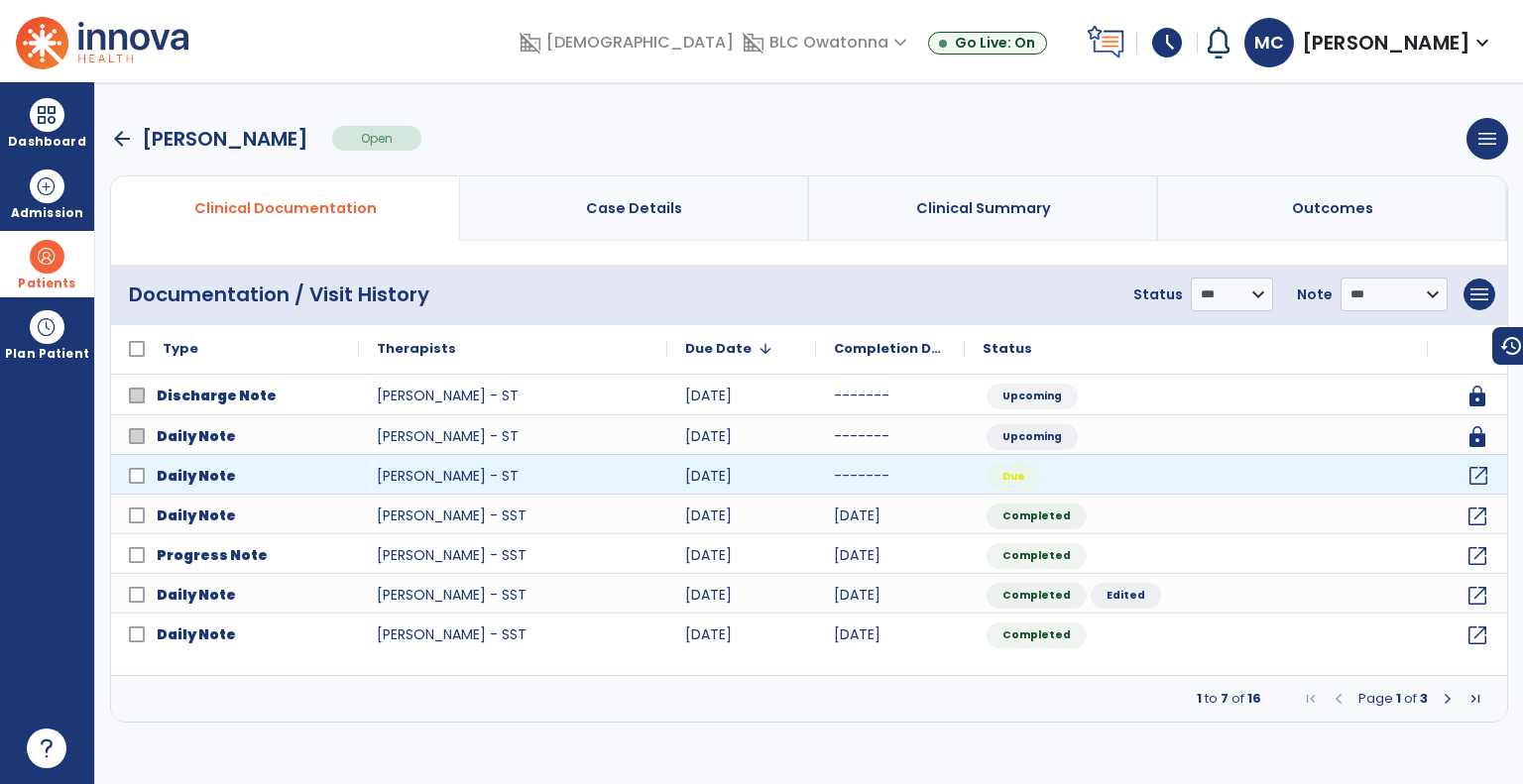 click on "open_in_new" 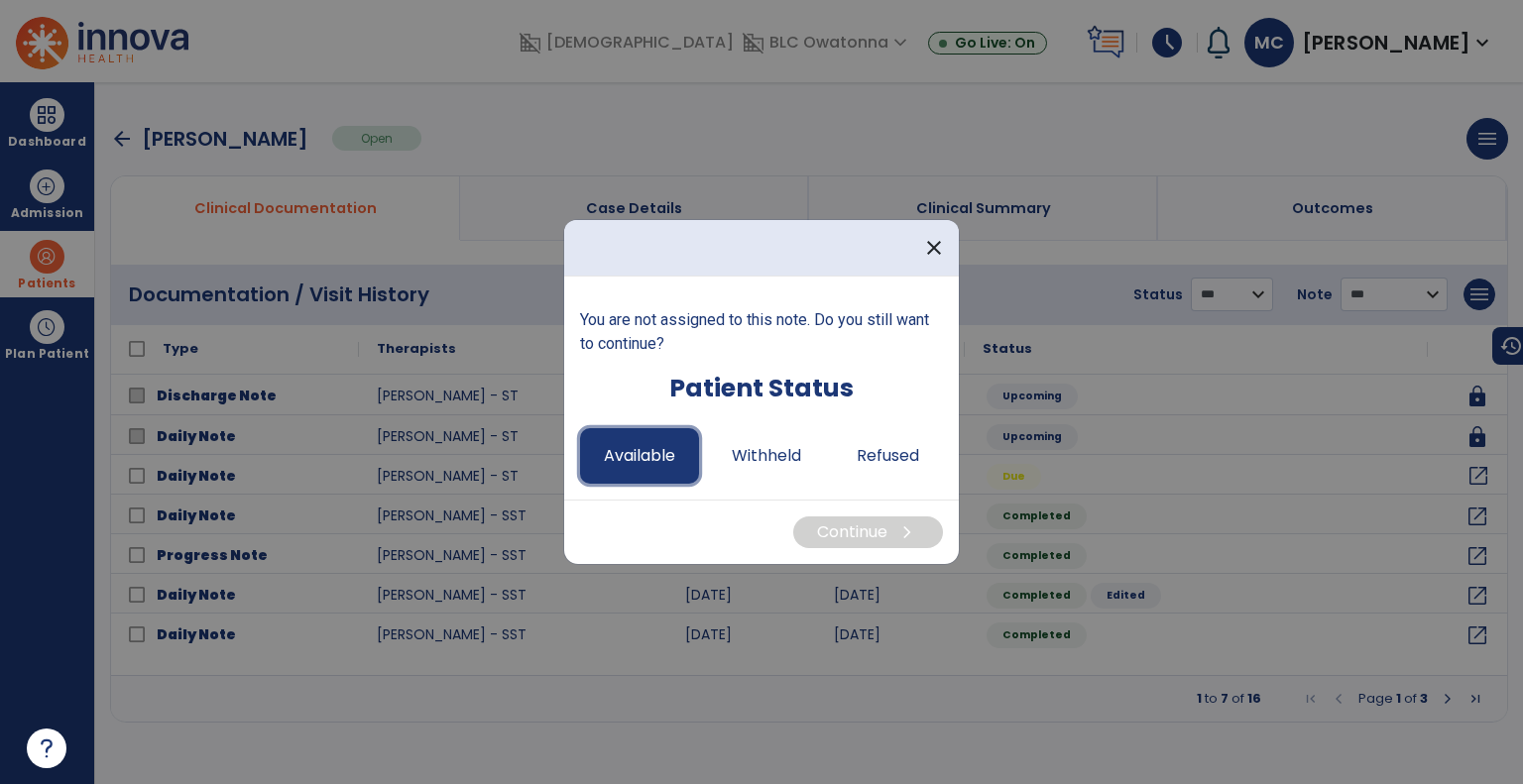 click on "Available" at bounding box center [640, 456] 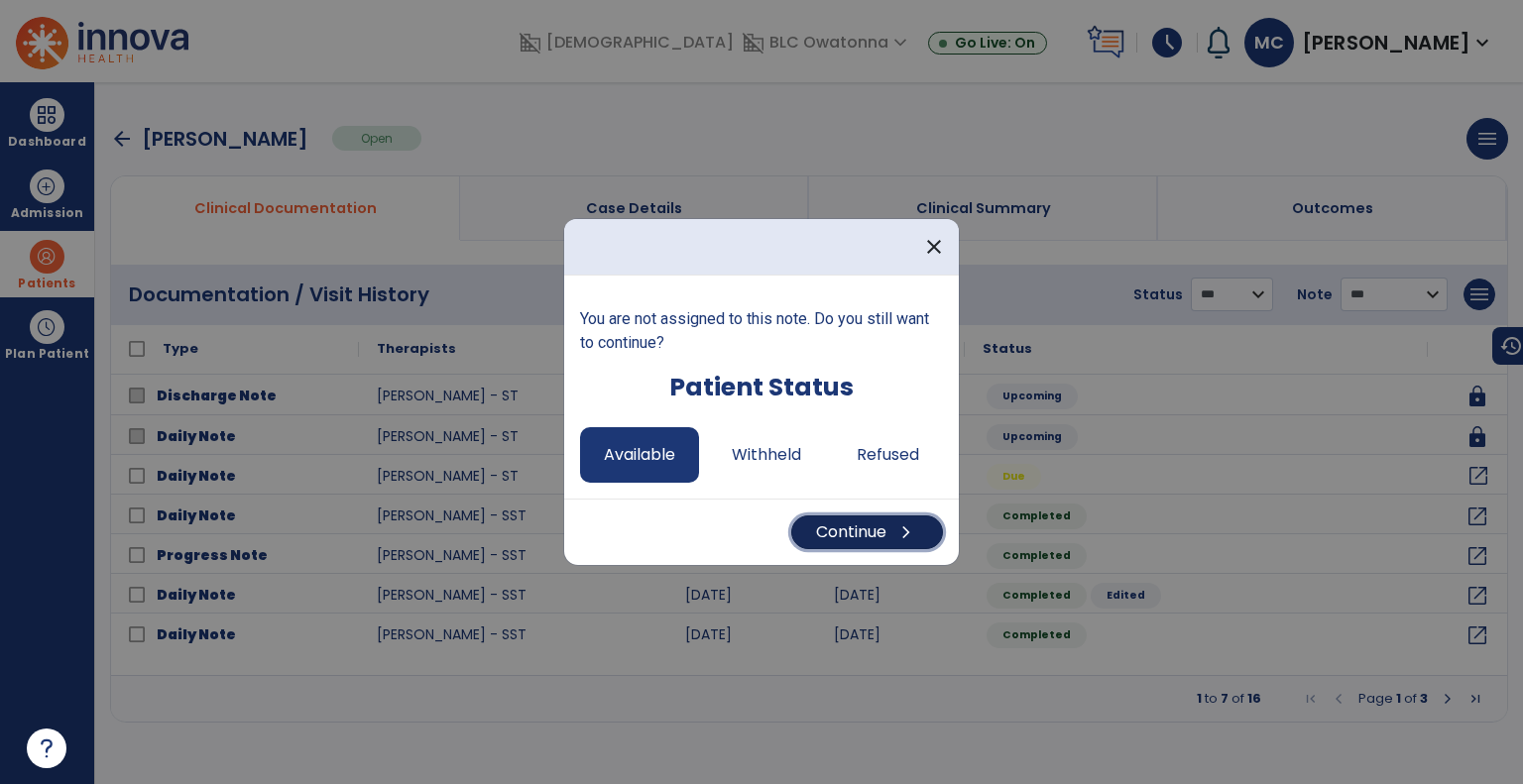 click on "Continue   chevron_right" at bounding box center (867, 532) 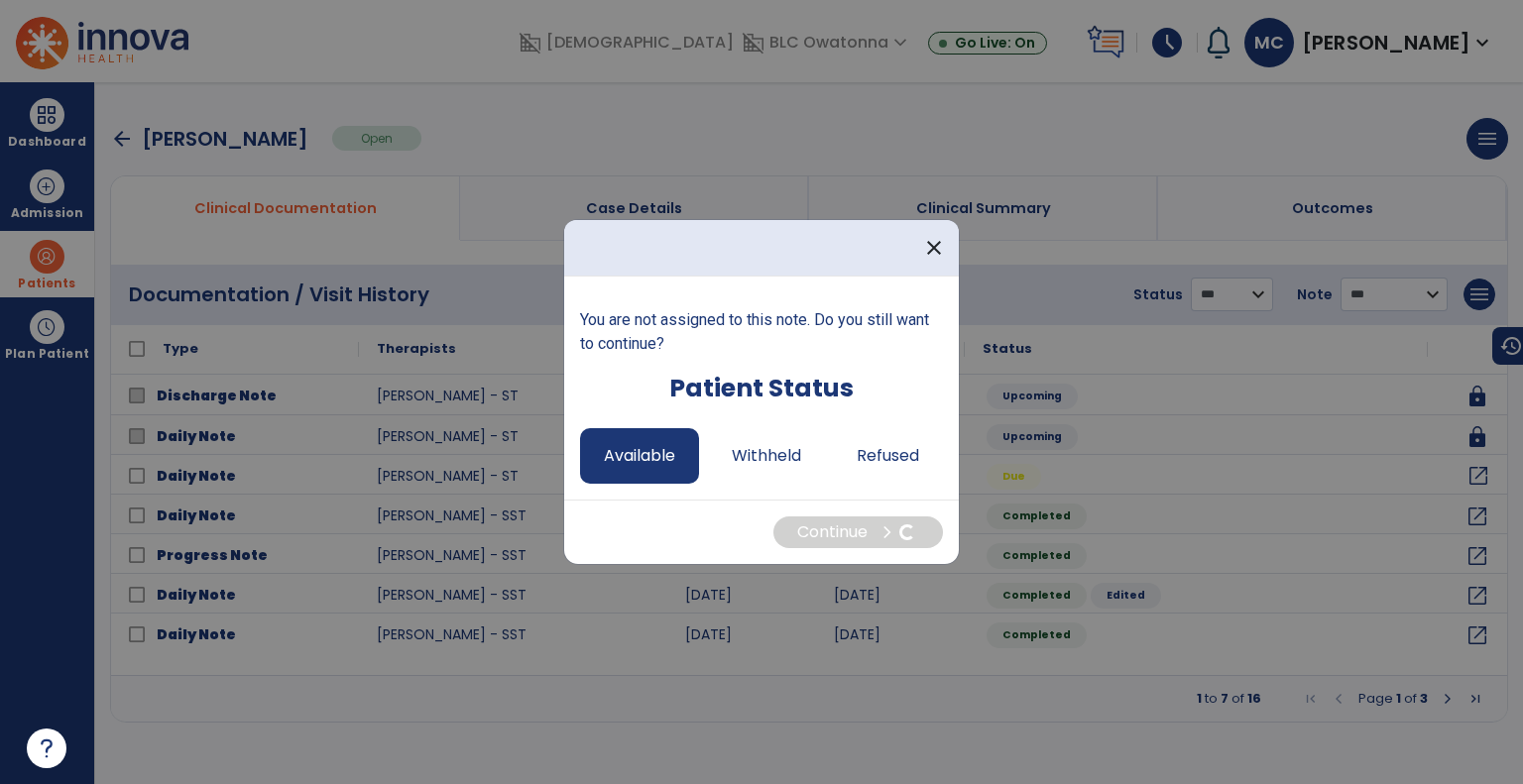 select on "*" 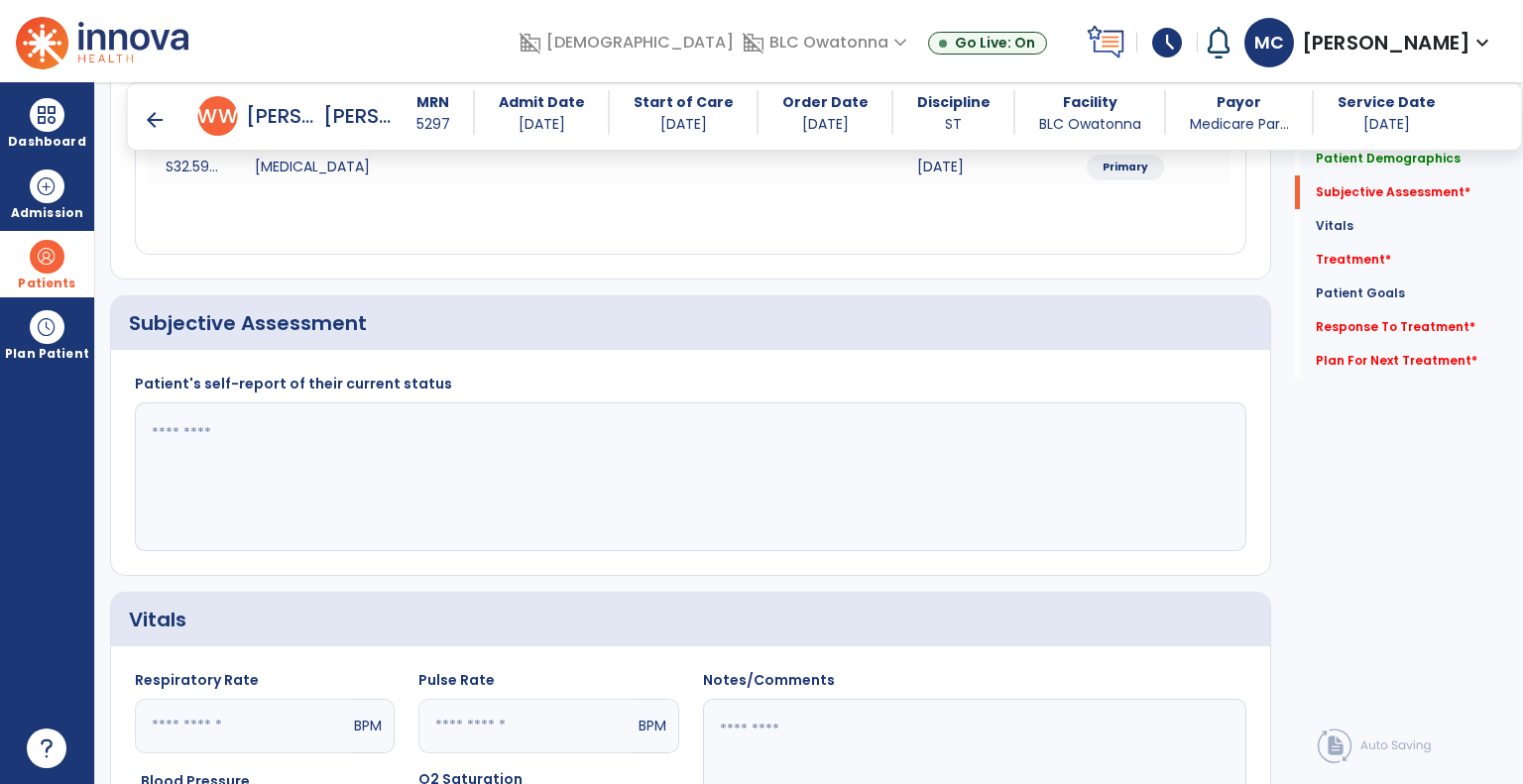 scroll, scrollTop: 343, scrollLeft: 0, axis: vertical 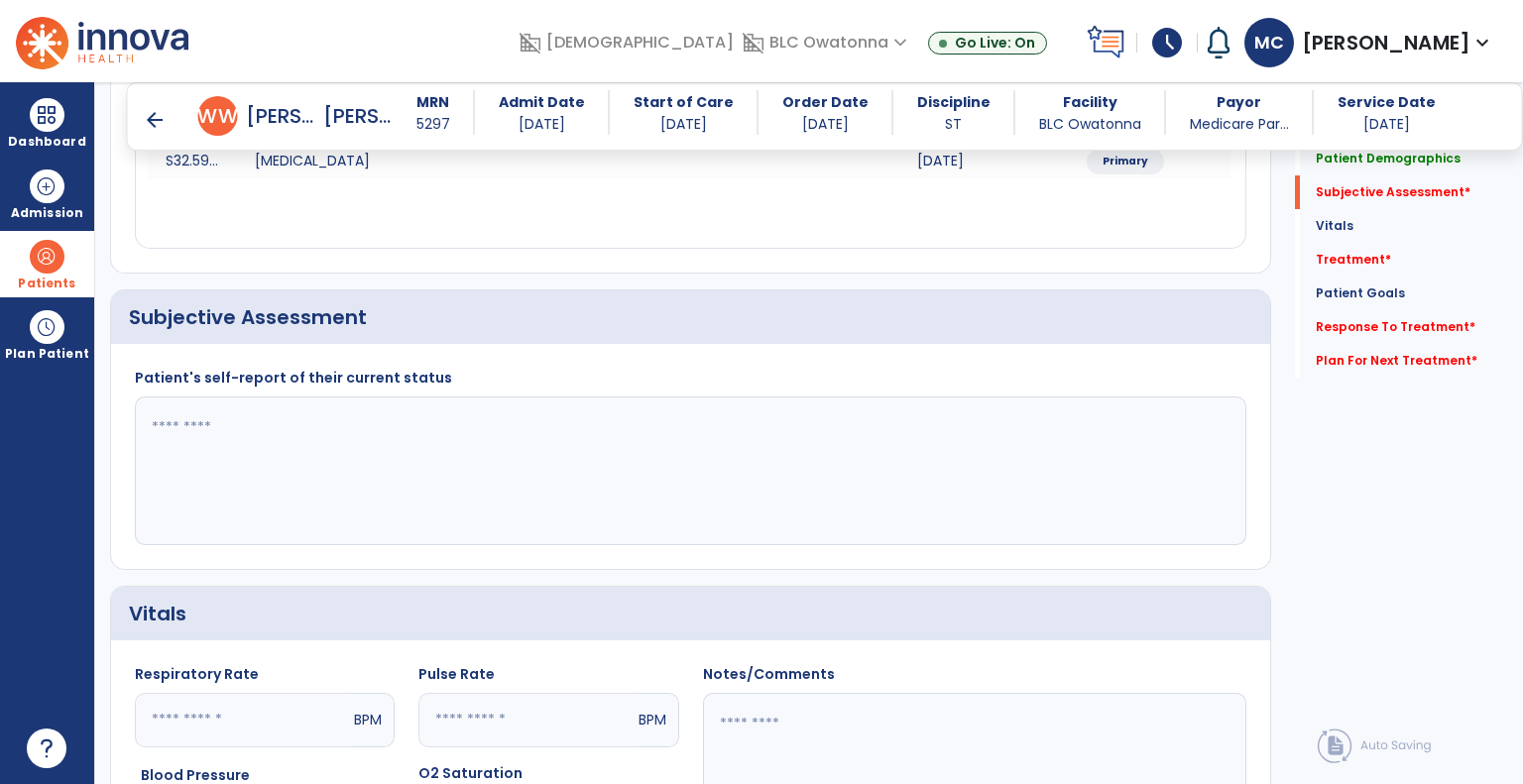 click 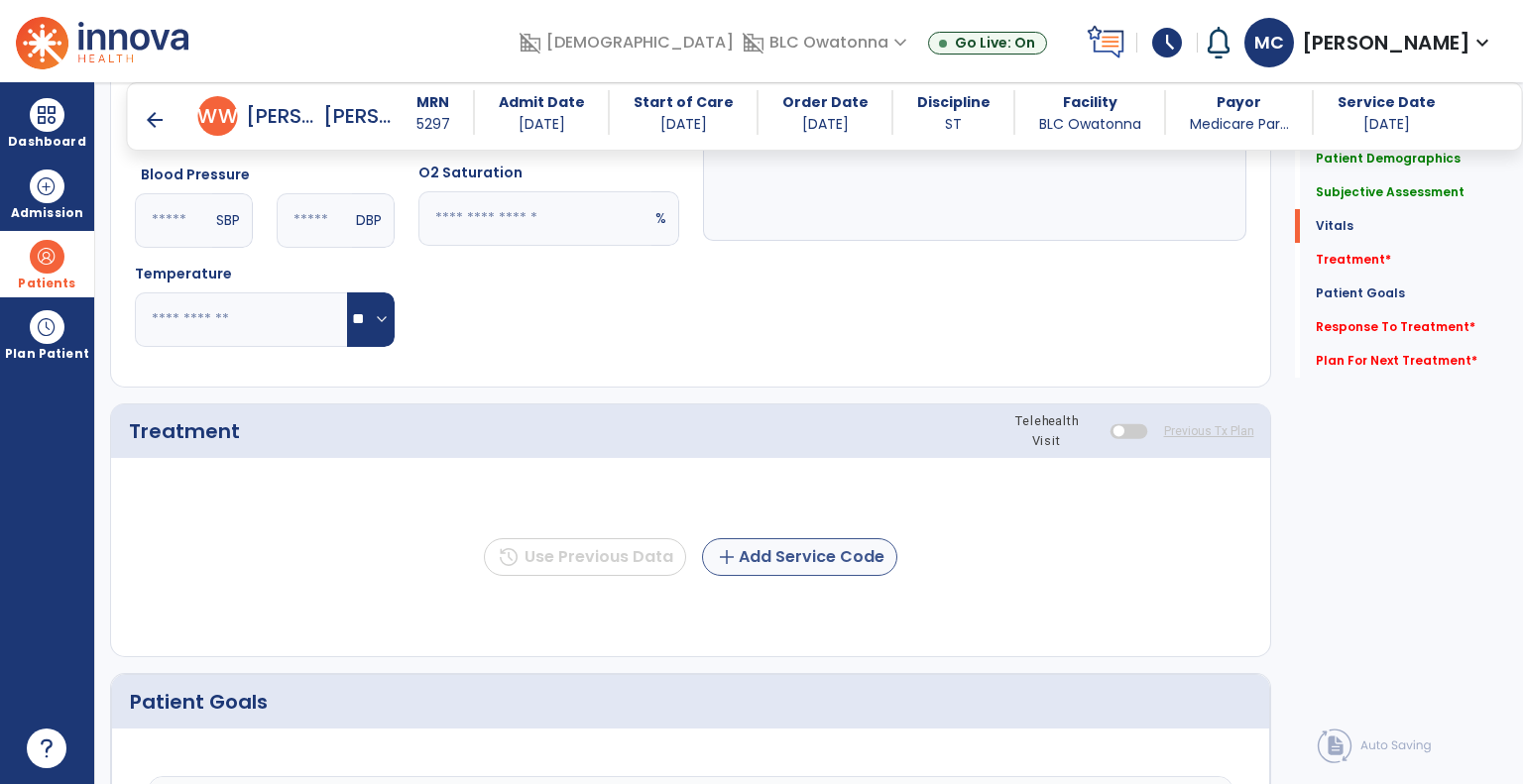 scroll, scrollTop: 942, scrollLeft: 0, axis: vertical 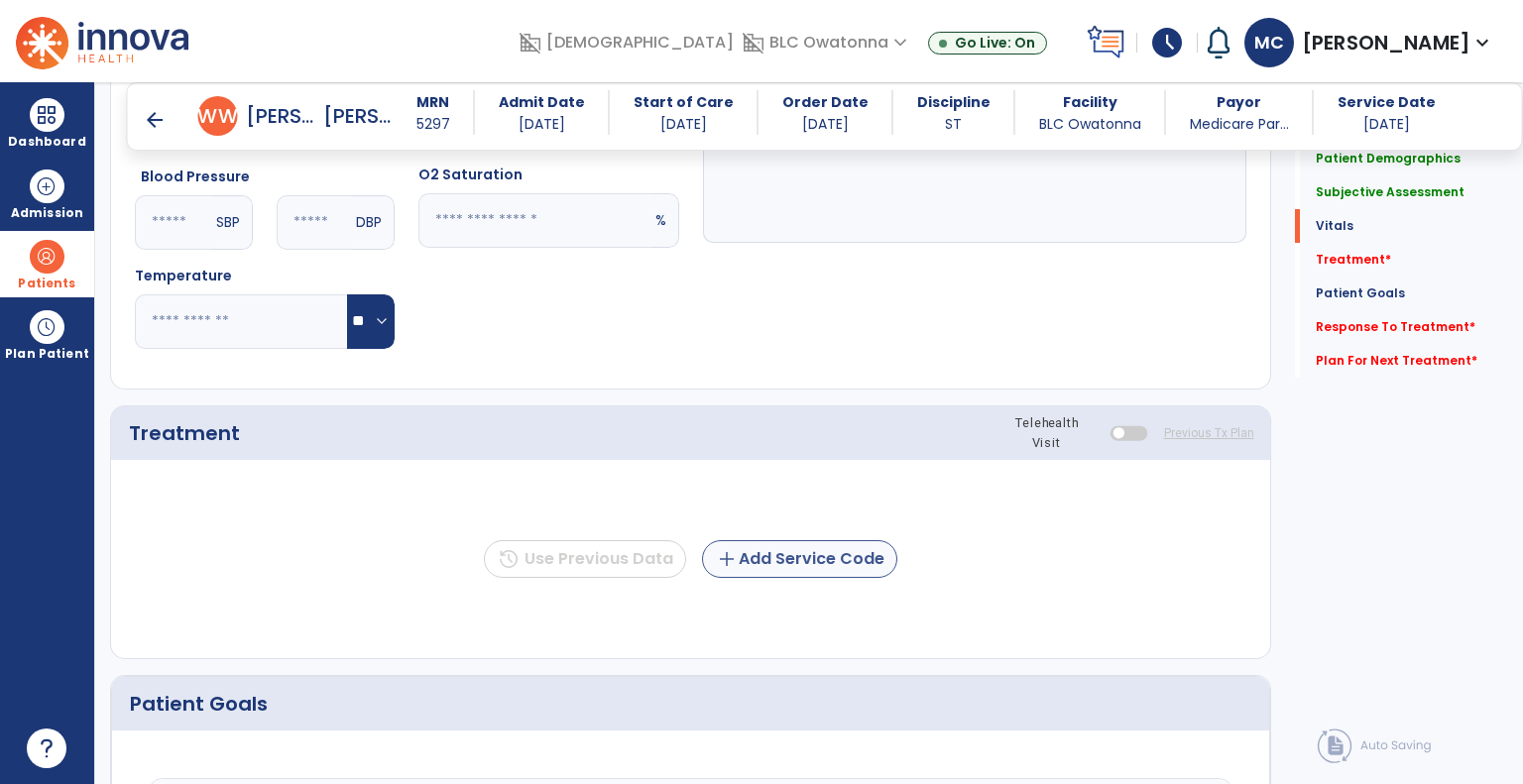 type on "**********" 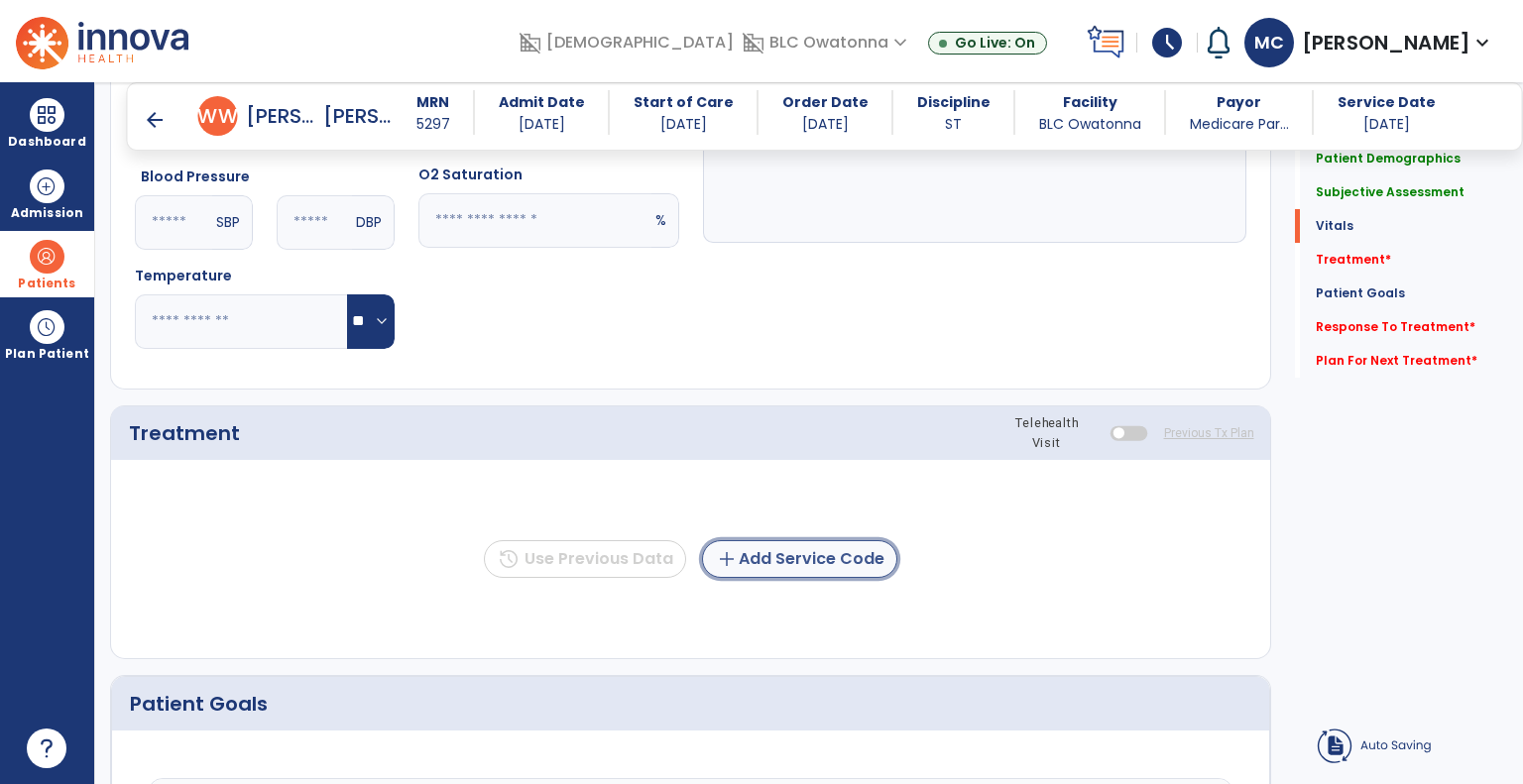 click on "add  Add Service Code" 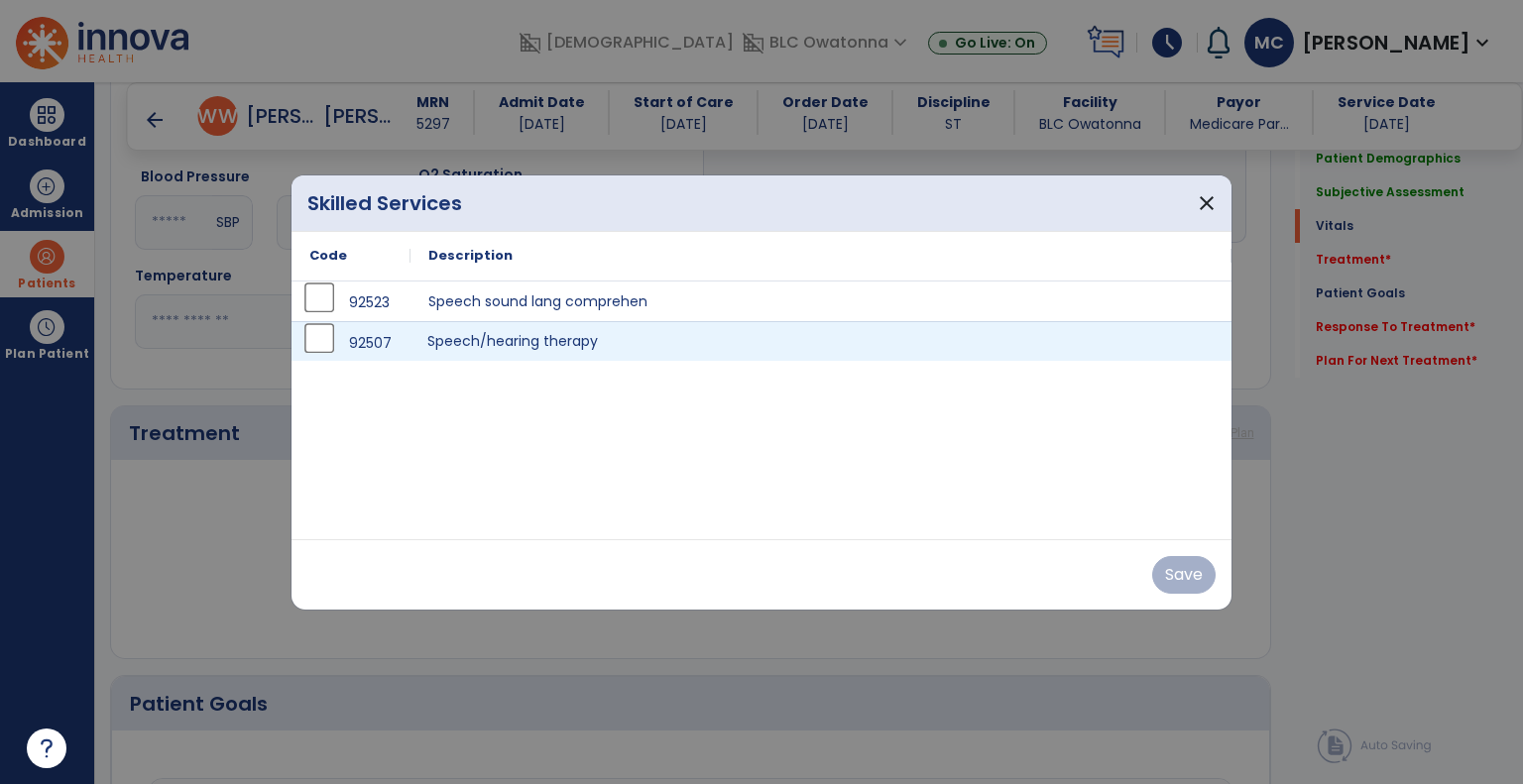 click on "Speech/hearing therapy" at bounding box center [821, 341] 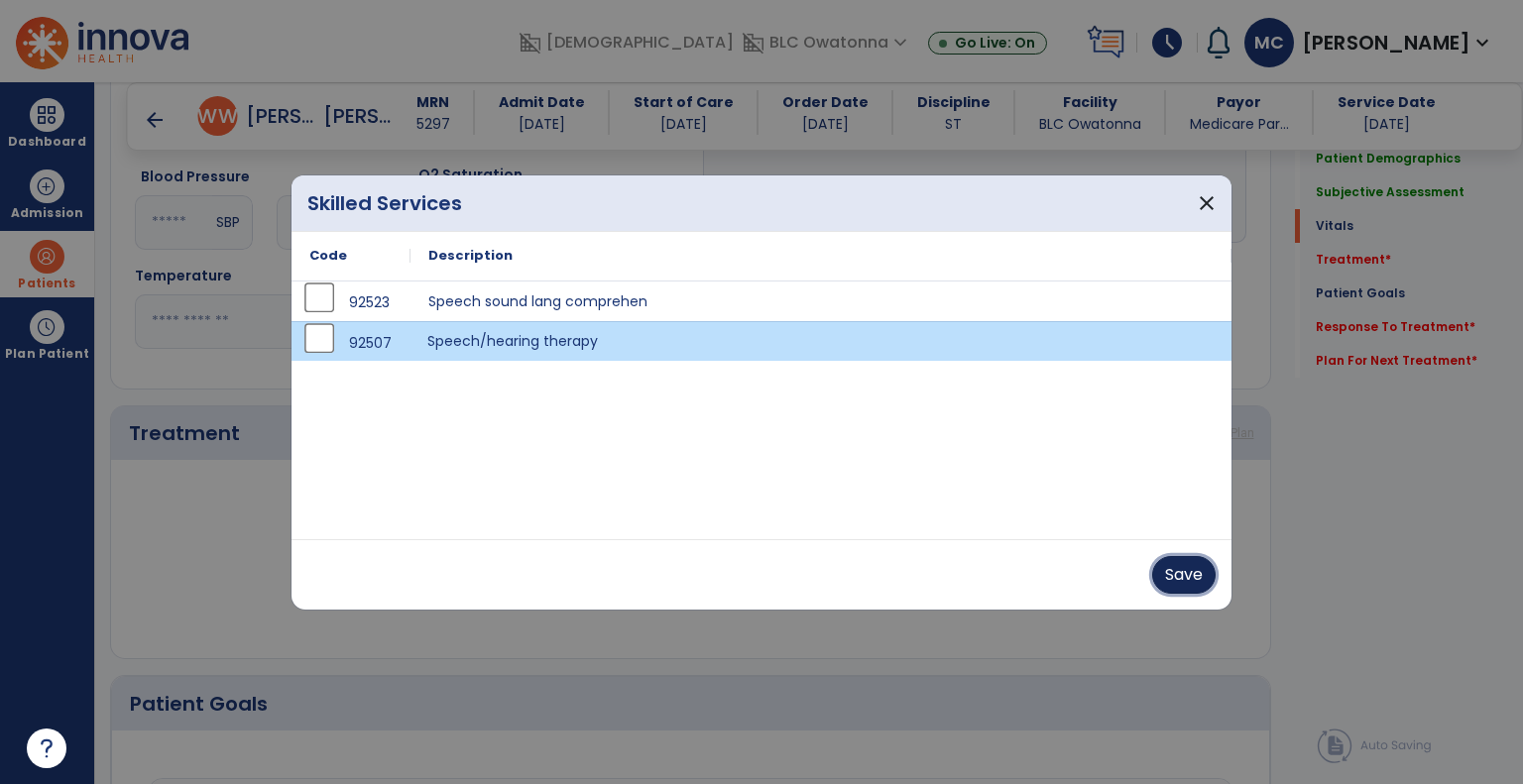 click on "Save" at bounding box center [1184, 575] 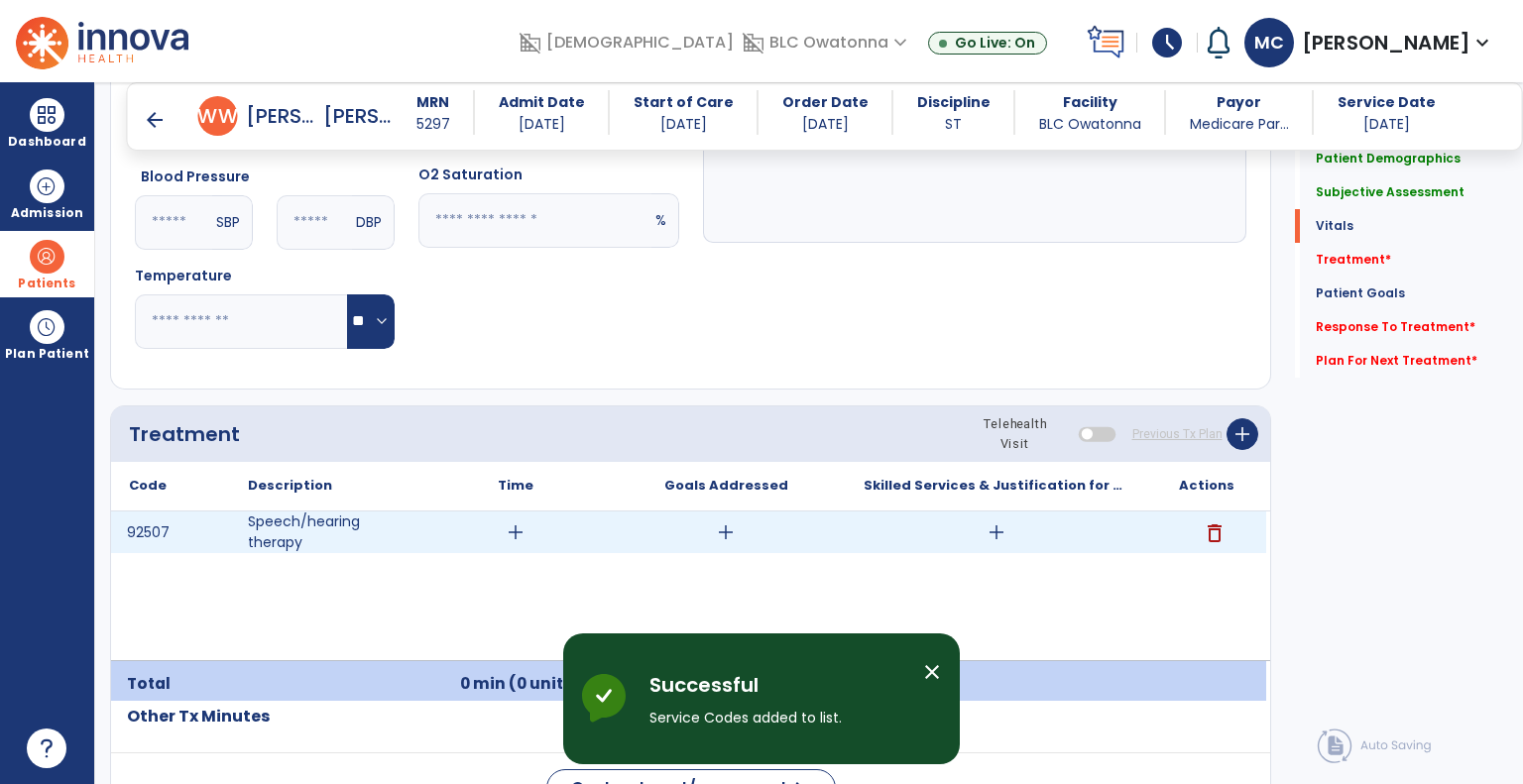 click on "add" at bounding box center (516, 532) 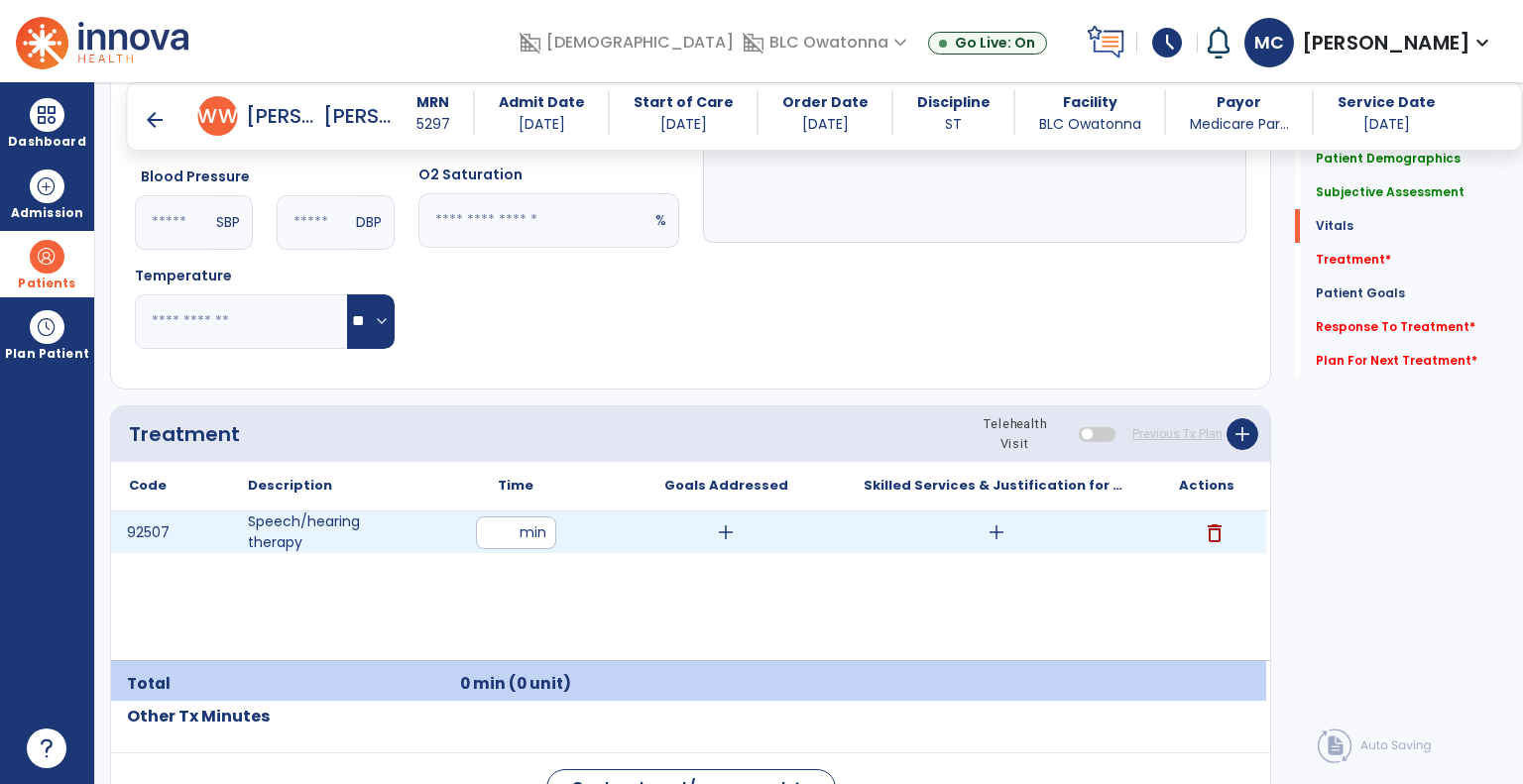 type on "**" 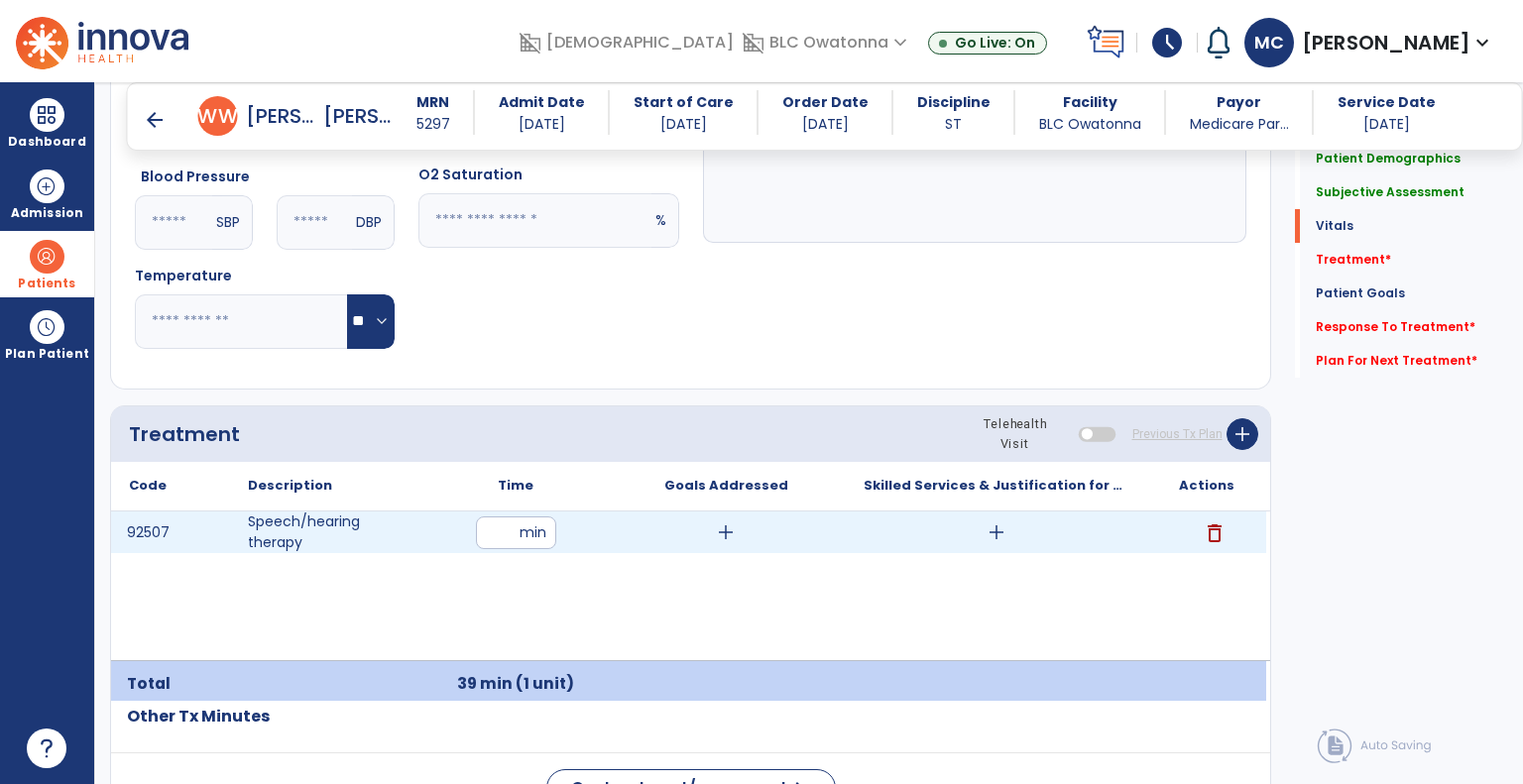 click on "add" at bounding box center (996, 532) 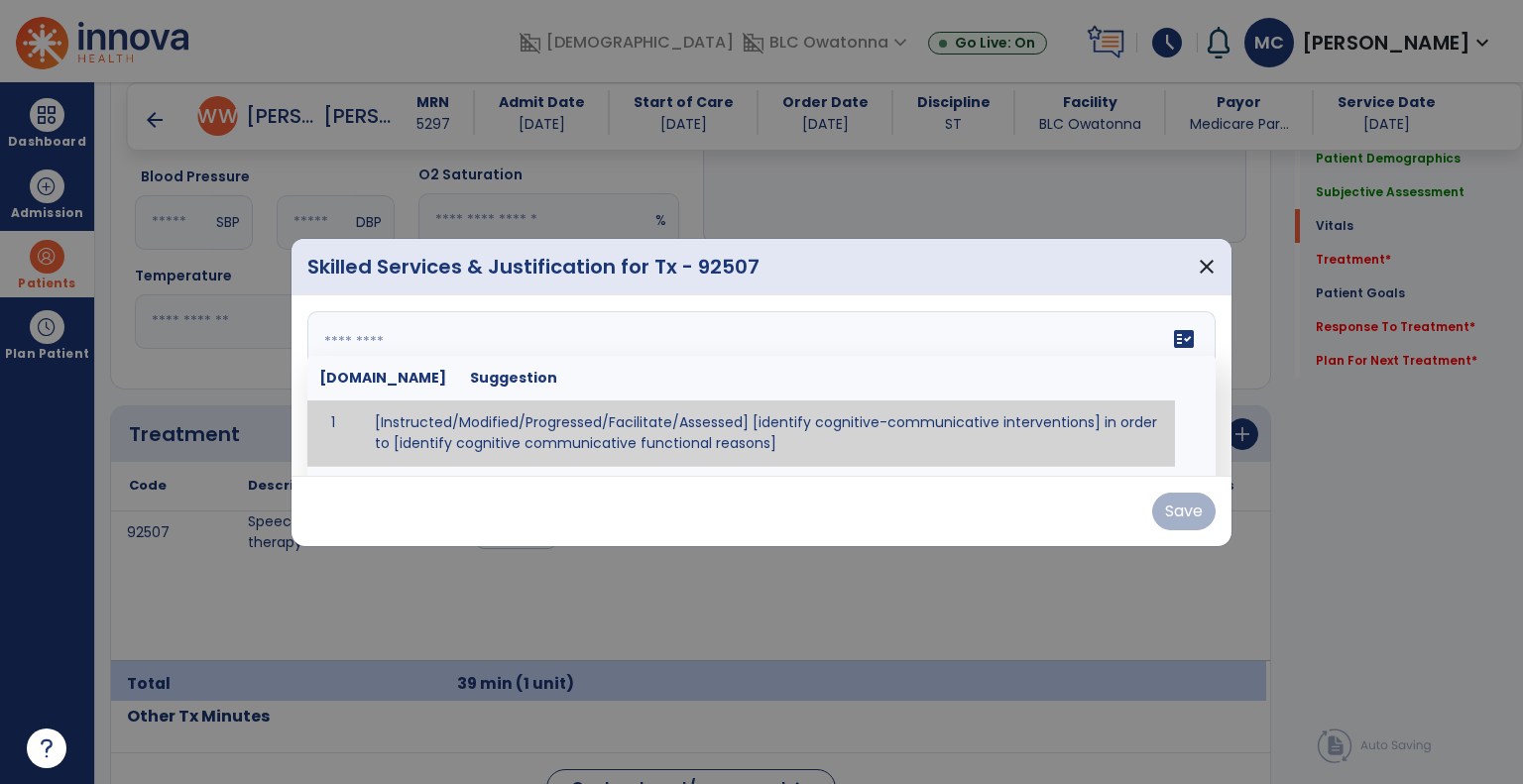 click on "fact_check  Sr.No Suggestion 1 [Instructed/Modified/Progressed/Facilitate/Assessed] [identify cognitive-communicative interventions] in order to [identify cognitive communicative functional reasons] 2 Assessed cognitive-communicative skills using [identify test]." at bounding box center [762, 386] 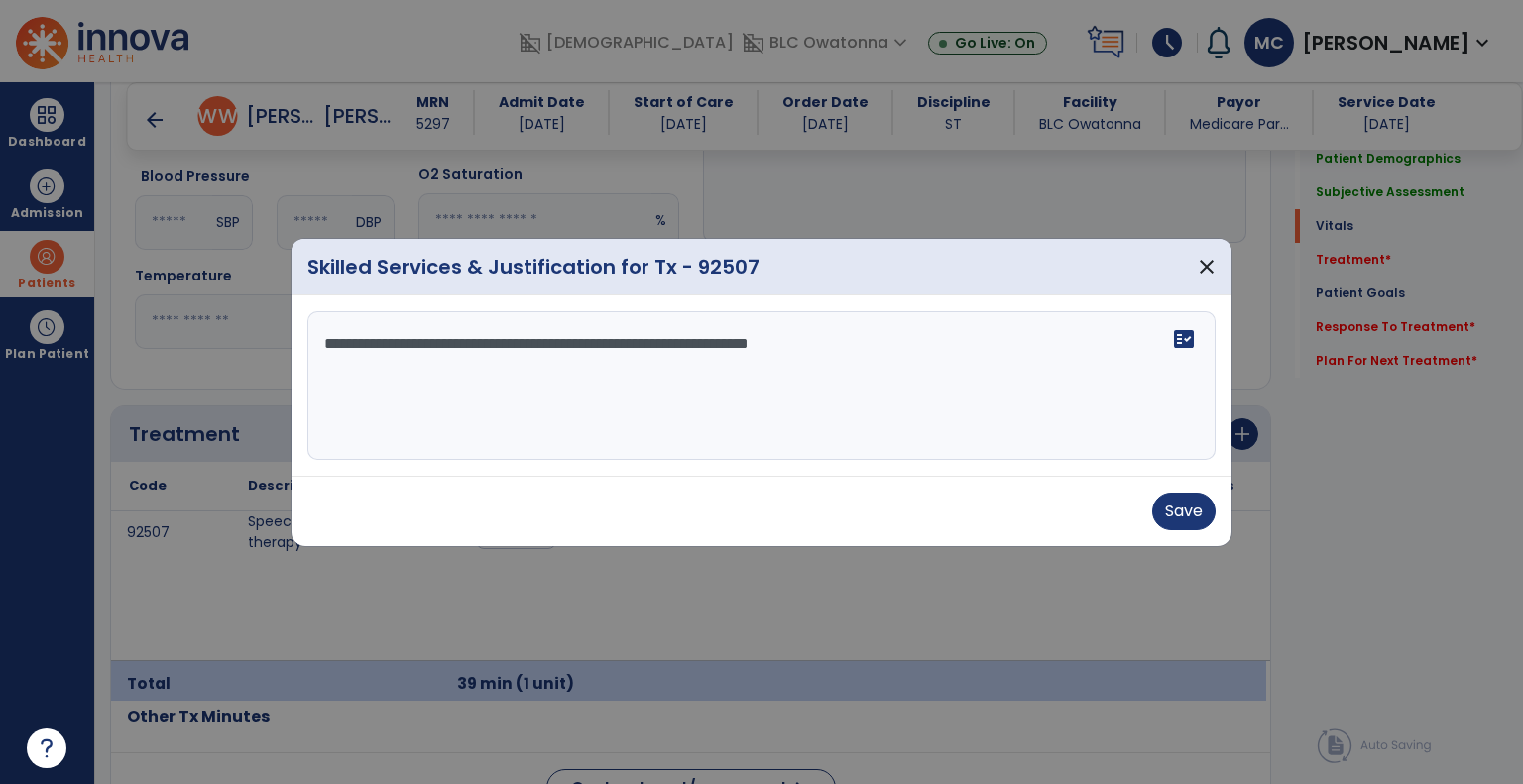 click on "**********" at bounding box center [762, 386] 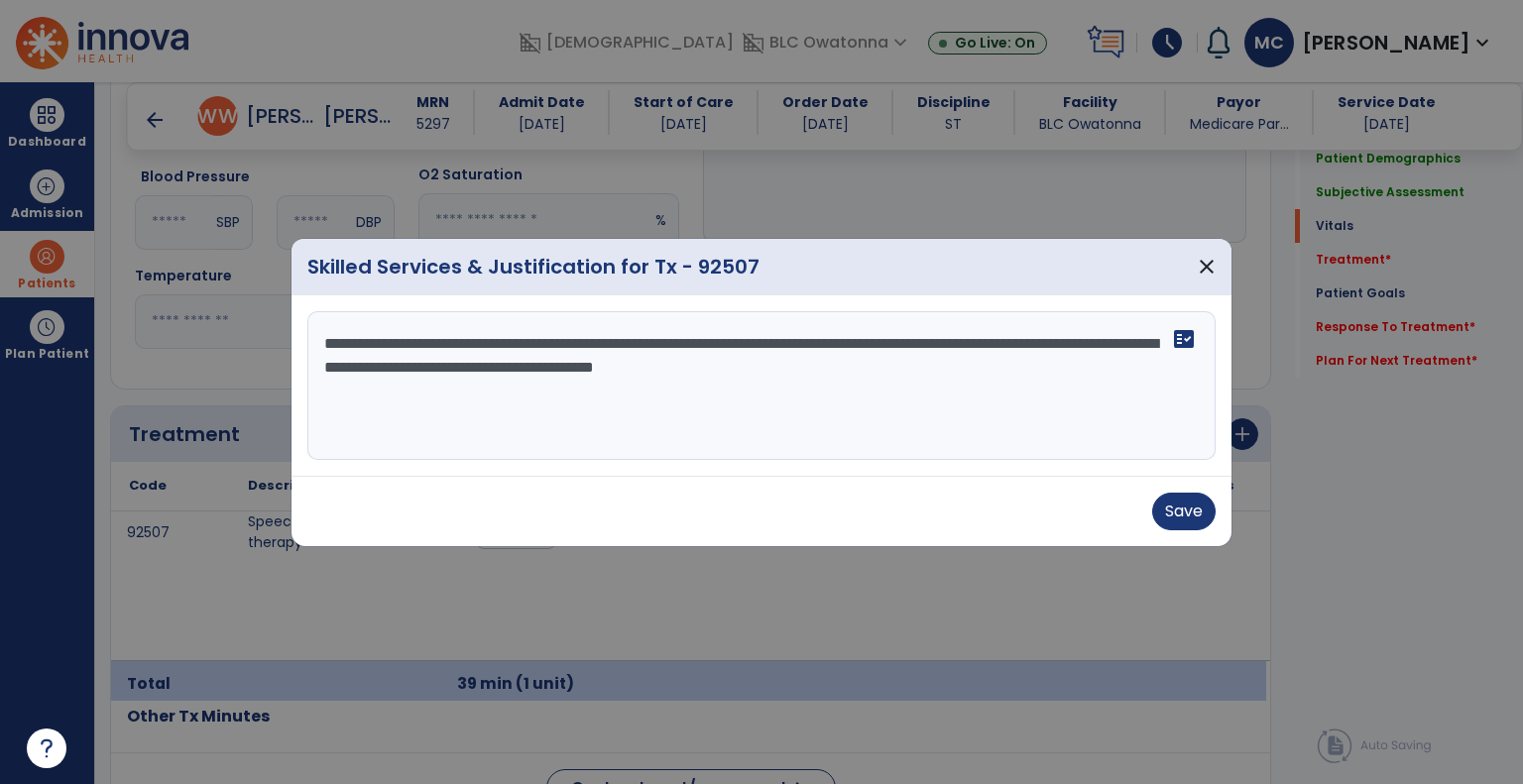 click on "**********" at bounding box center (762, 386) 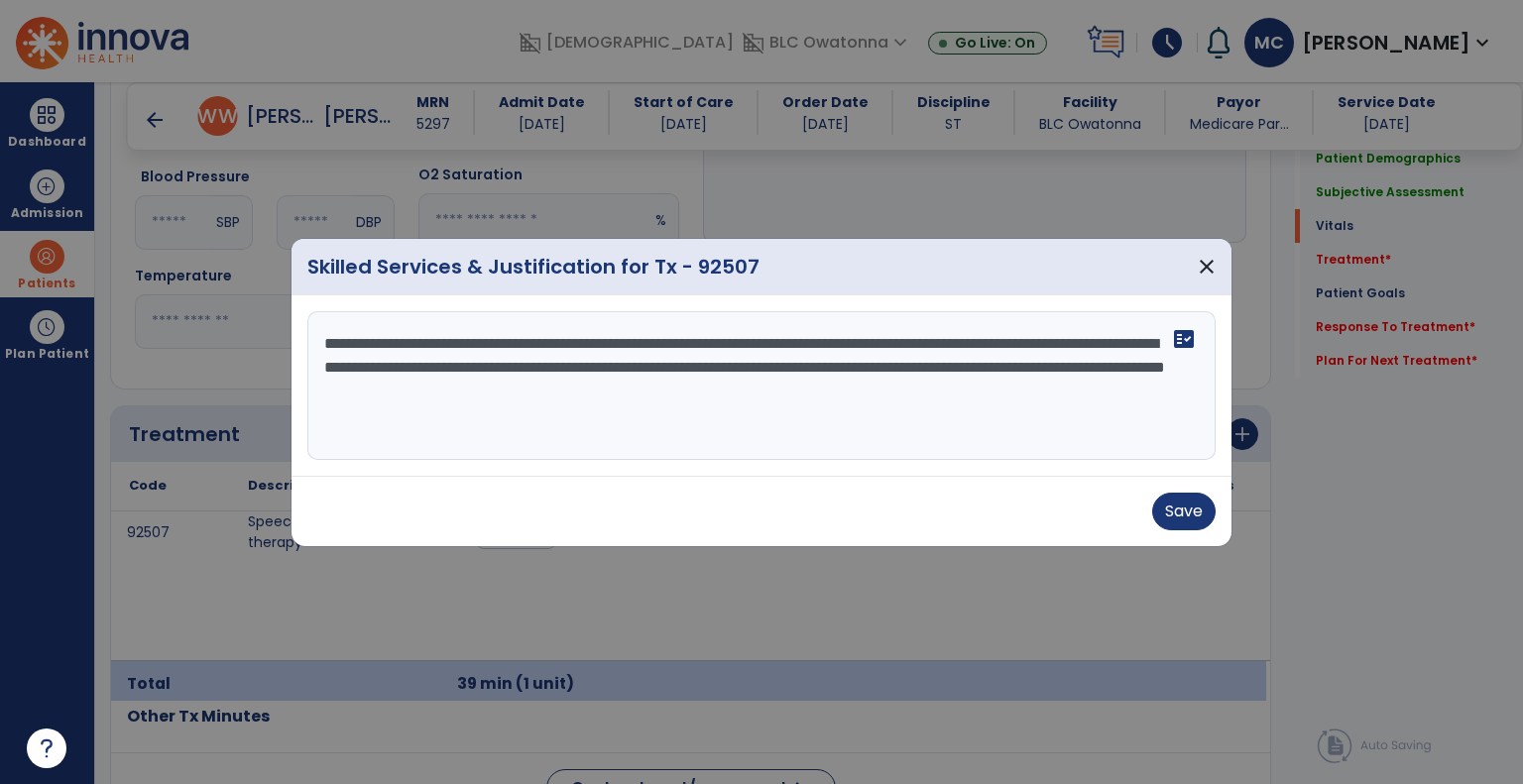 click on "**********" at bounding box center [762, 386] 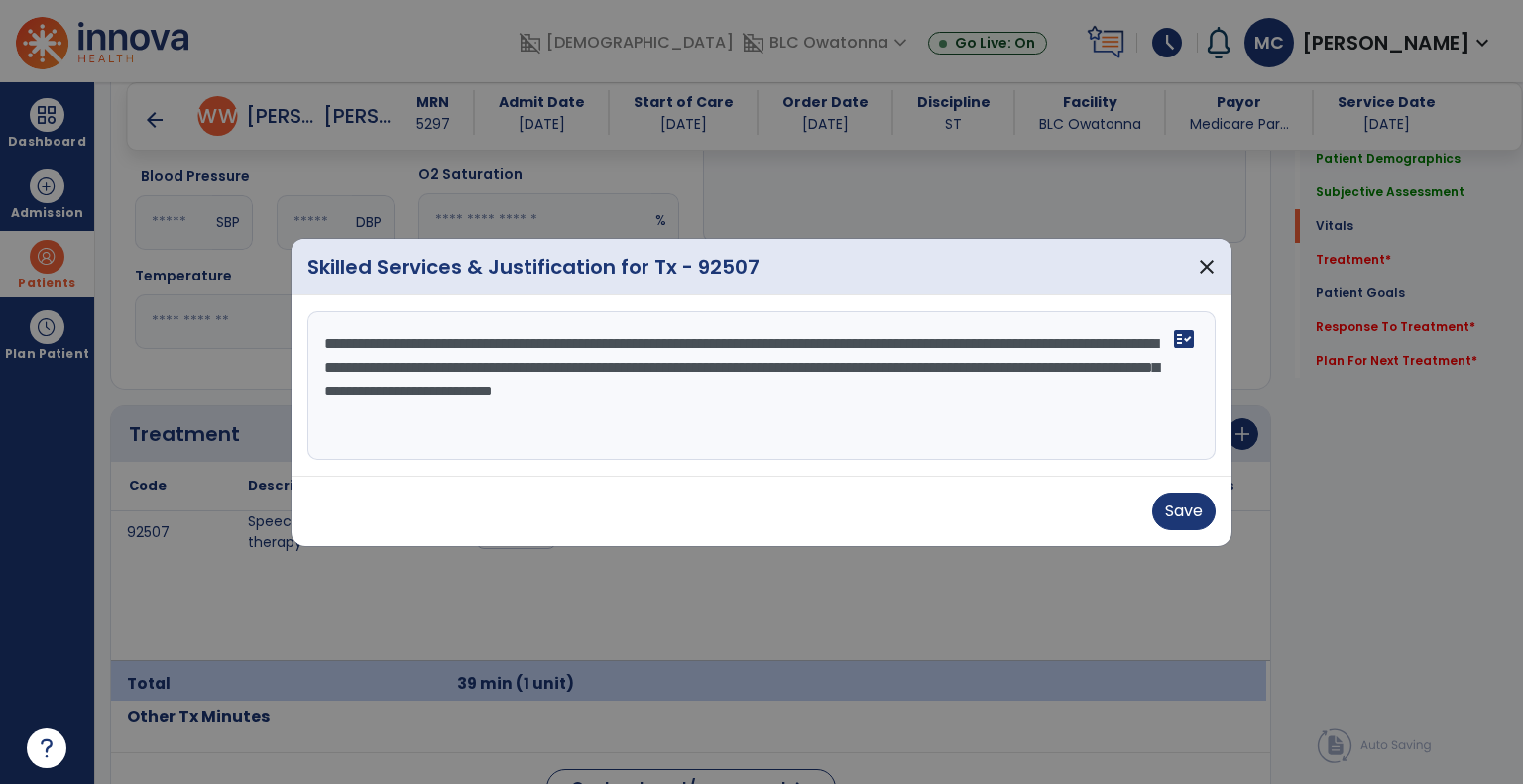 click on "**********" at bounding box center (762, 386) 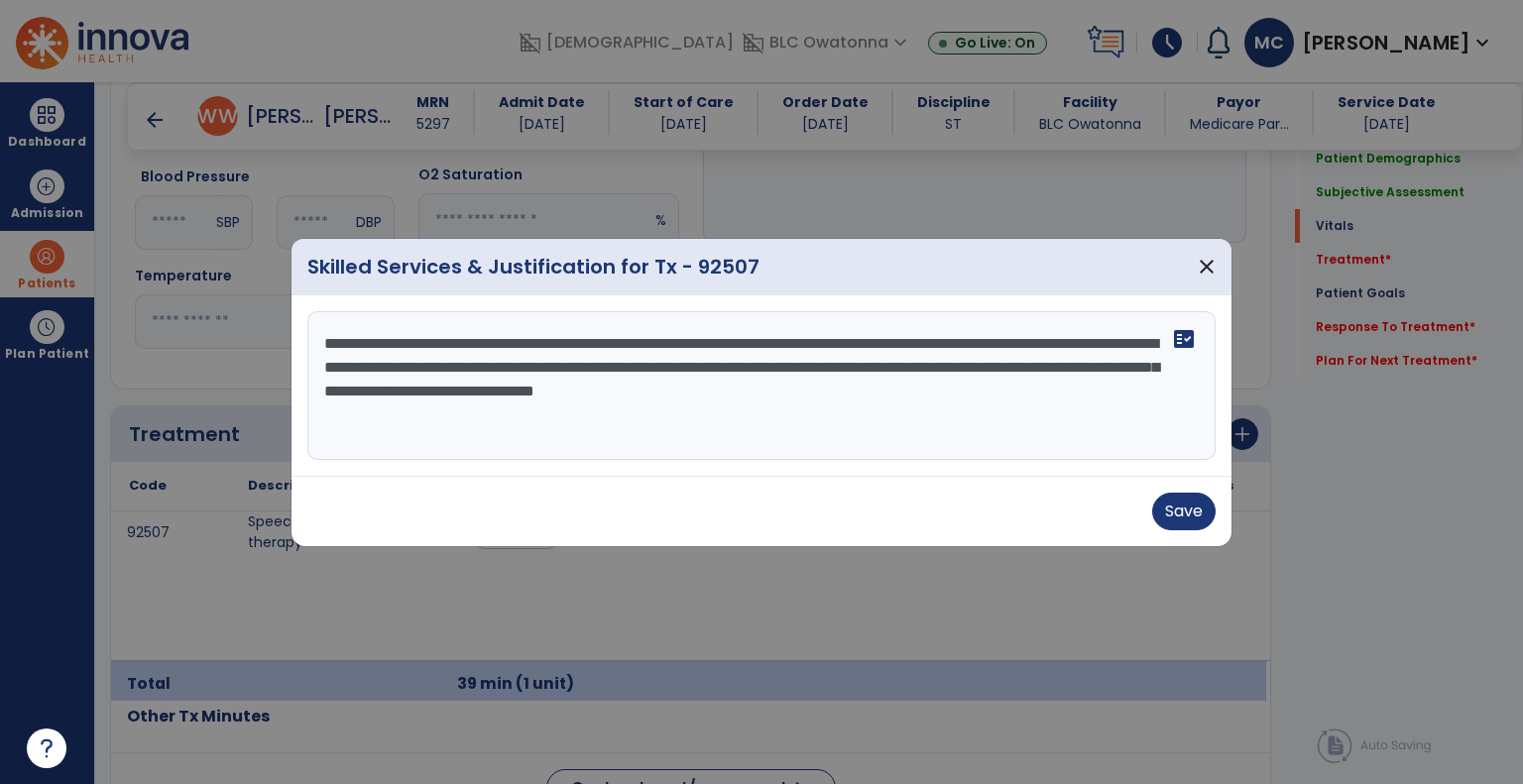 click on "**********" at bounding box center (762, 386) 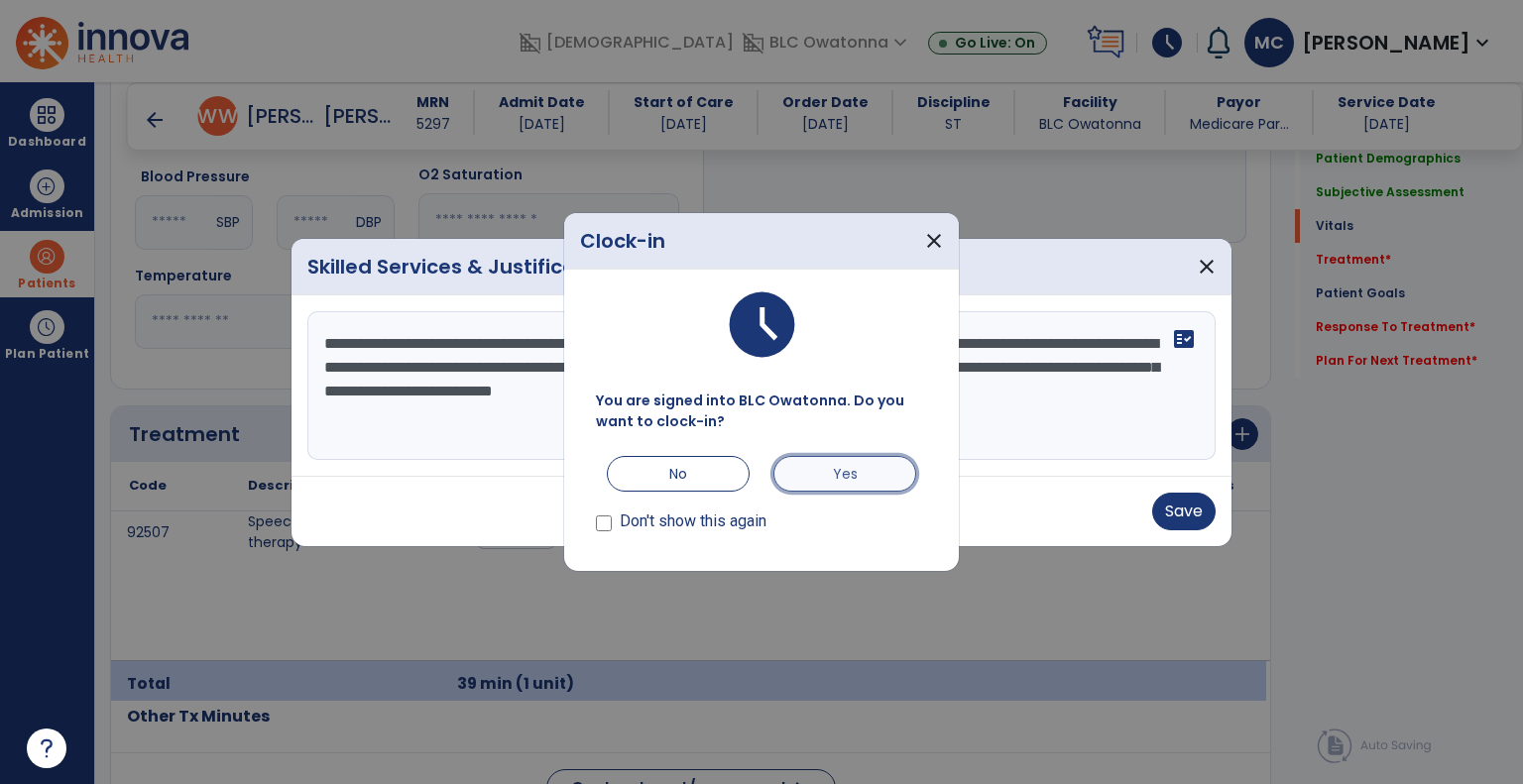 click on "Yes" at bounding box center (845, 474) 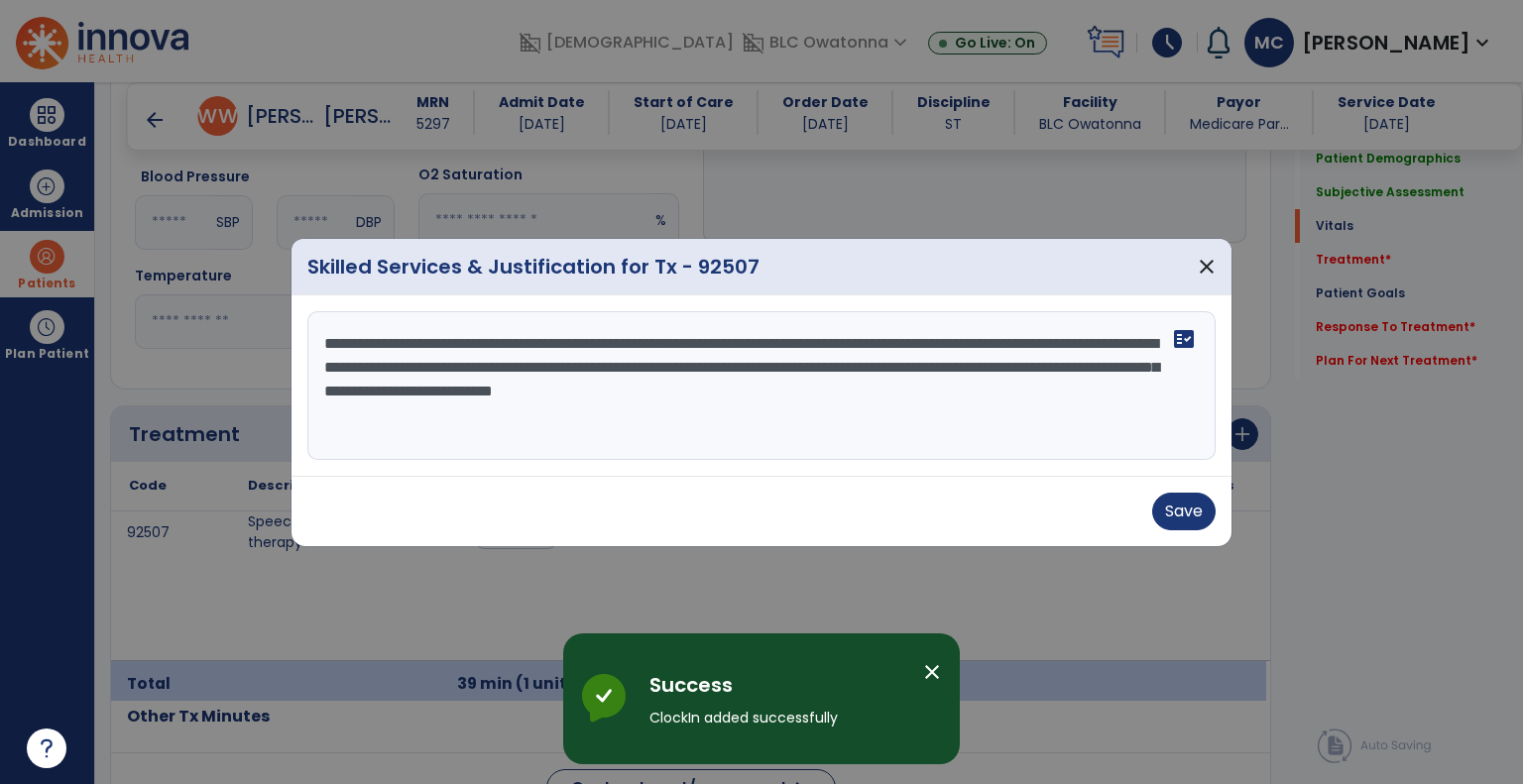 click on "close" at bounding box center [932, 672] 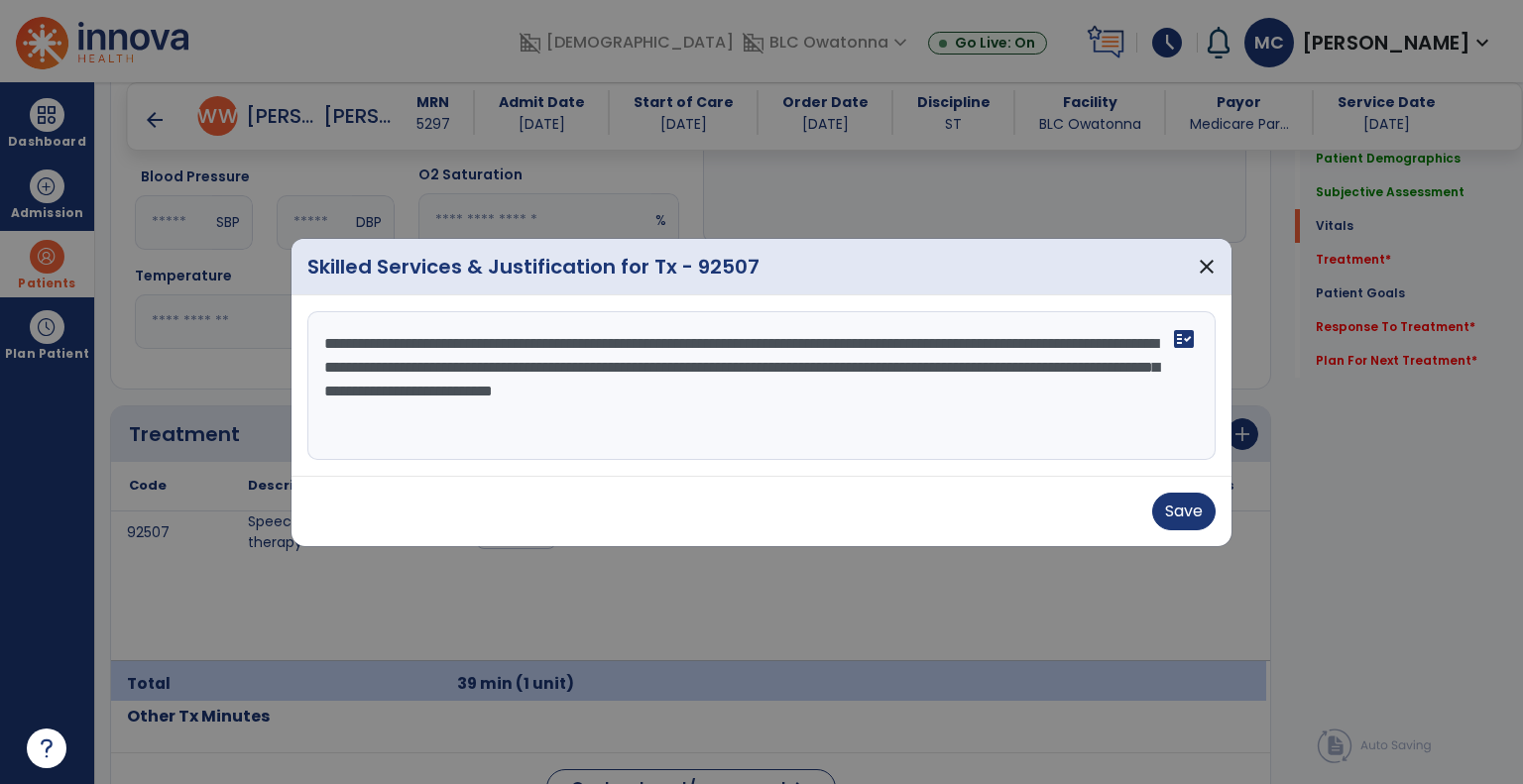 click on "**********" at bounding box center (762, 386) 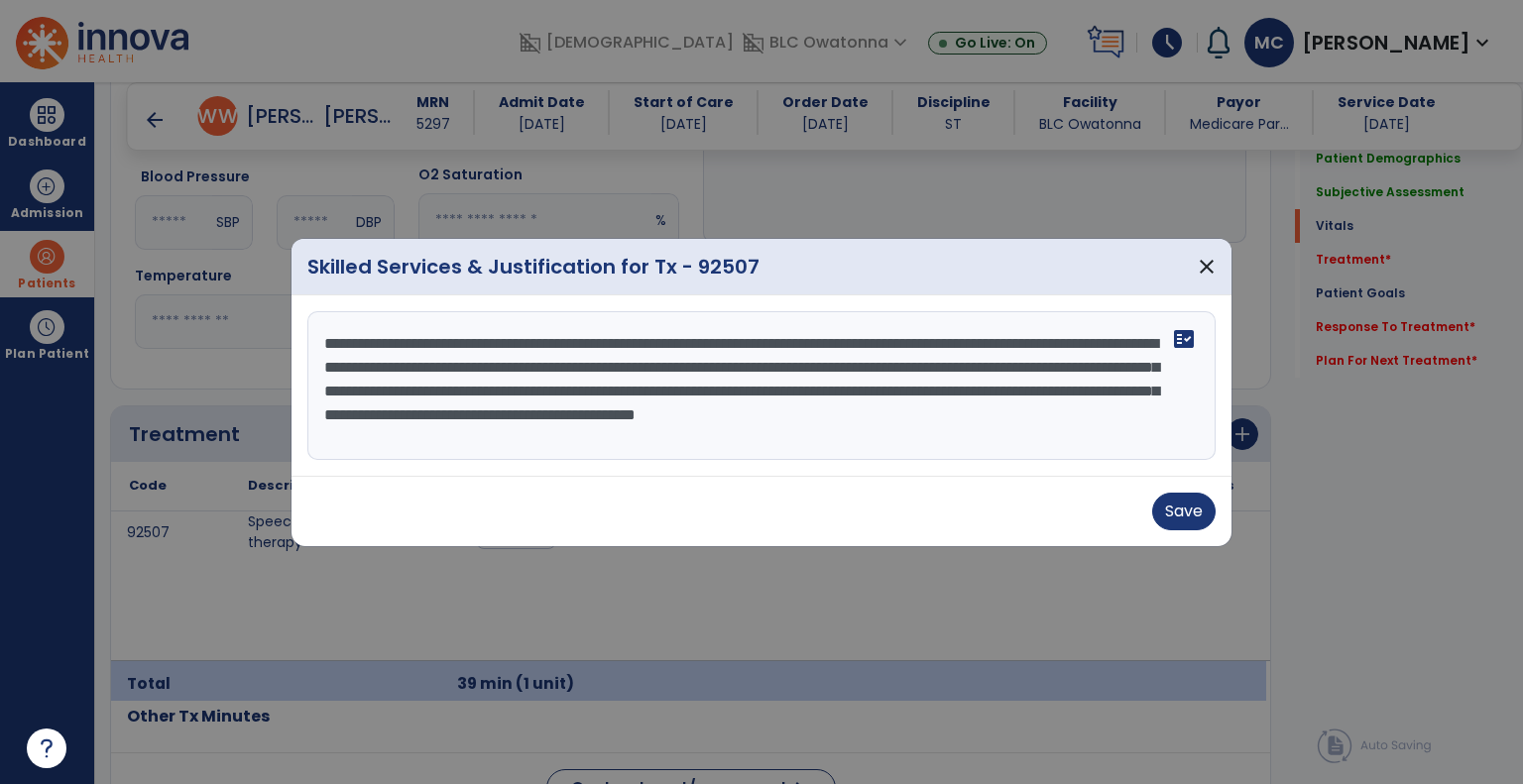click on "**********" at bounding box center (762, 386) 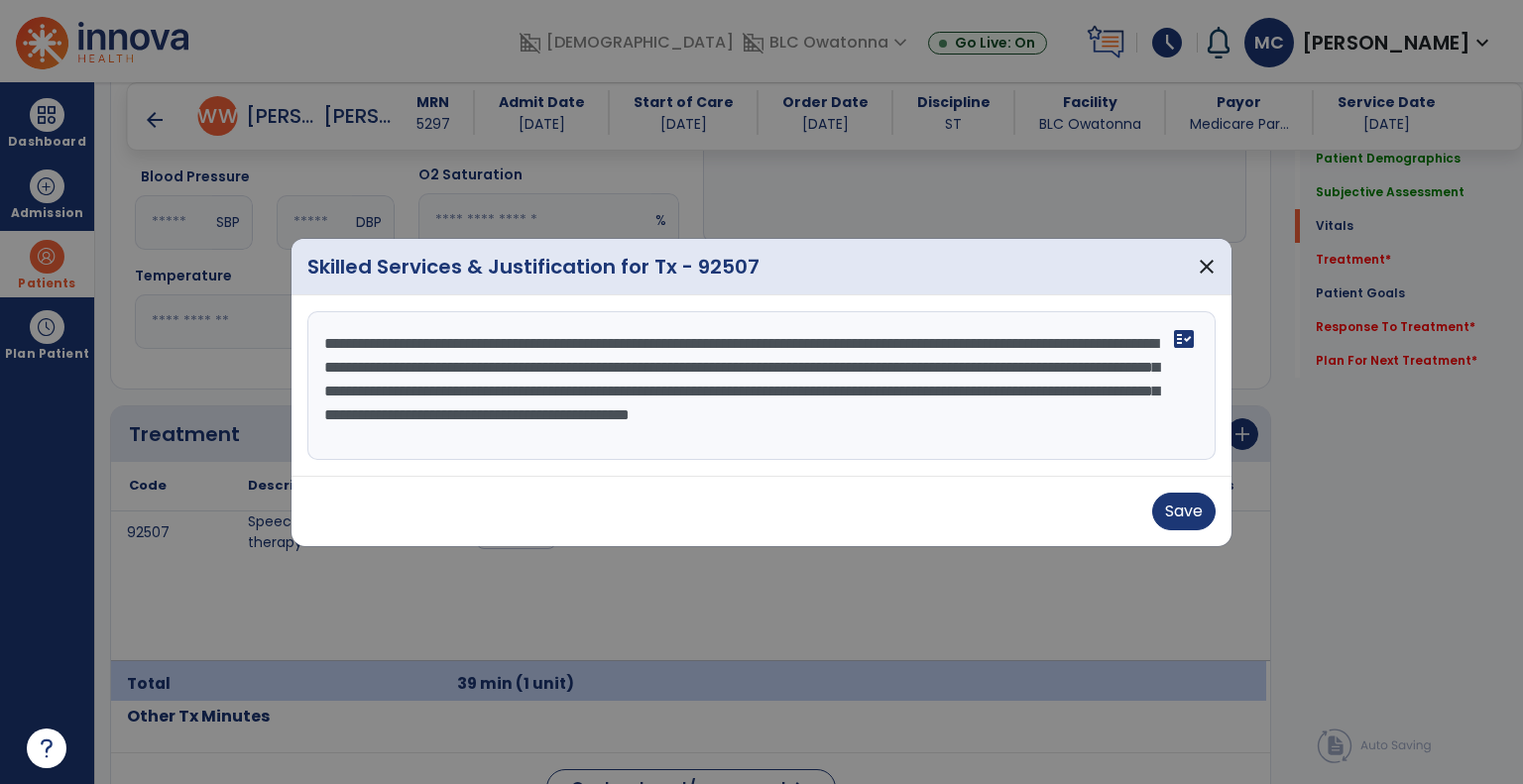 click on "**********" at bounding box center (762, 386) 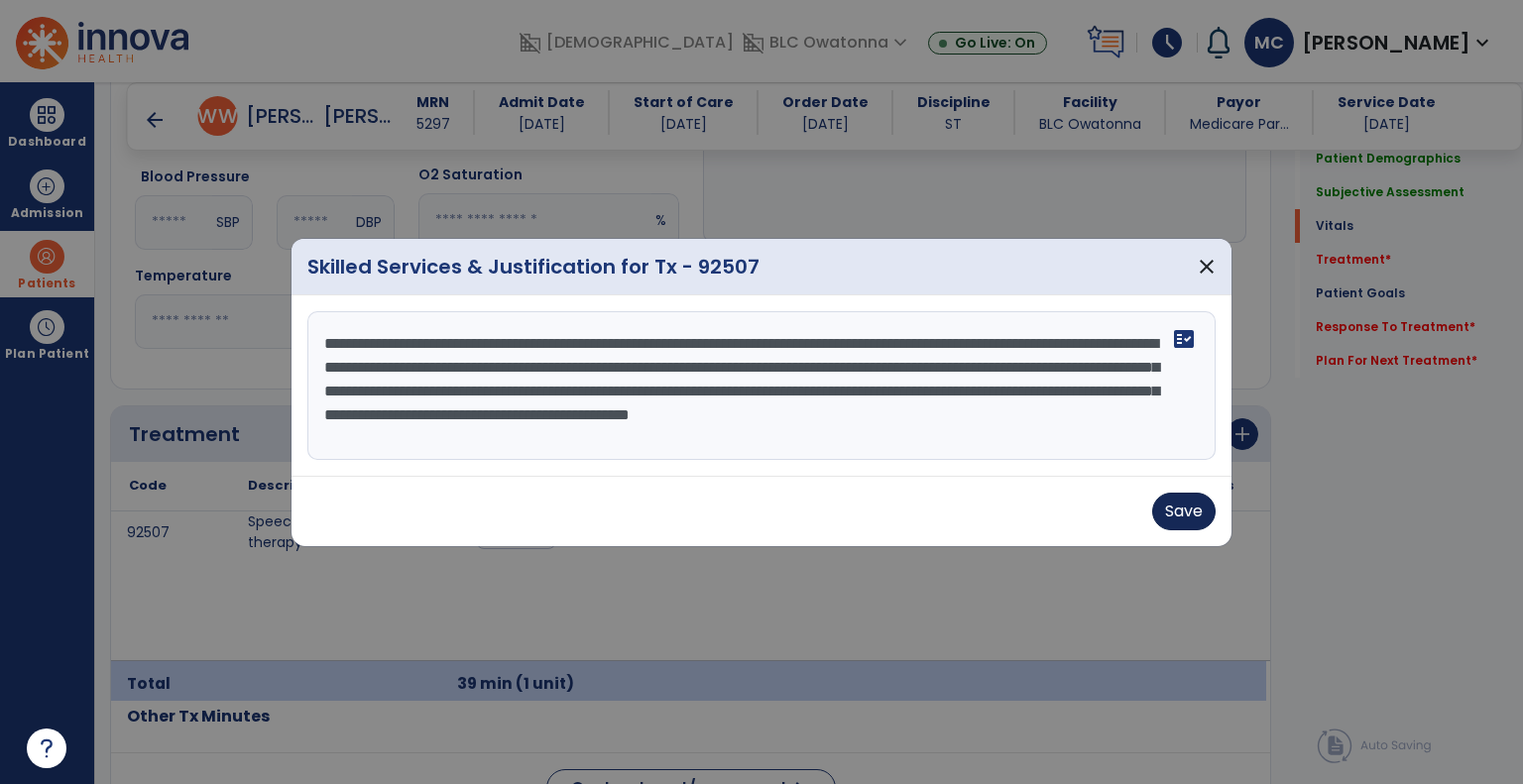 type on "**********" 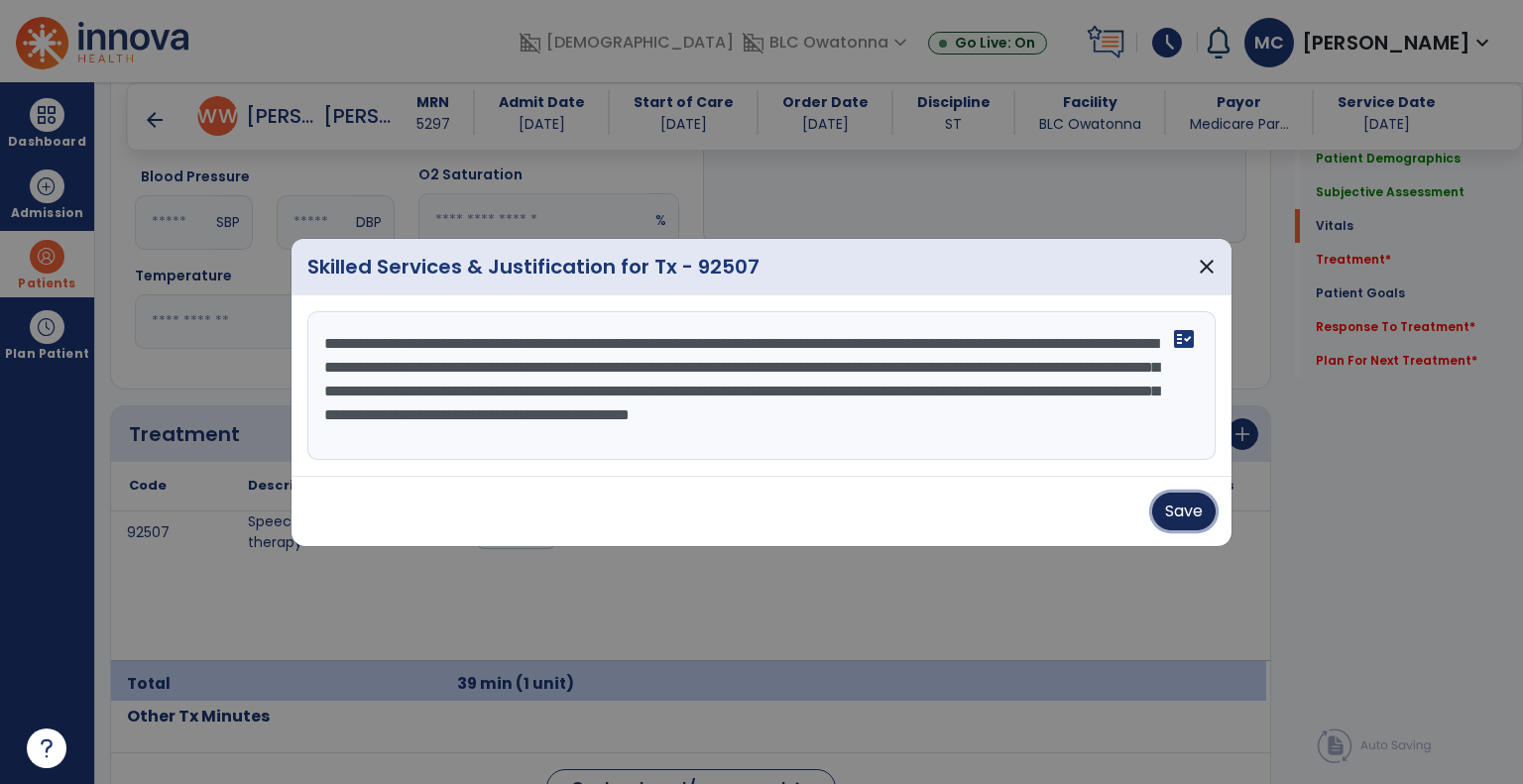 click on "Save" at bounding box center [1184, 511] 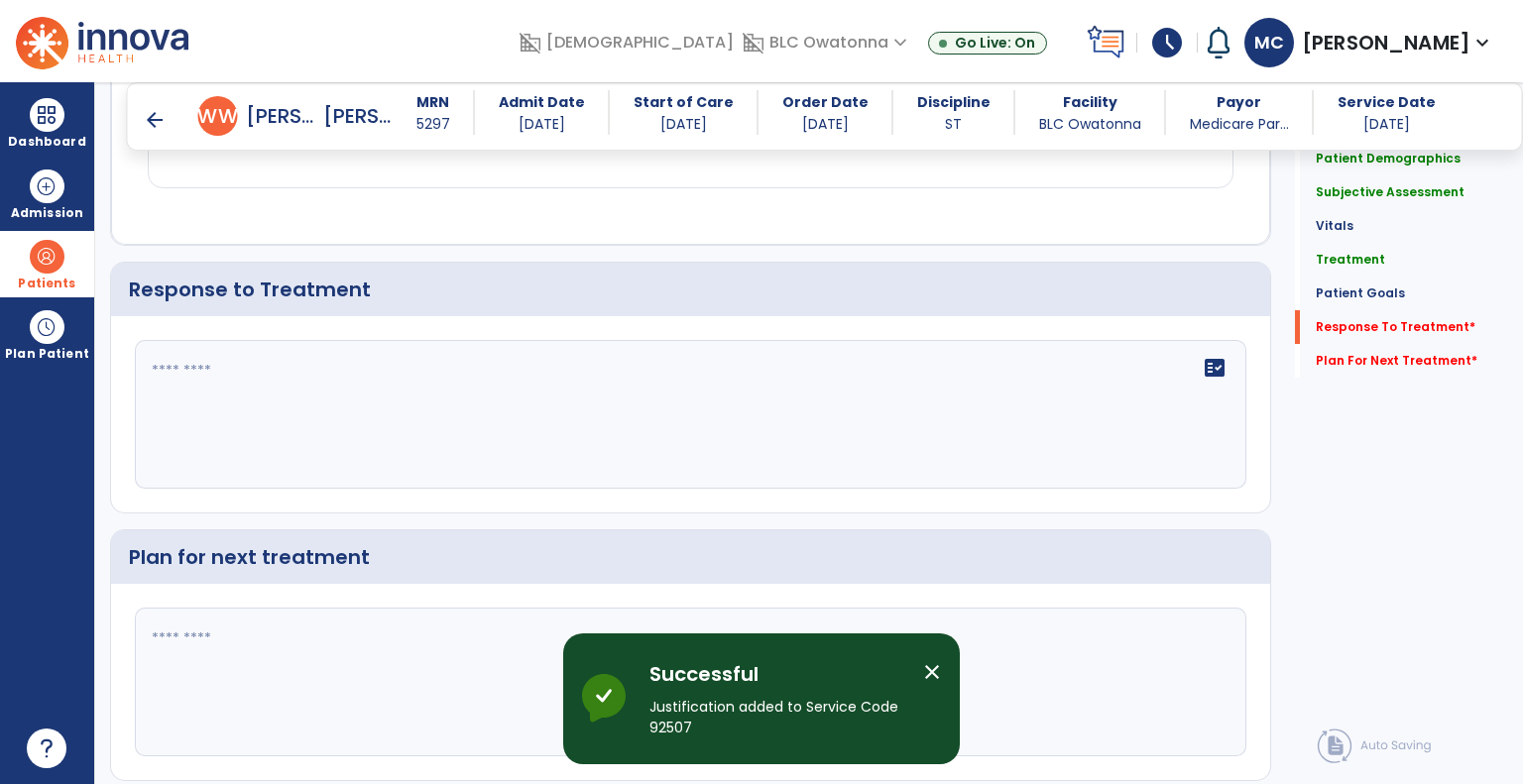 scroll, scrollTop: 2684, scrollLeft: 0, axis: vertical 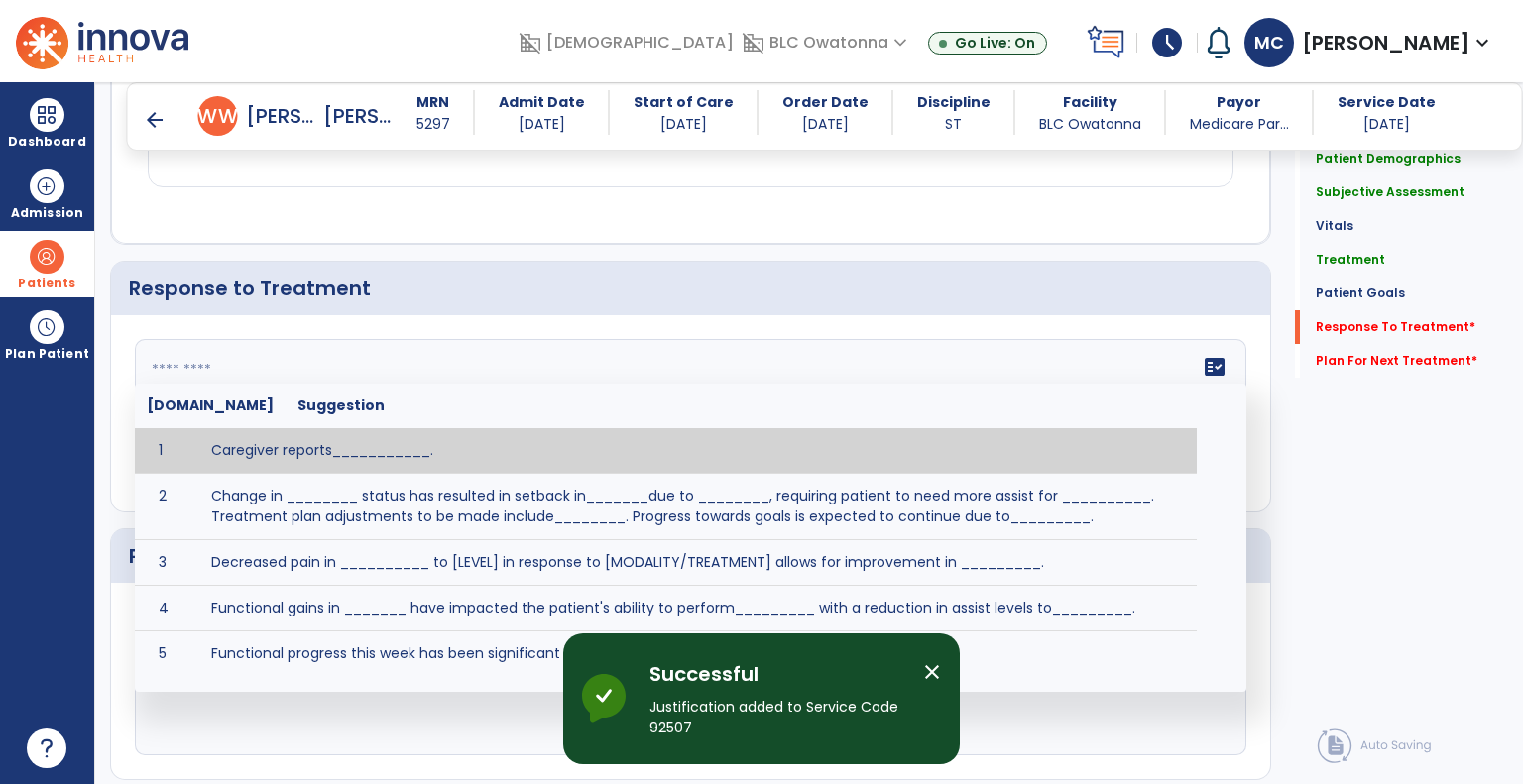 click on "fact_check  Sr.No Suggestion 1 Caregiver reports___________. 2 Change in ________ status has resulted in setback in_______due to ________, requiring patient to need more assist for __________.   Treatment plan adjustments to be made include________.  Progress towards goals is expected to continue due to_________. 3 Decreased pain in __________ to [LEVEL] in response to [MODALITY/TREATMENT] allows for improvement in _________. 4 Functional gains in _______ have impacted the patient's ability to perform_________ with a reduction in assist levels to_________. 5 Functional progress this week has been significant due to__________. 6 Gains in ________ have improved the patient's ability to perform ______with decreased levels of assist to___________. 7 Improvement in ________allows patient to tolerate higher levels of challenges in_________. 8 Pain in [AREA] has decreased to [LEVEL] in response to [TREATMENT/MODALITY], allowing fore ease in completing__________. 9 10 11 12 13 14 15 16 17 18 19 20 21" 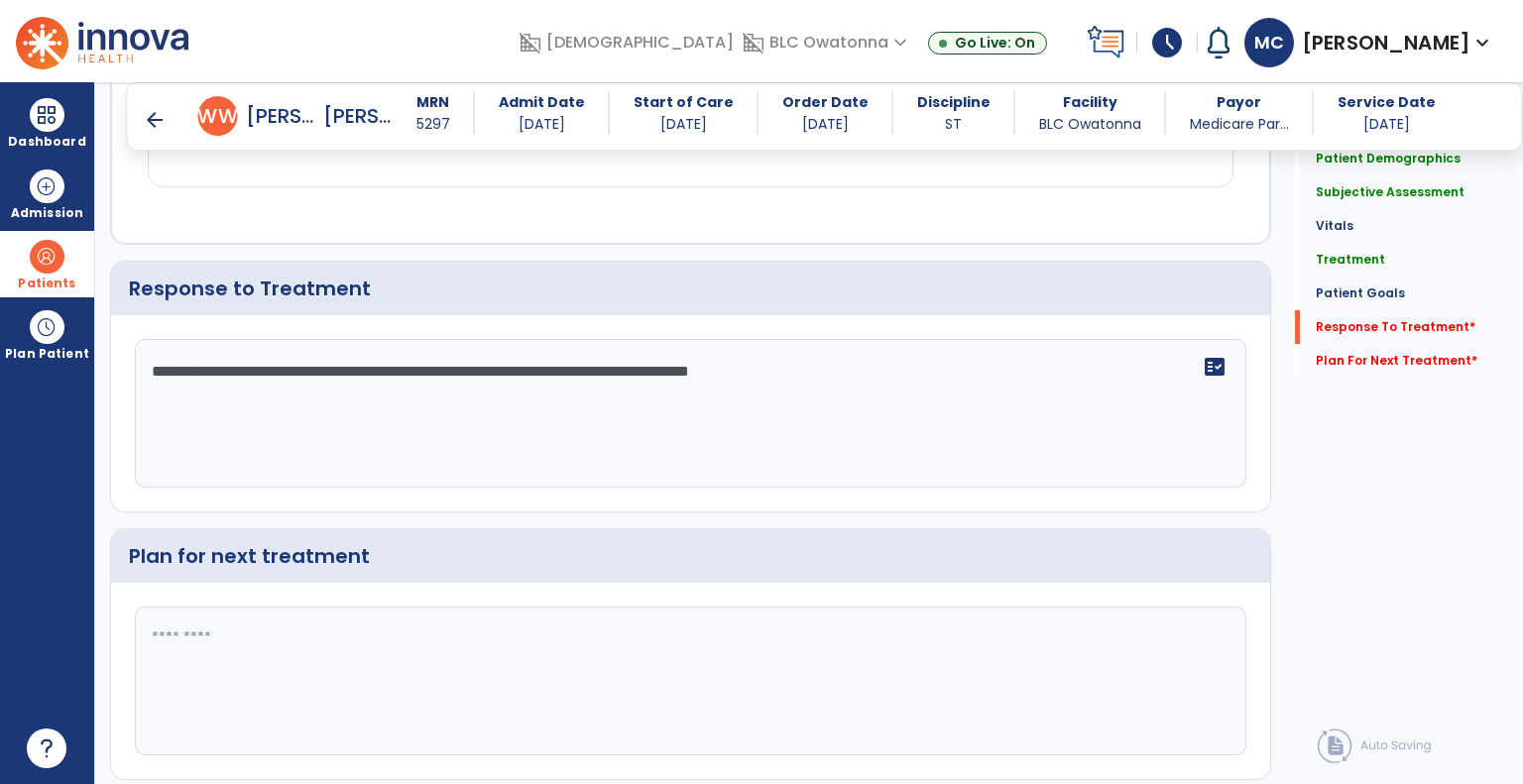 type on "**********" 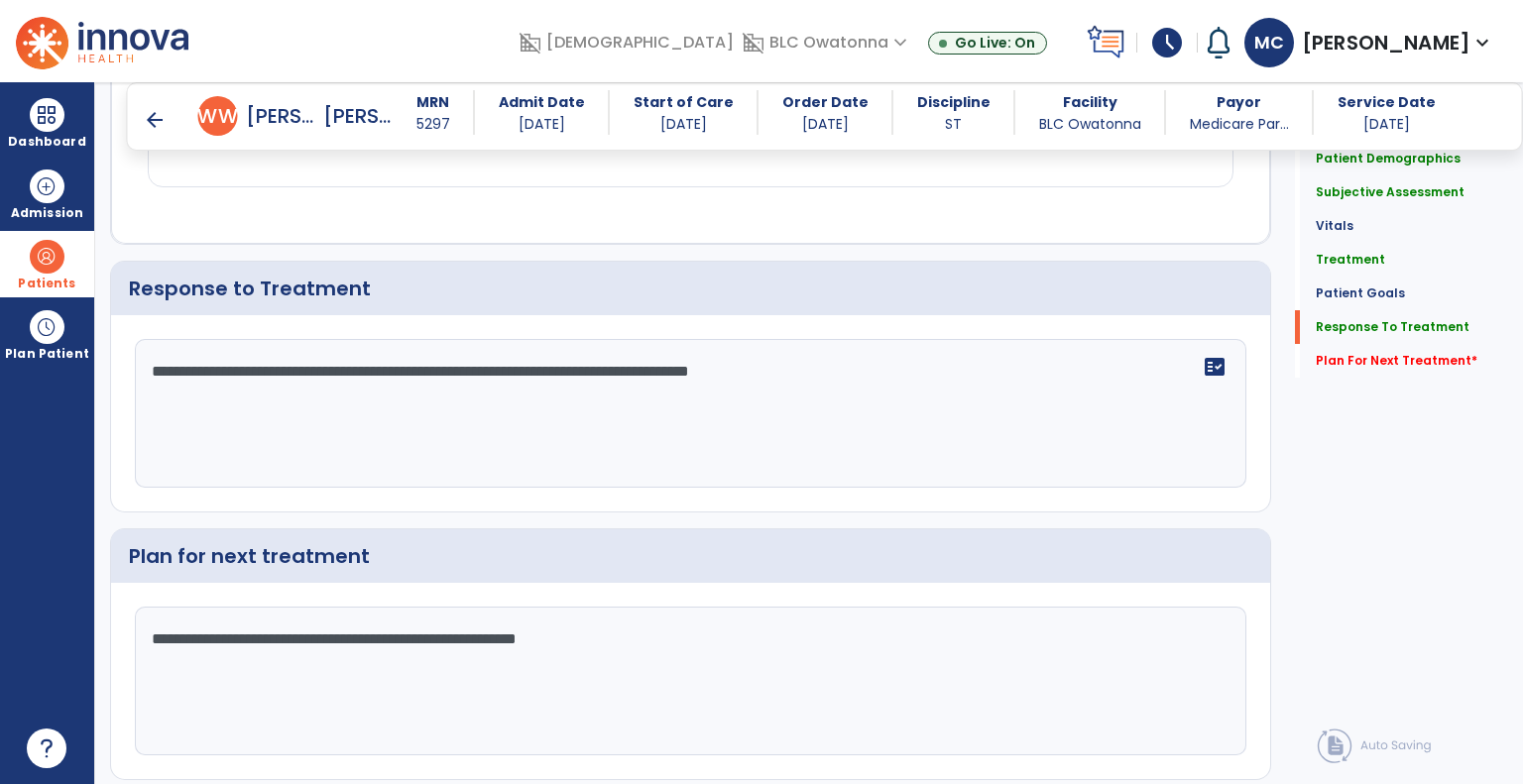 scroll, scrollTop: 2739, scrollLeft: 0, axis: vertical 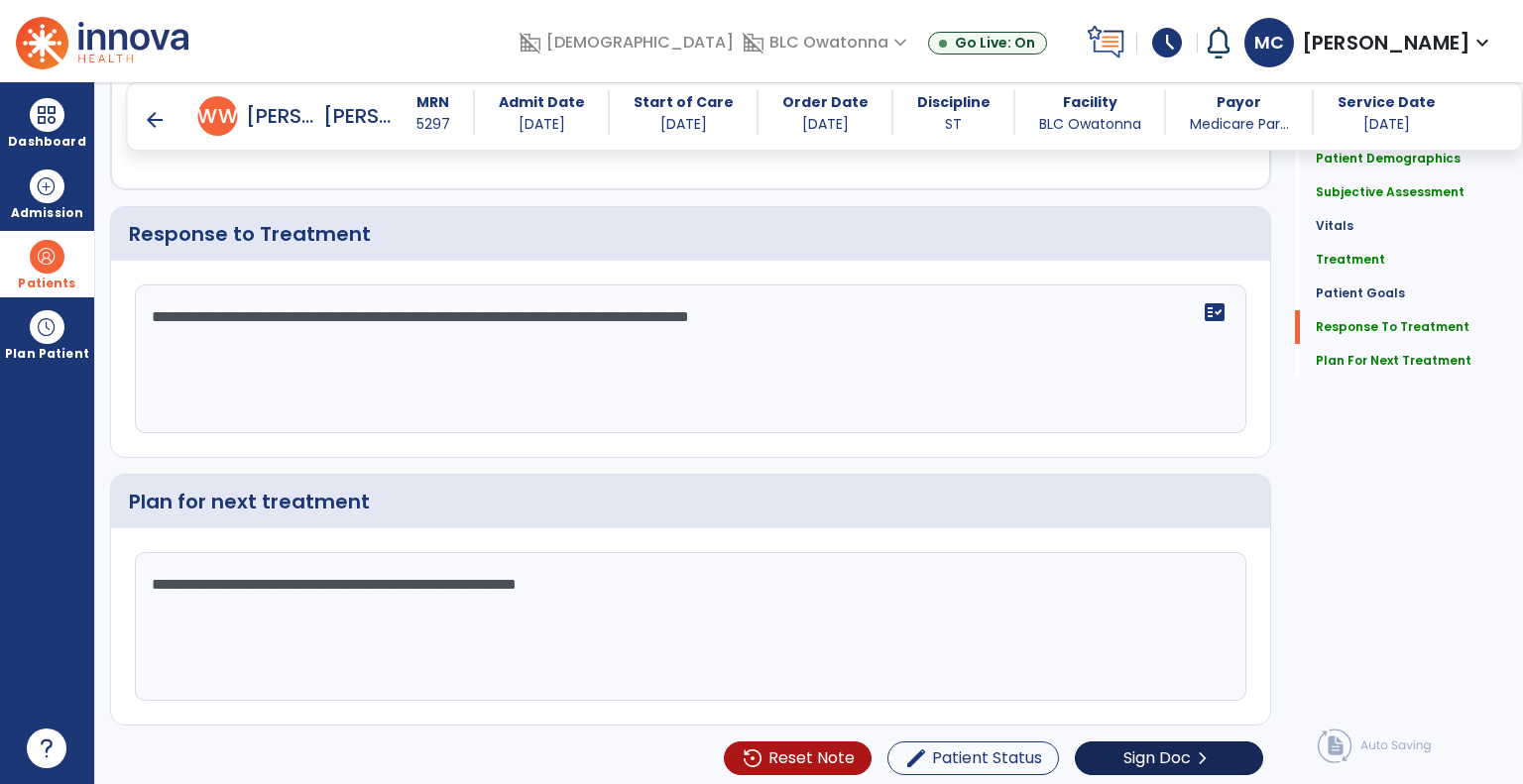 type on "**********" 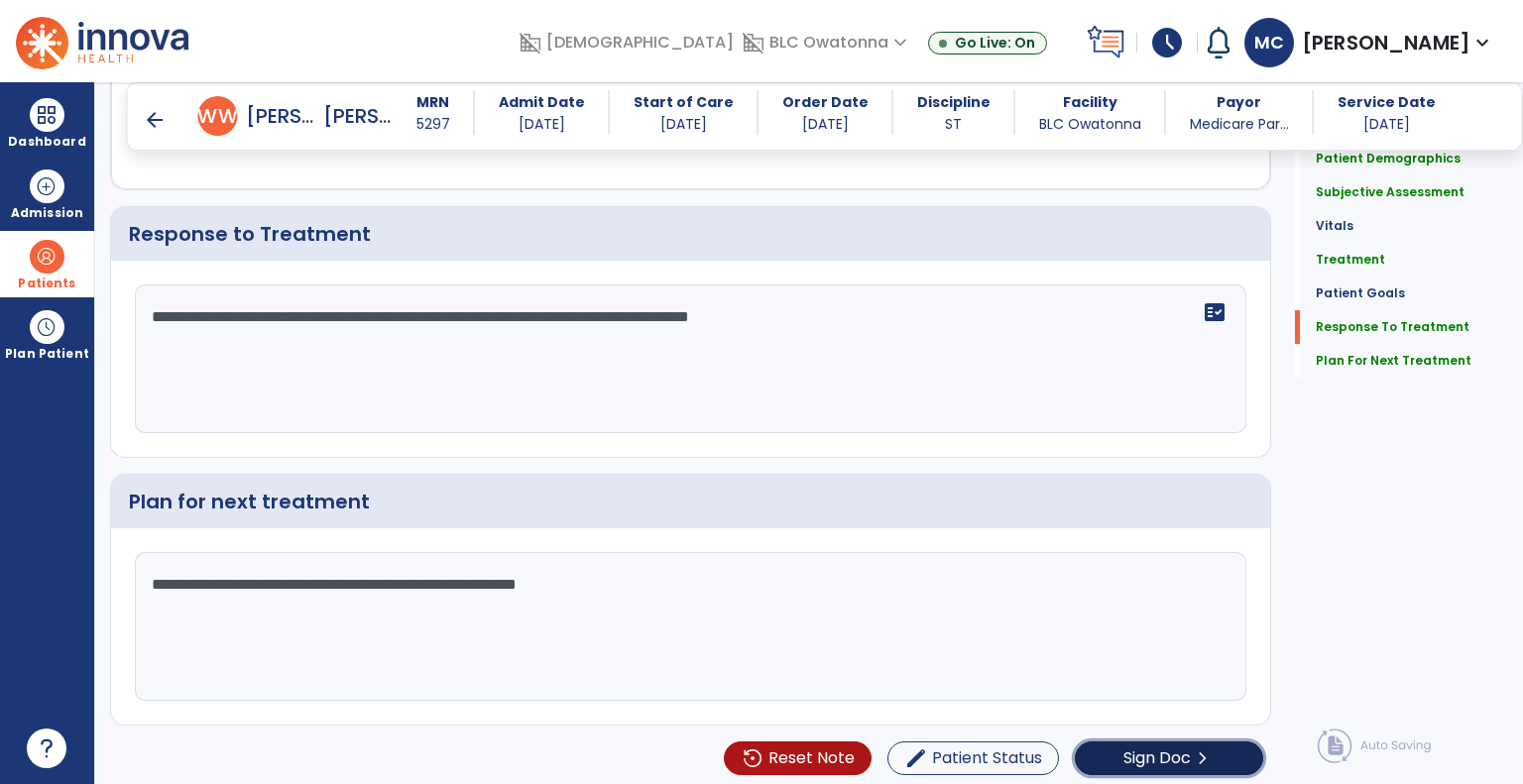 click on "chevron_right" 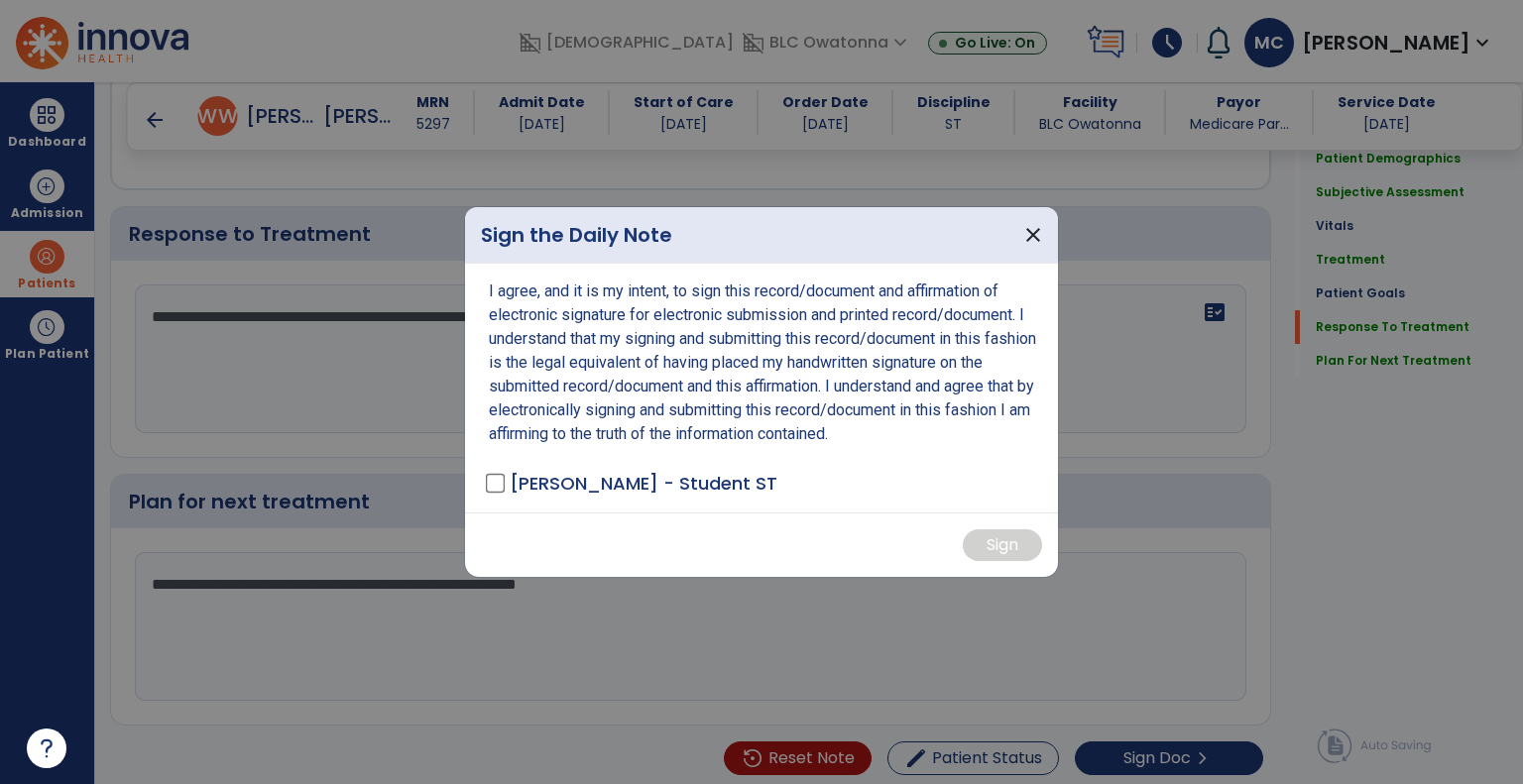 click on "I agree, and it is my intent, to sign this record/document and affirmation of electronic signature for electronic submission and printed record/document. I understand that my signing and submitting this record/document in this fashion is the legal equivalent of having placed my handwritten signature on the submitted record/document and this affirmation. I understand and agree that by electronically signing and submitting this record/document in this fashion I am affirming to the truth of the information contained.  Craig, MacKenzie  - Student ST" at bounding box center [762, 388] 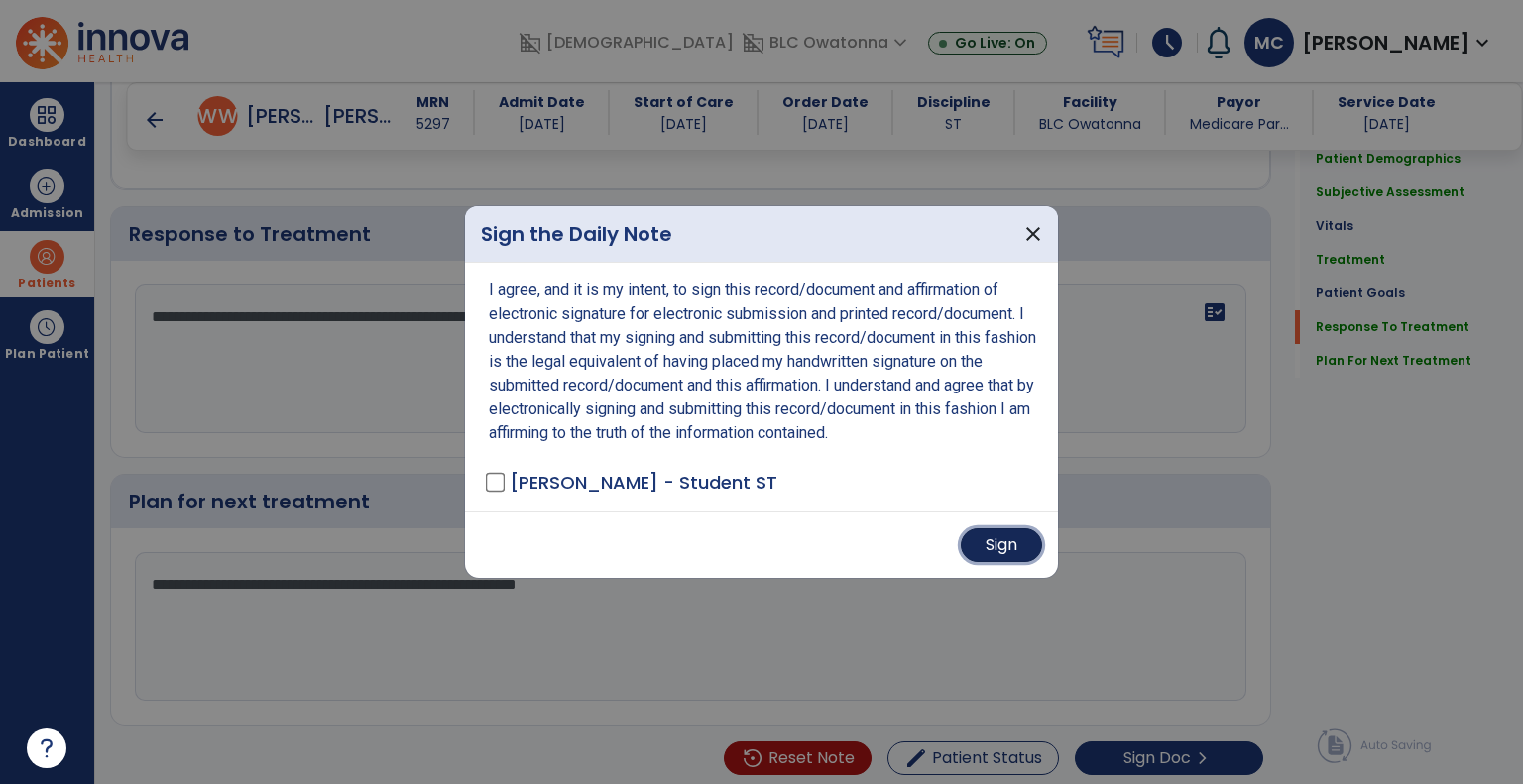 click on "Sign" at bounding box center [1001, 545] 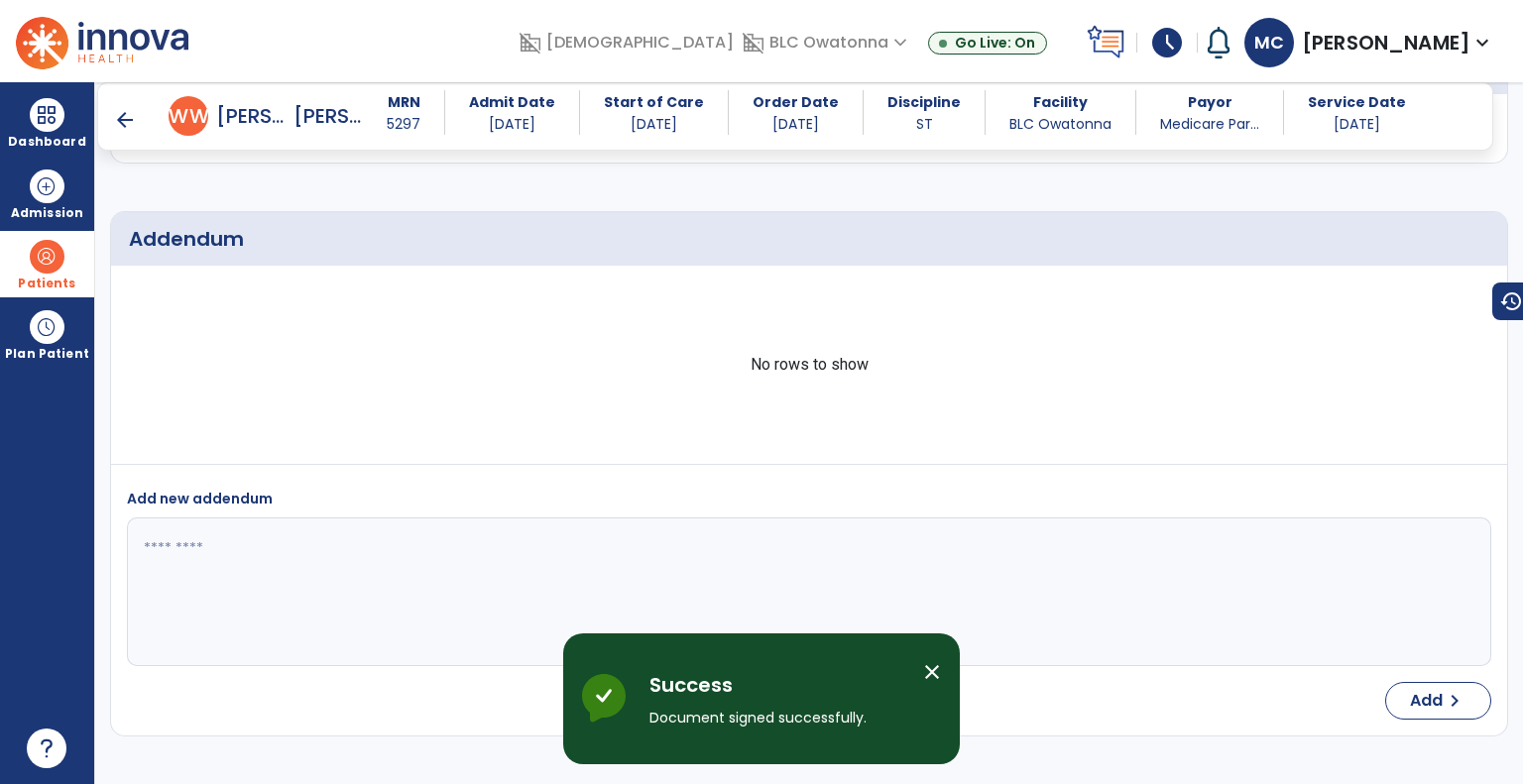 scroll, scrollTop: 3849, scrollLeft: 0, axis: vertical 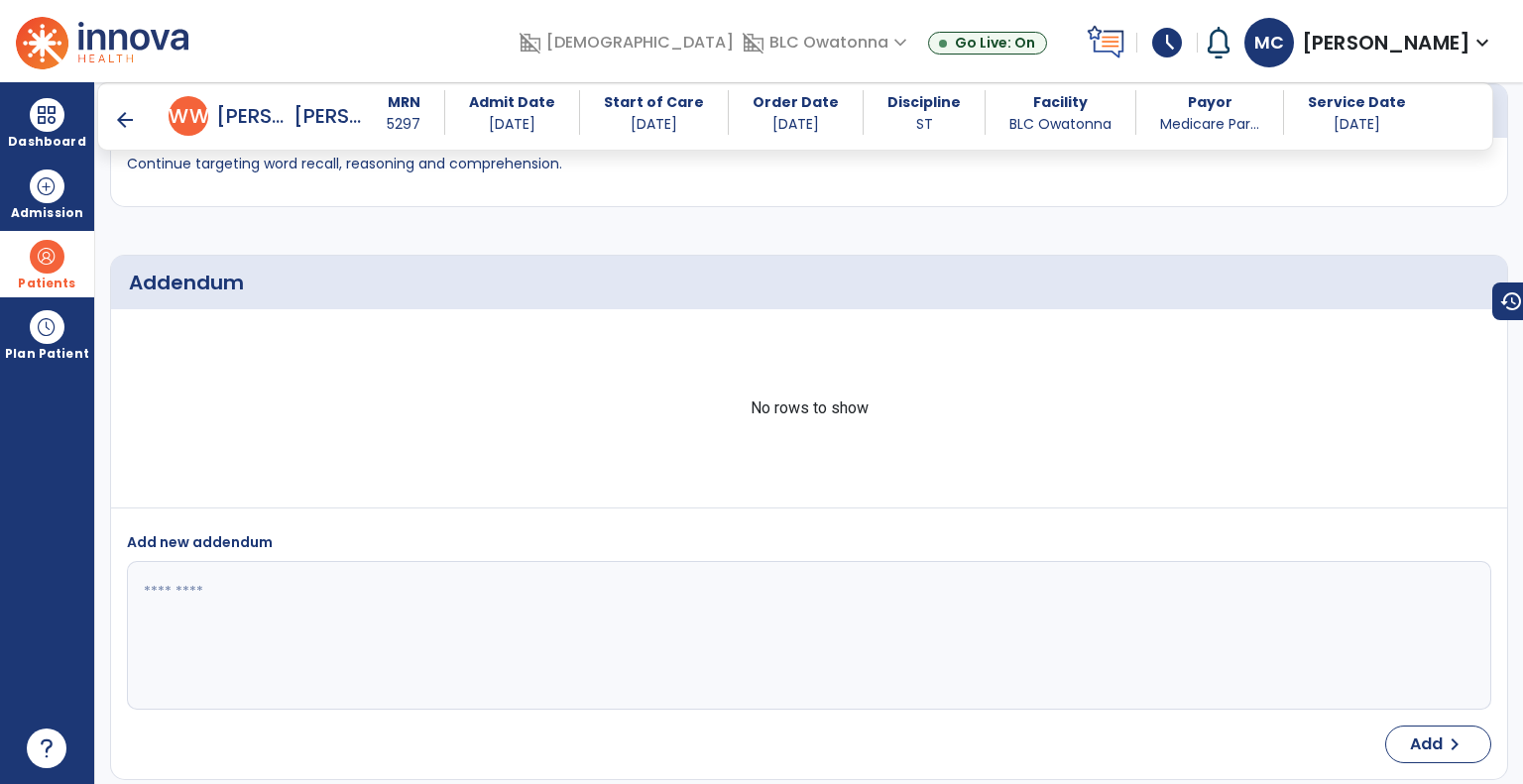 click on "schedule" at bounding box center [1167, 43] 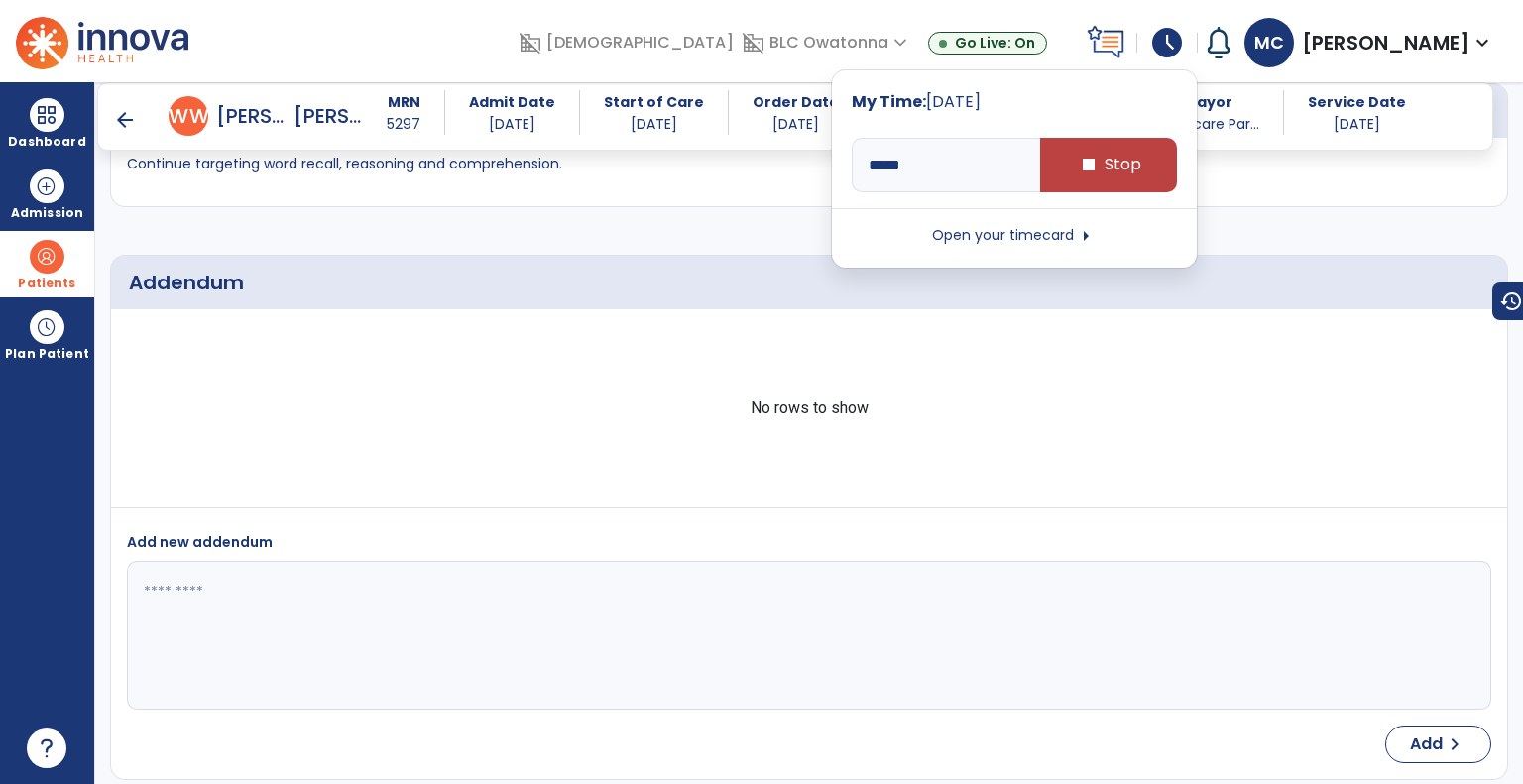 click on "Open your timecard  arrow_right" at bounding box center (1014, 236) 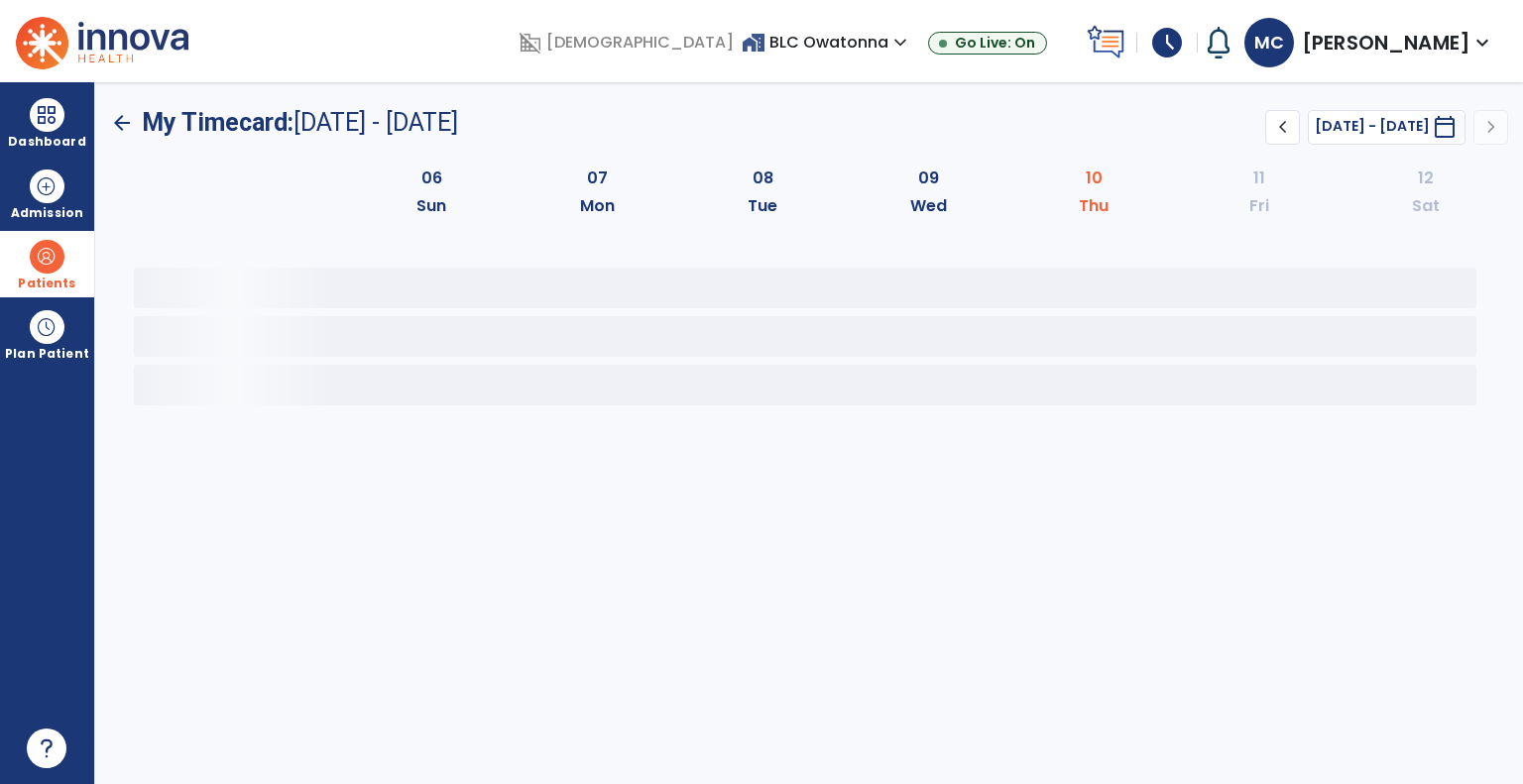scroll, scrollTop: 0, scrollLeft: 0, axis: both 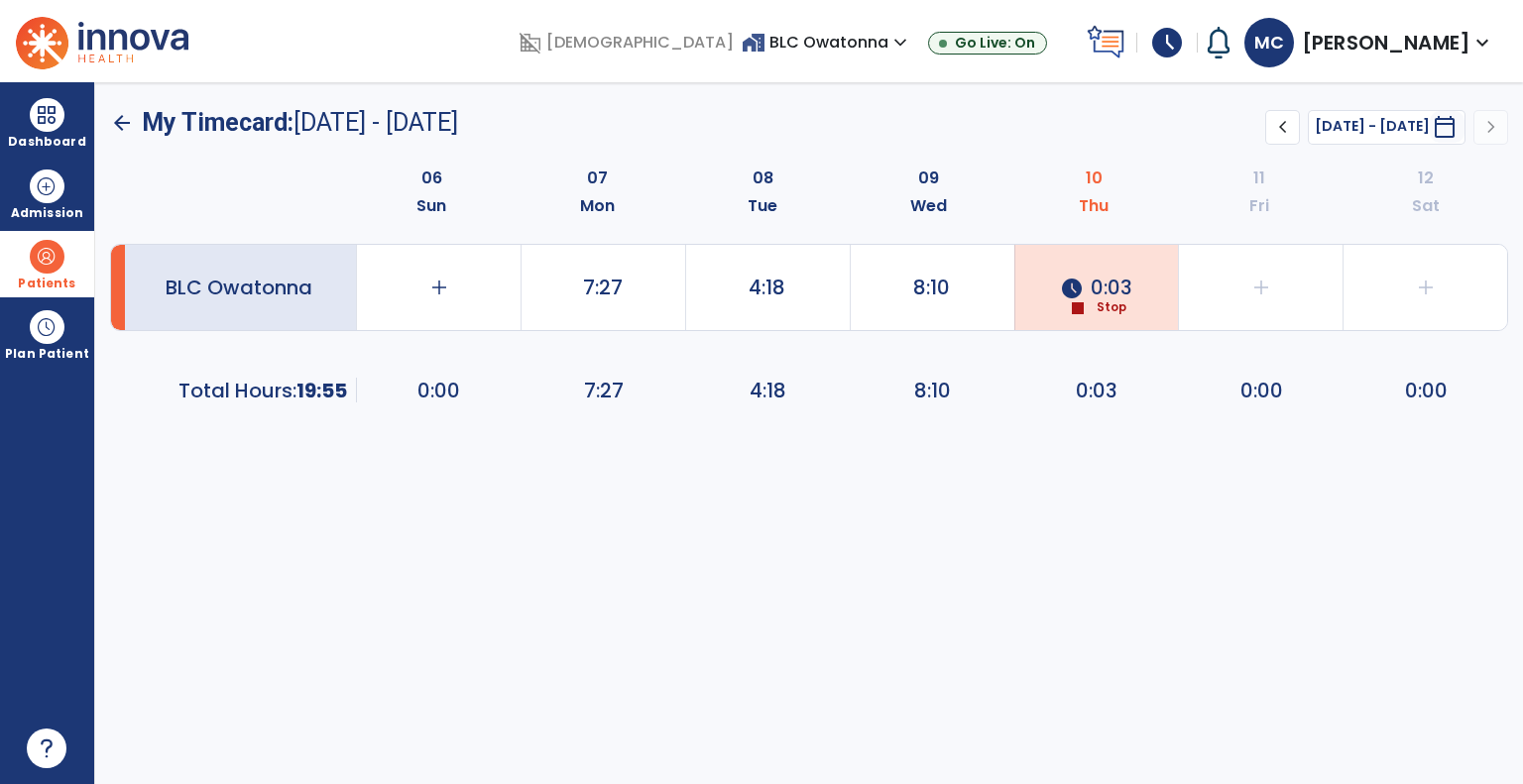 click on "06  Sun  07  Mon  08  Tue  09  Wed  10  Thu  11  Fri  12  Sat  BLC Owatonna   add   0:00   7:27   4:18   8:10  schedule  0:03  stop  Stop   add   0:00   add   0:00   Total Hours:      19:55  0:00   7:27   4:18   8:10   0:03   0:00   0:00" 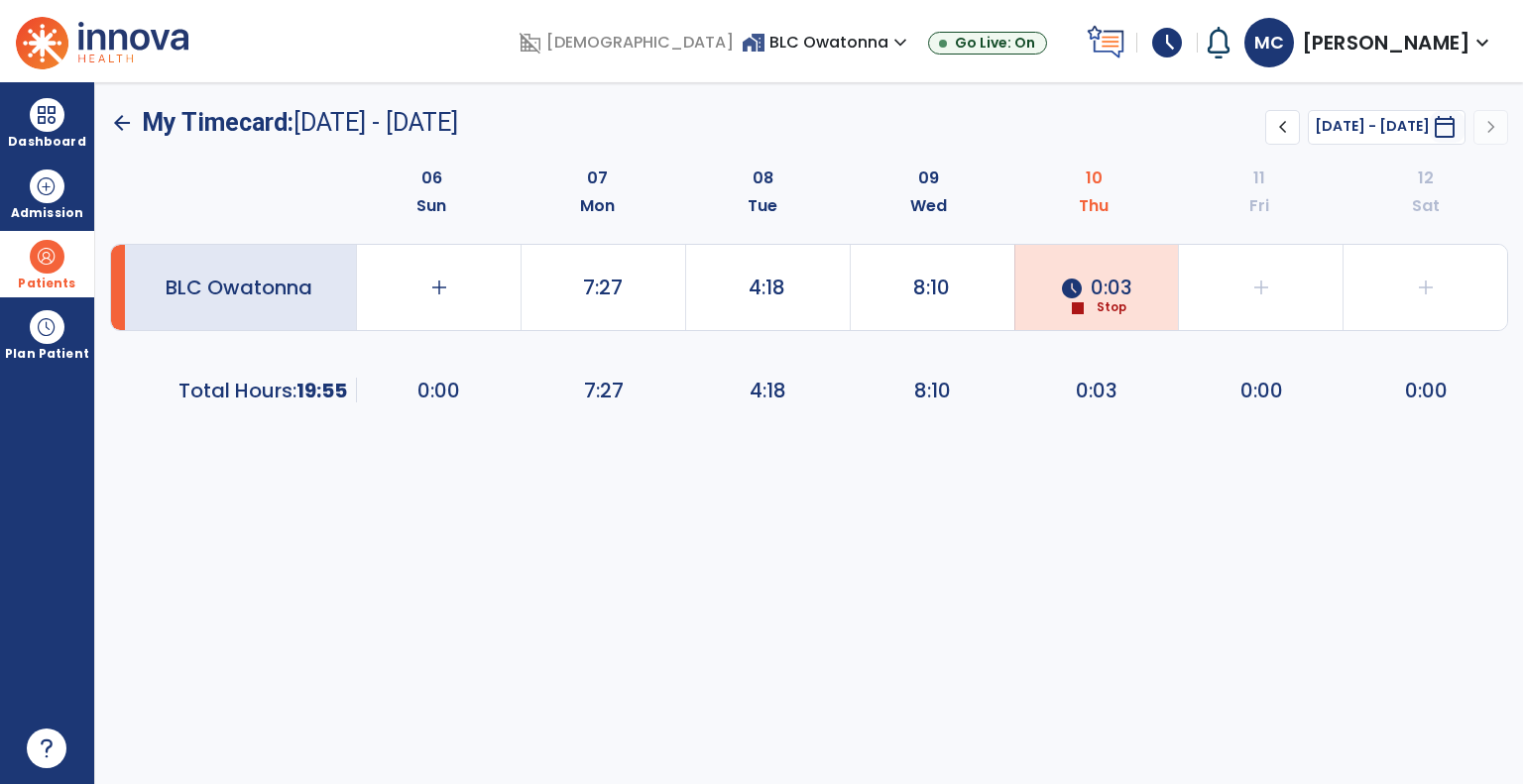 click on "schedule  0:03  stop  Stop" 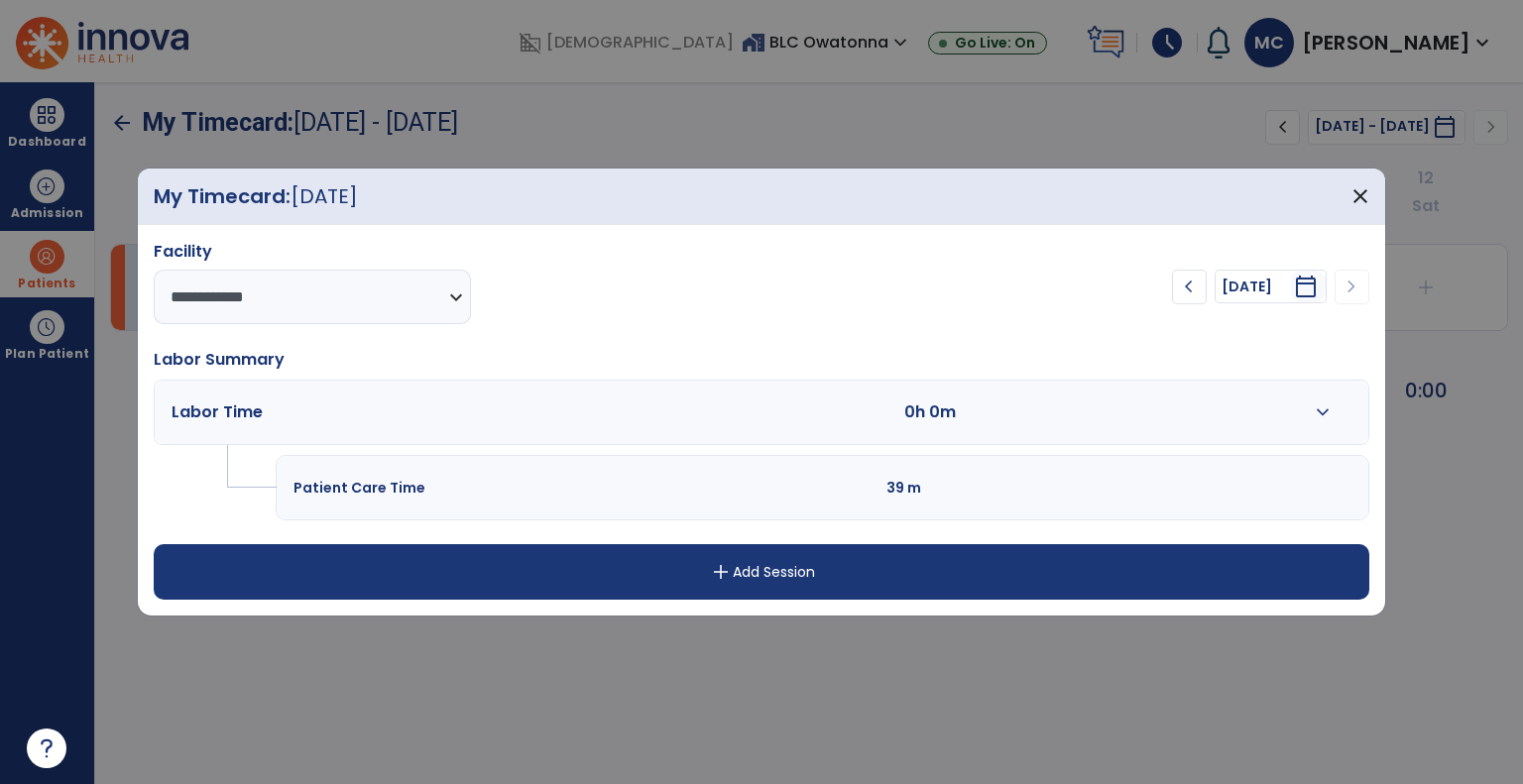 click on "expand_more" at bounding box center [1323, 412] 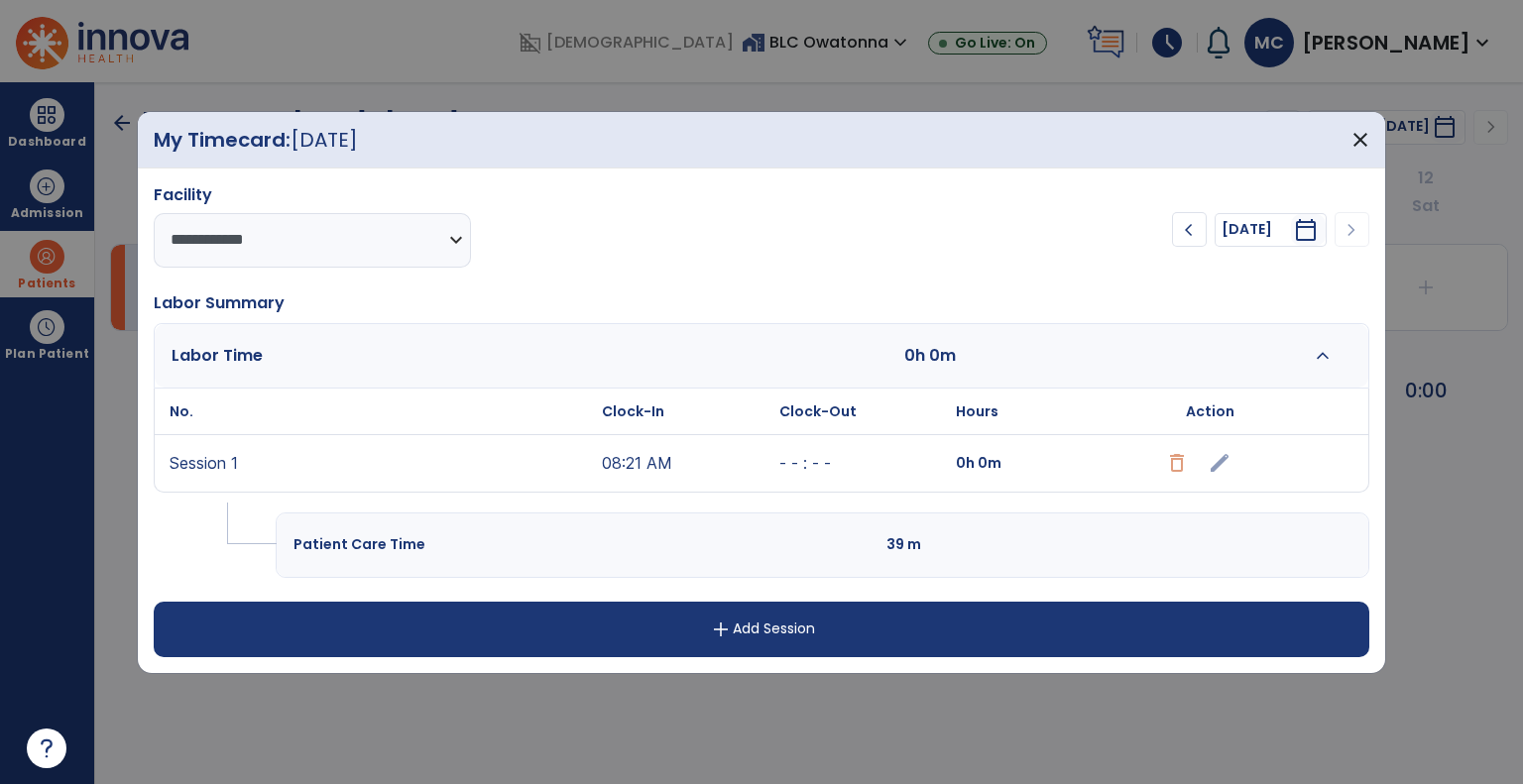 click on "edit" at bounding box center [1210, 463] 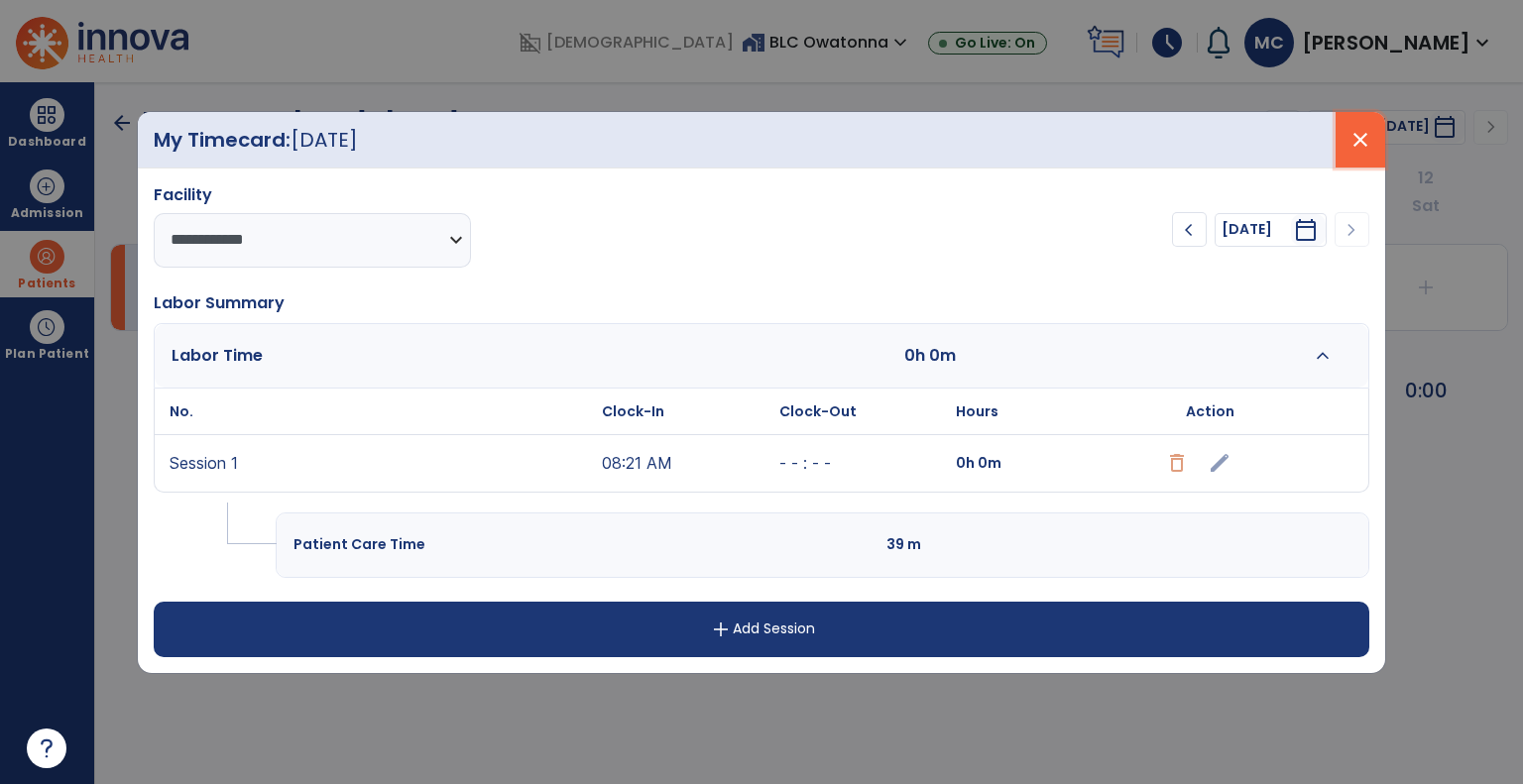 click on "close" at bounding box center [1360, 140] 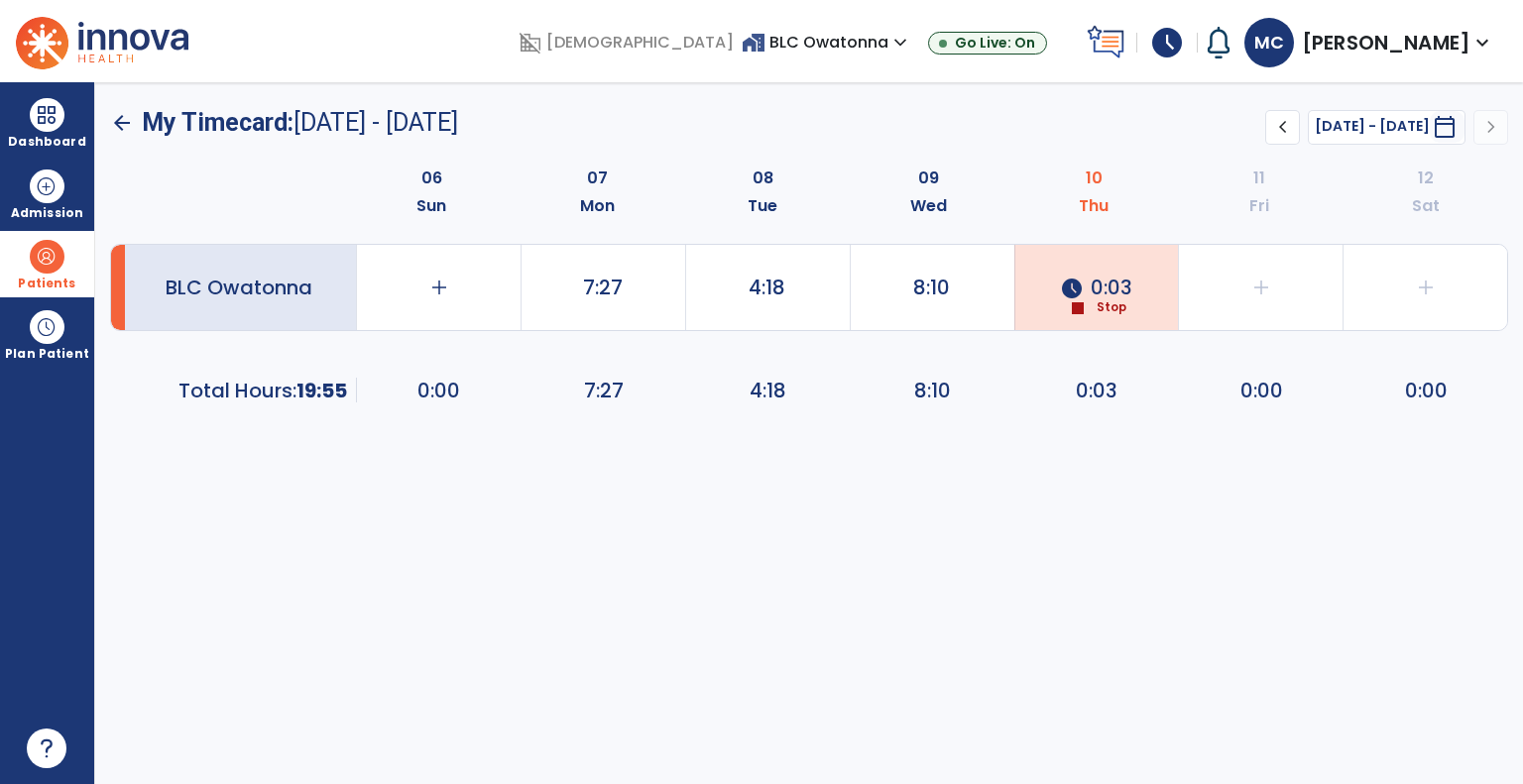 click on "schedule  0:03" 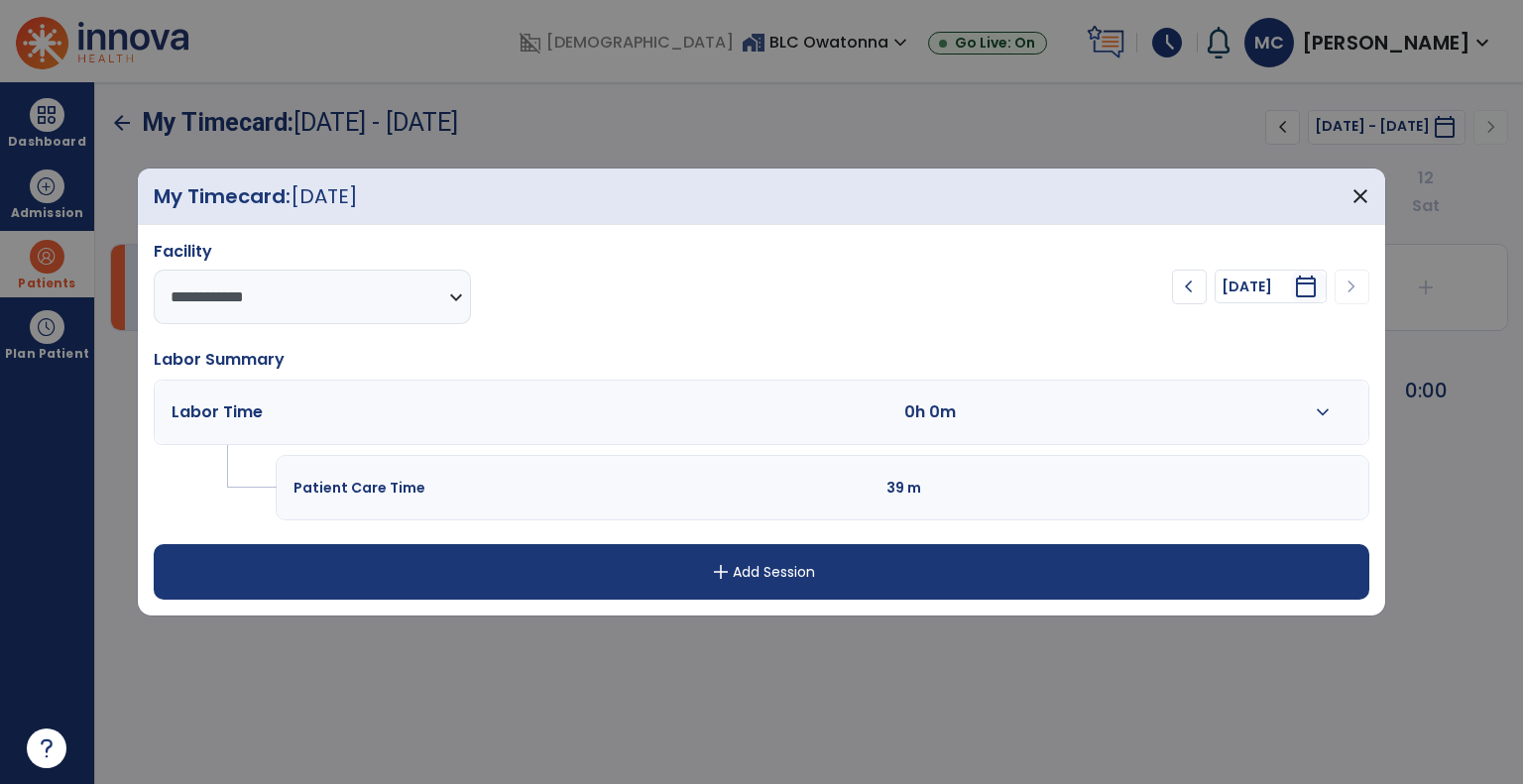click on "expand_more" at bounding box center (1322, 412) 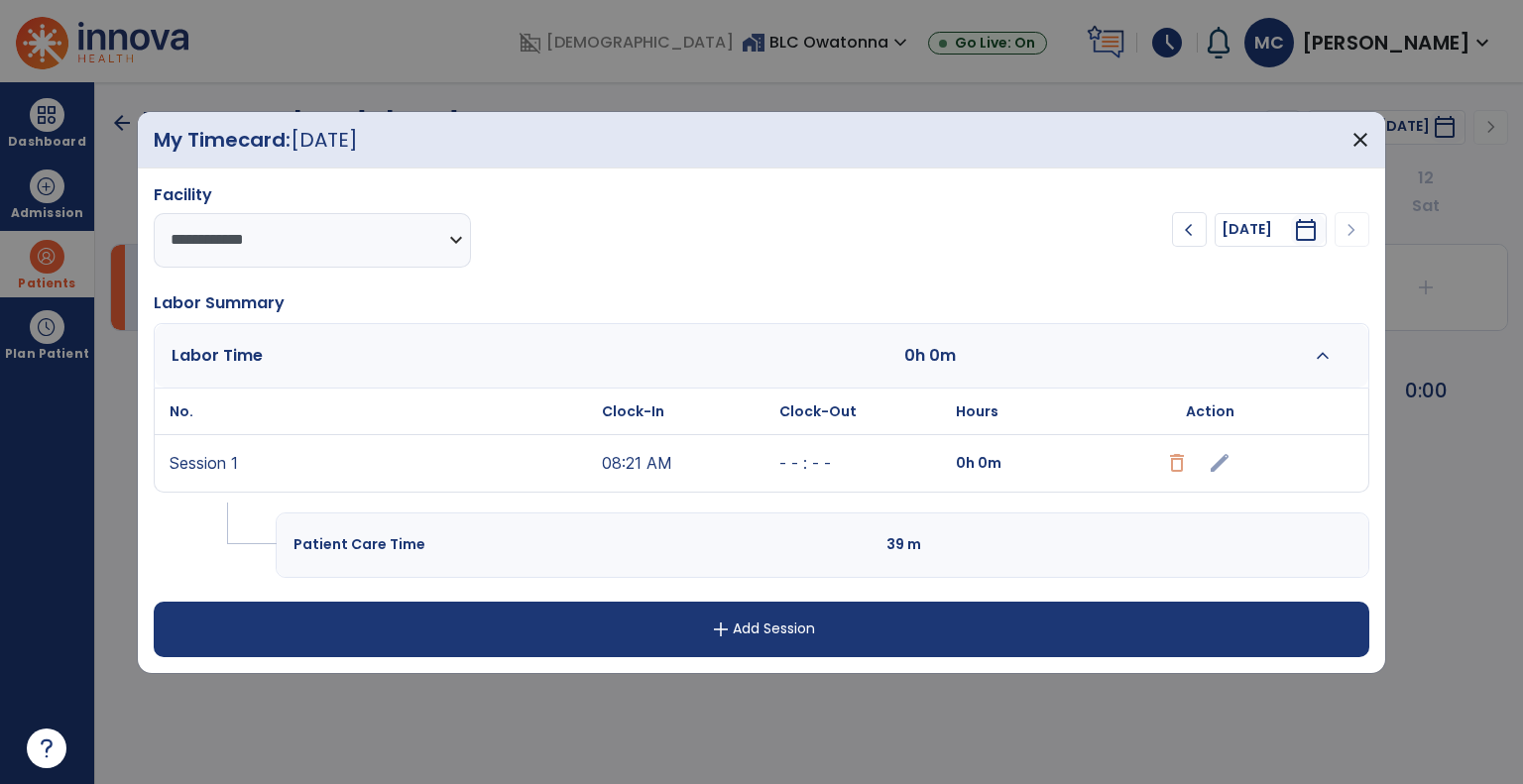 click on "0h 0m" at bounding box center [1001, 463] 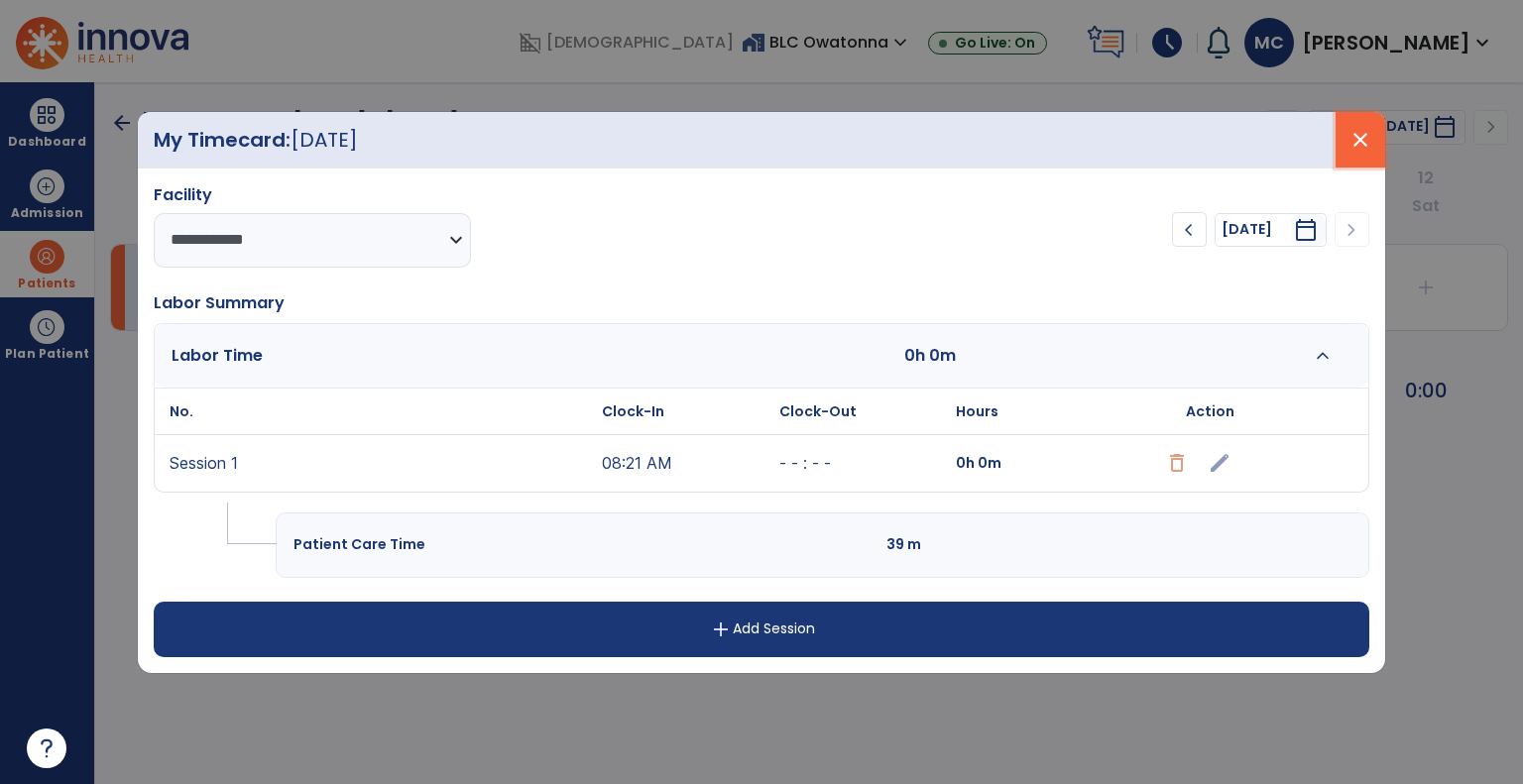 click on "close" at bounding box center [1360, 140] 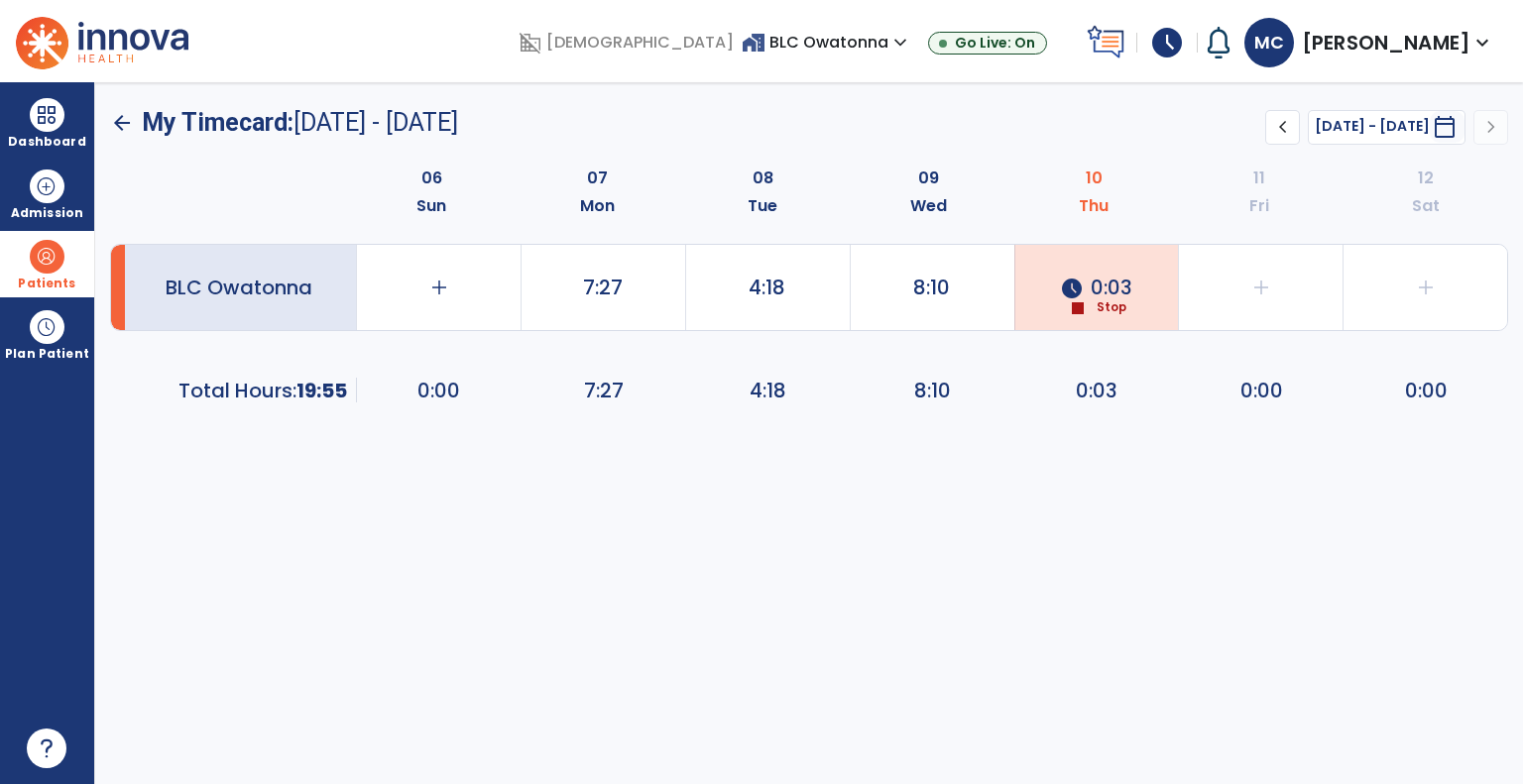 click on "Craig, Mackenzie" at bounding box center (1386, 43) 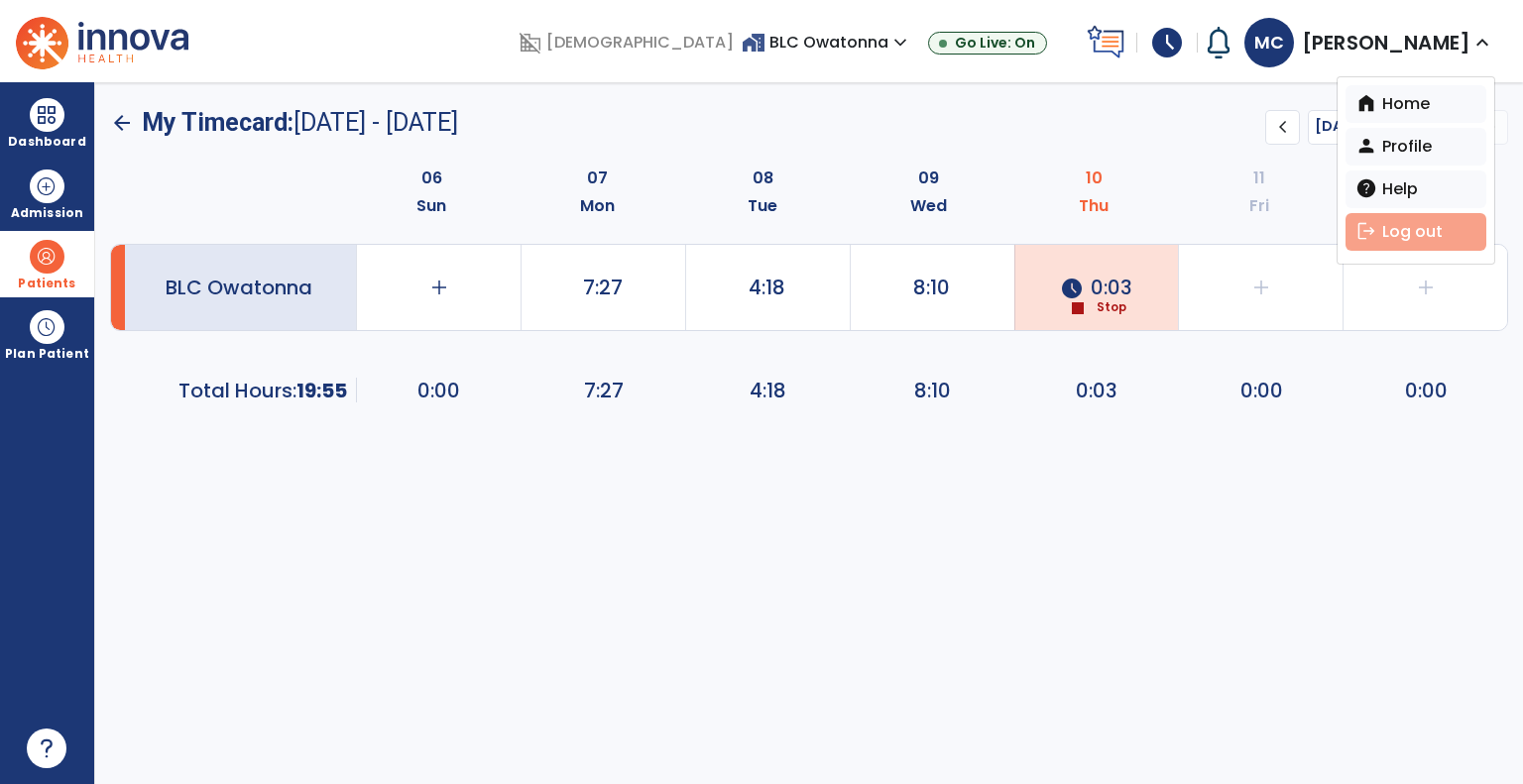 click on "logout" at bounding box center [1366, 231] 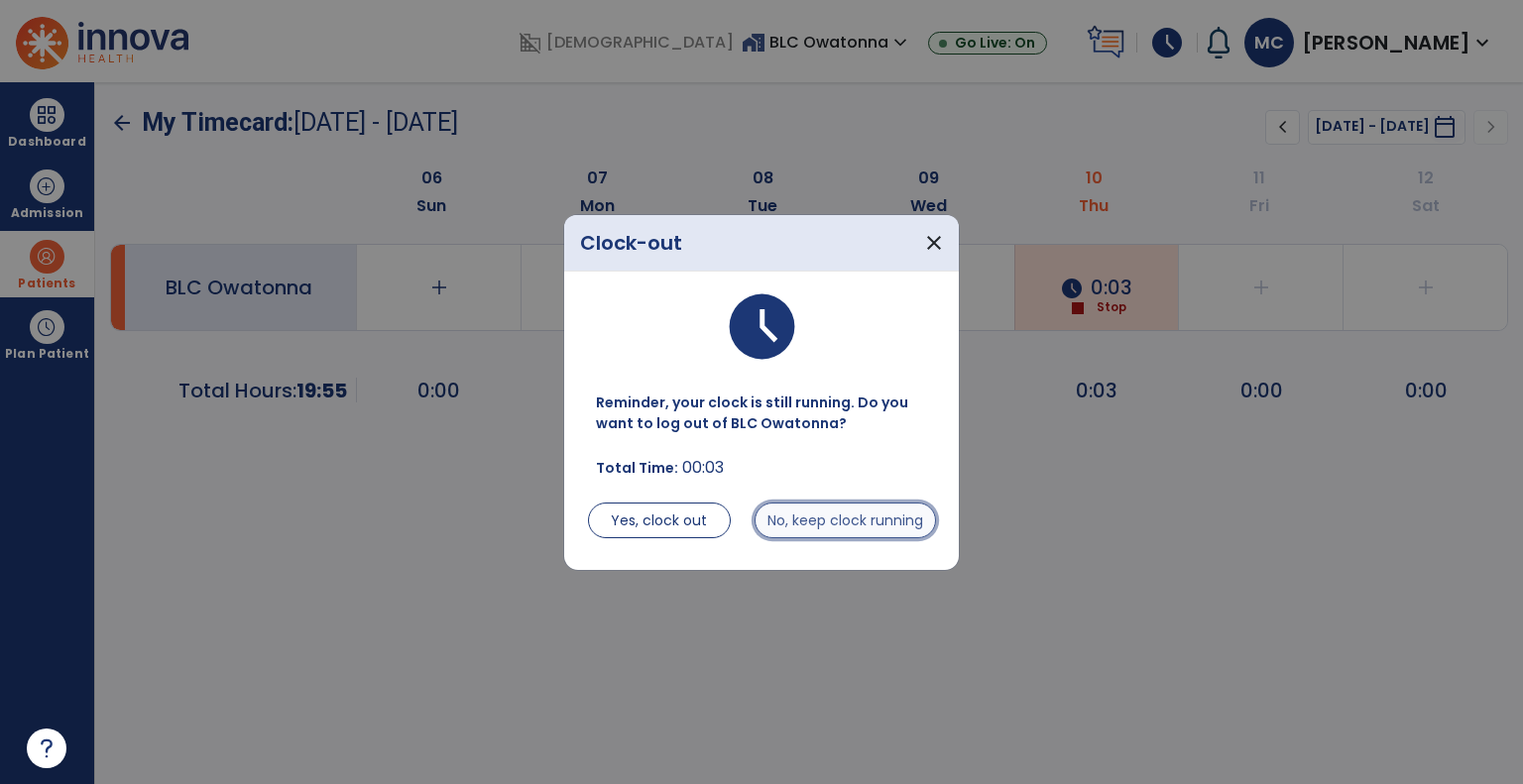 click on "No, keep clock running" at bounding box center [845, 520] 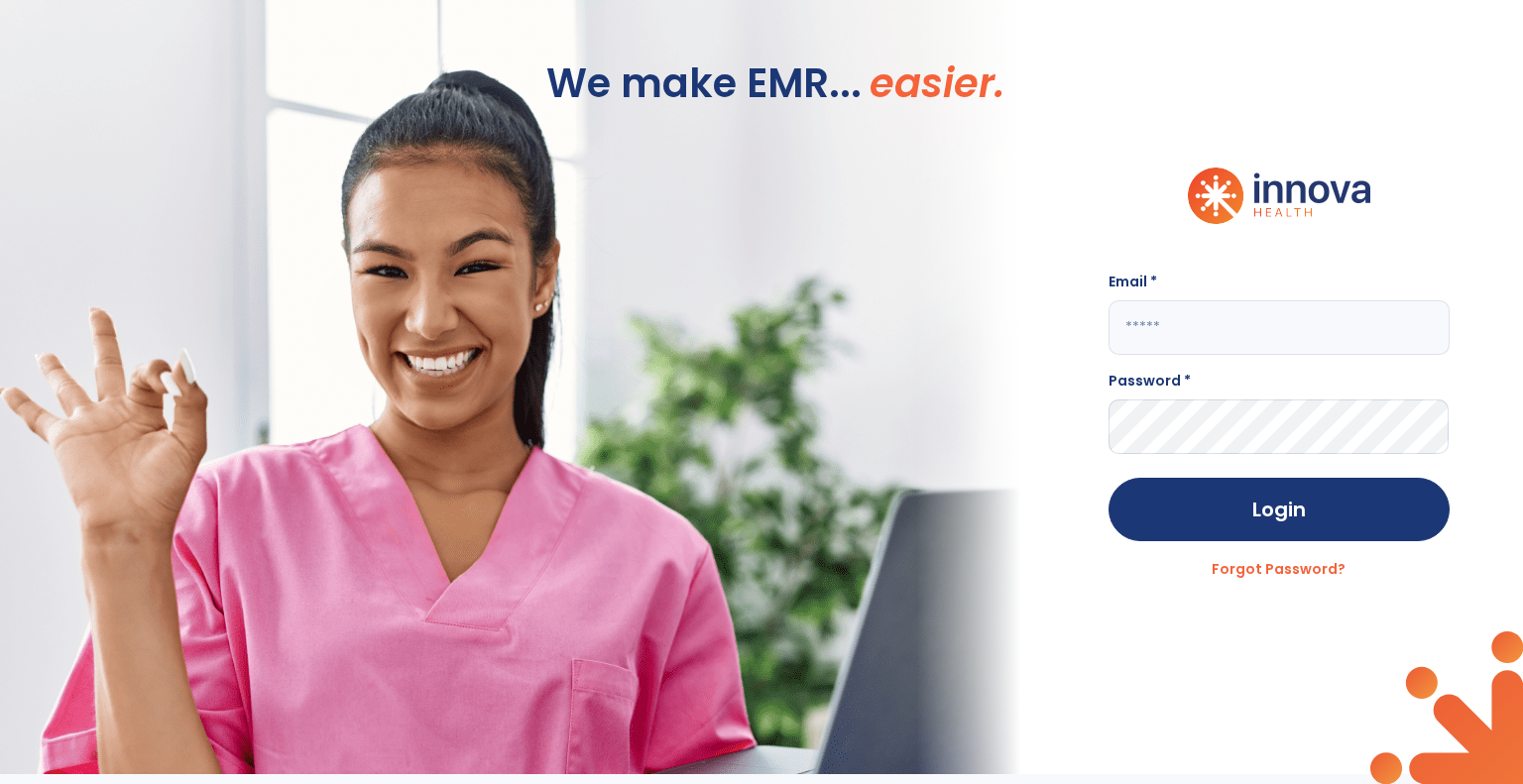 click 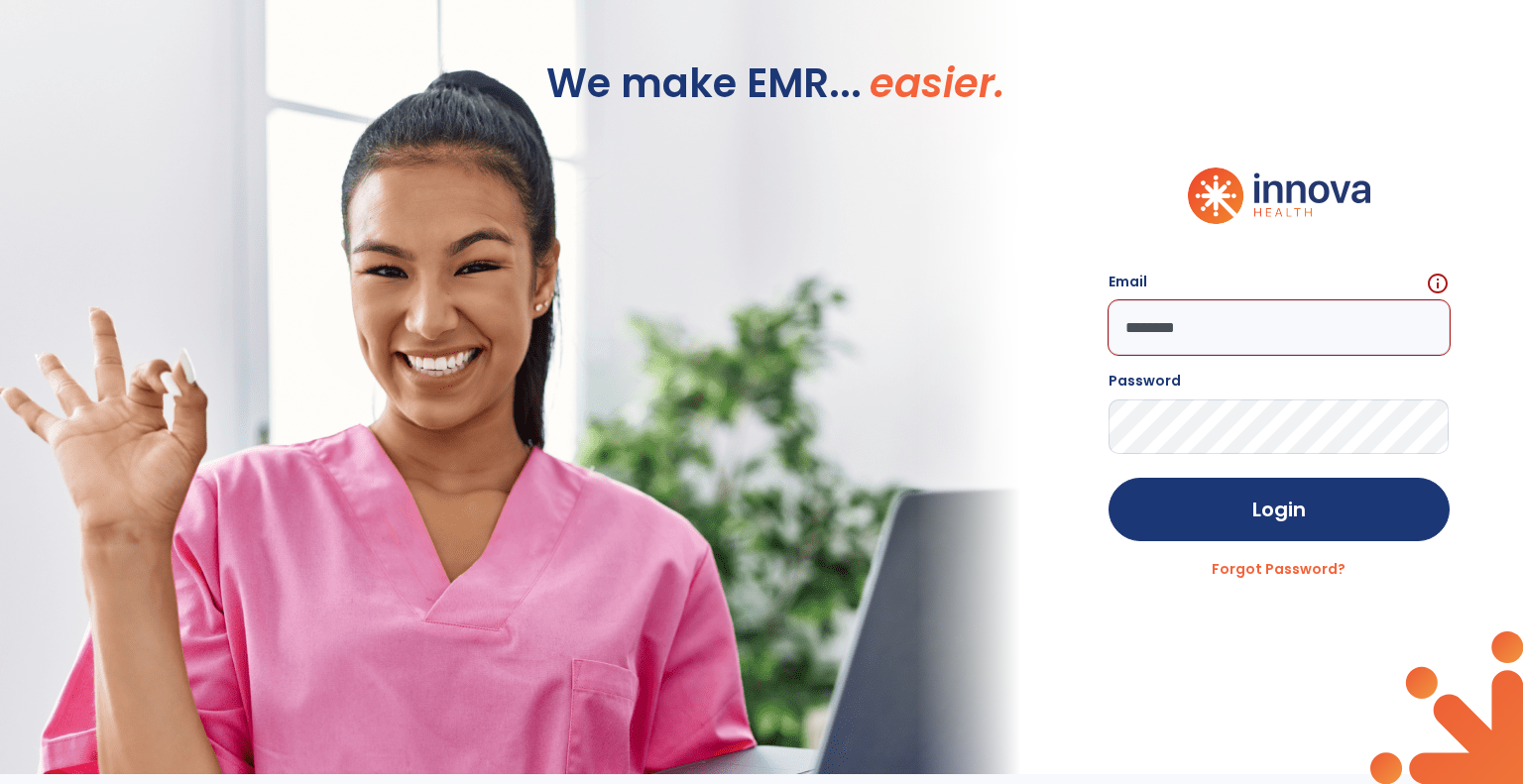 click on "********" 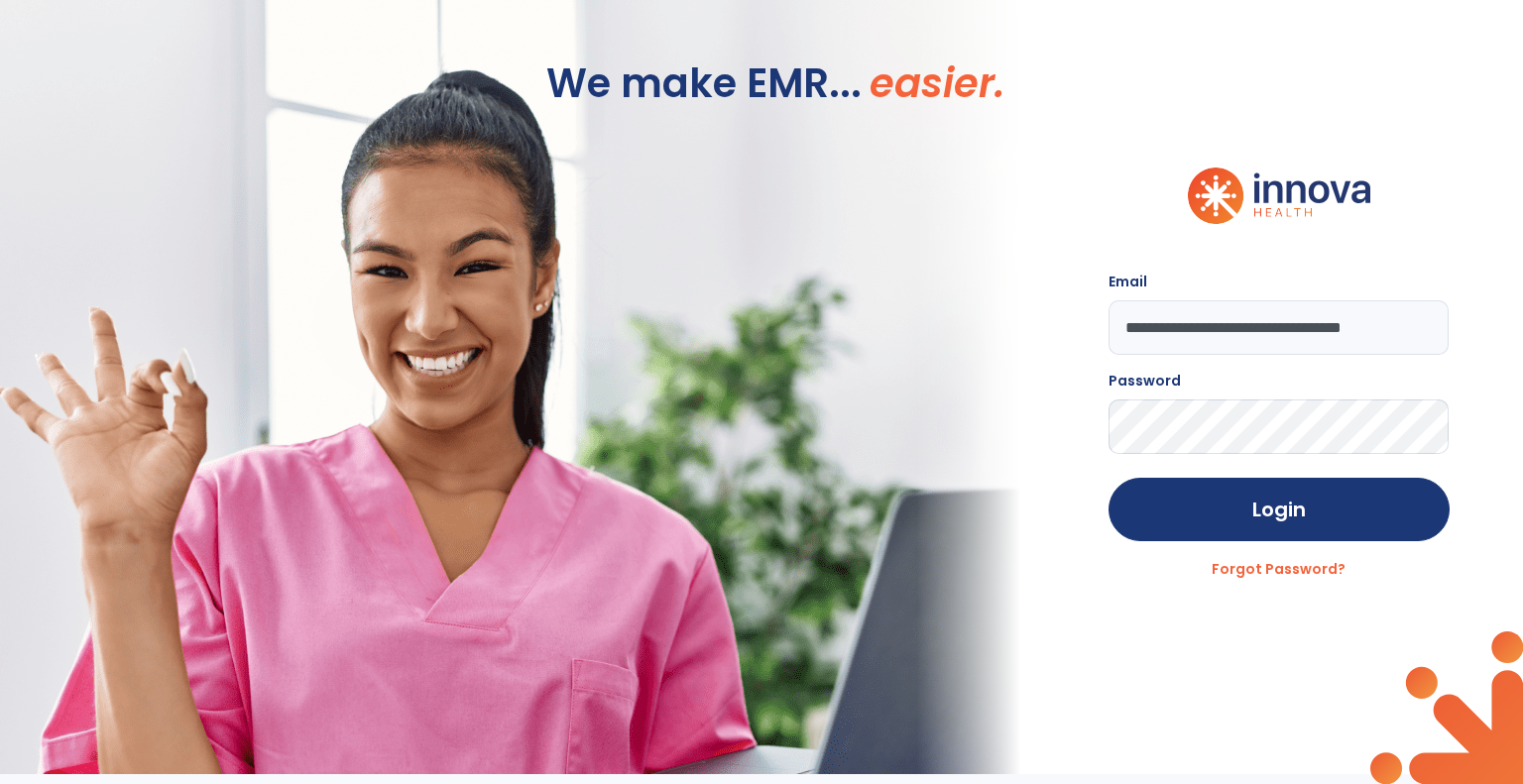 scroll, scrollTop: 0, scrollLeft: 14, axis: horizontal 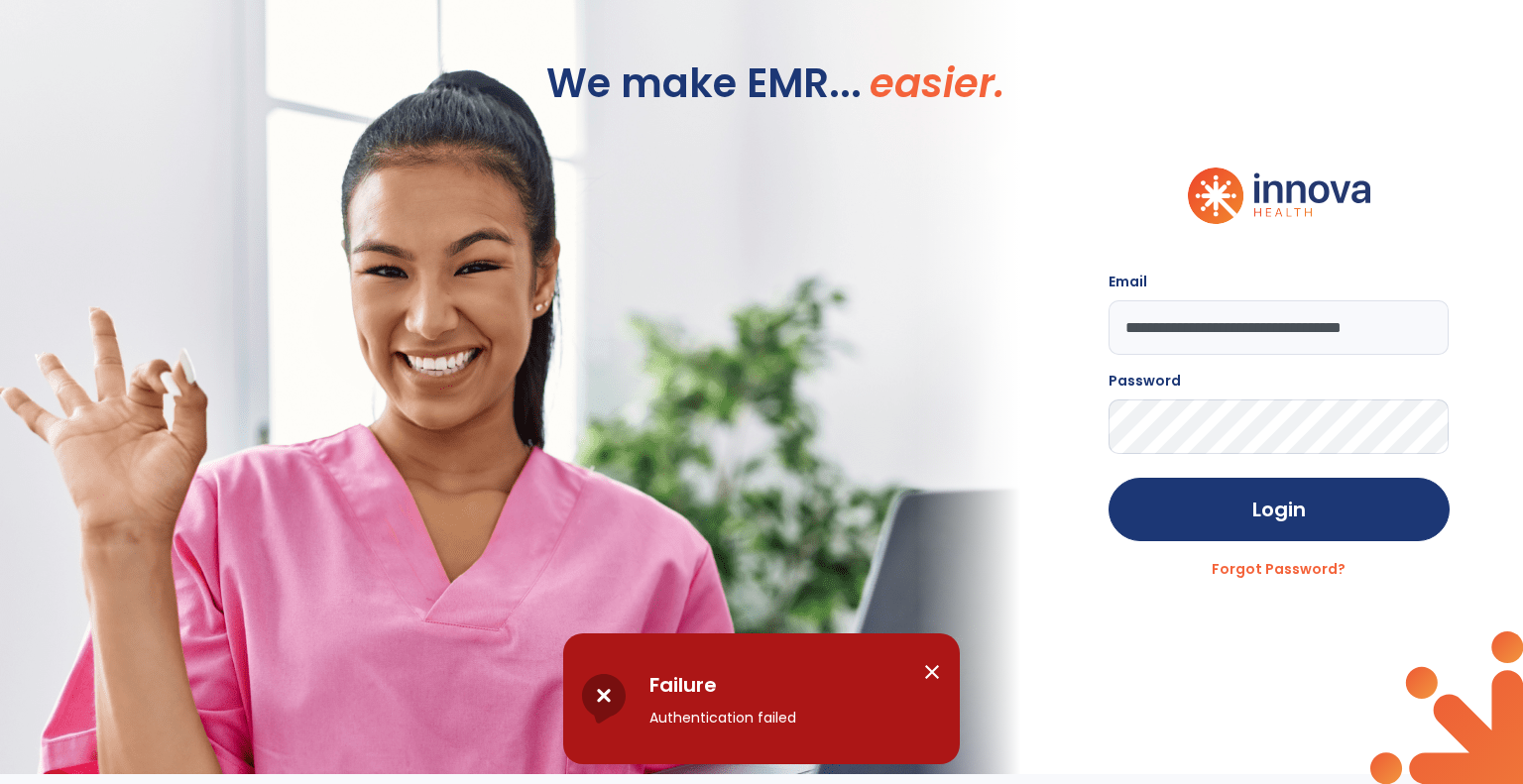click on "Login" 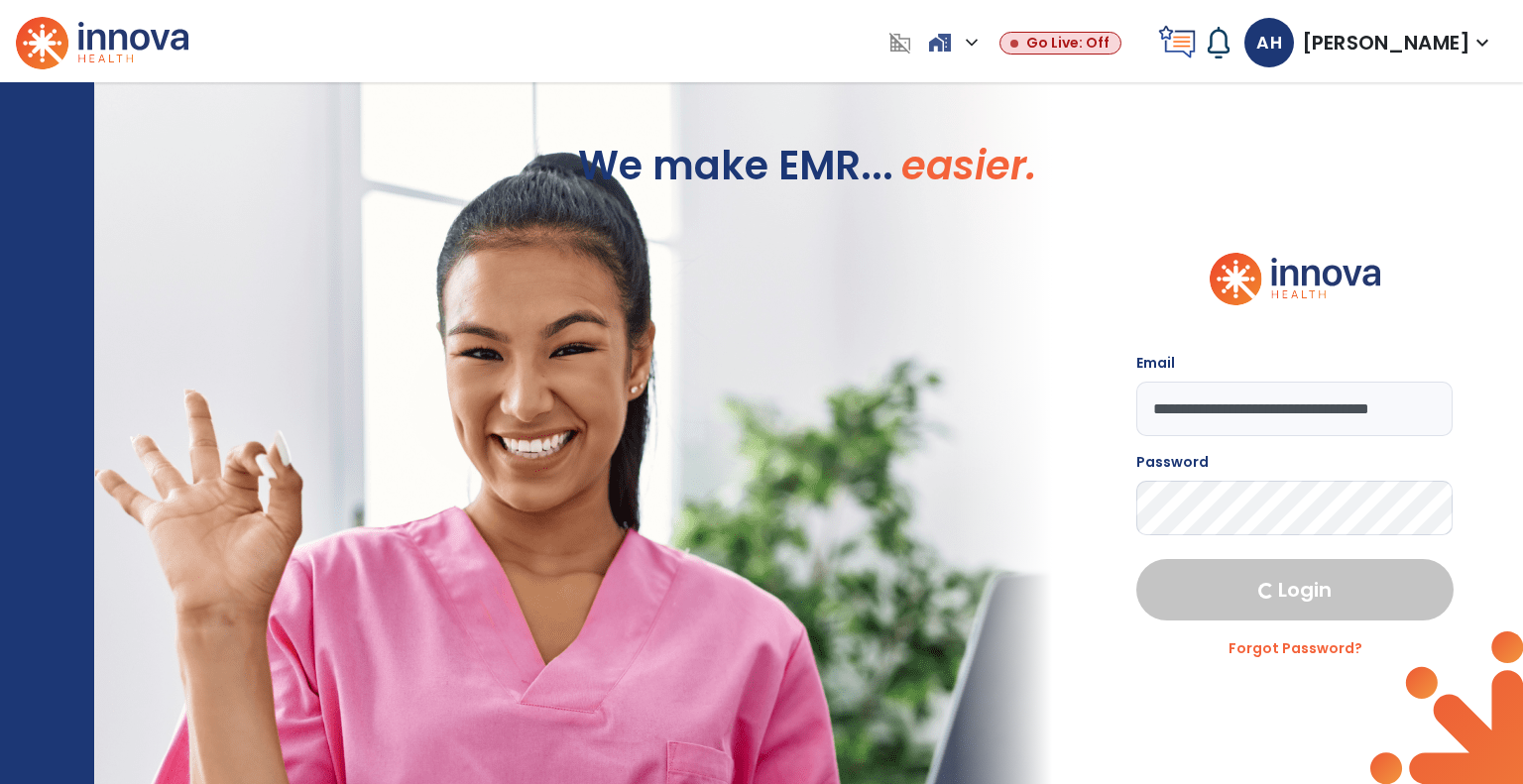 select on "***" 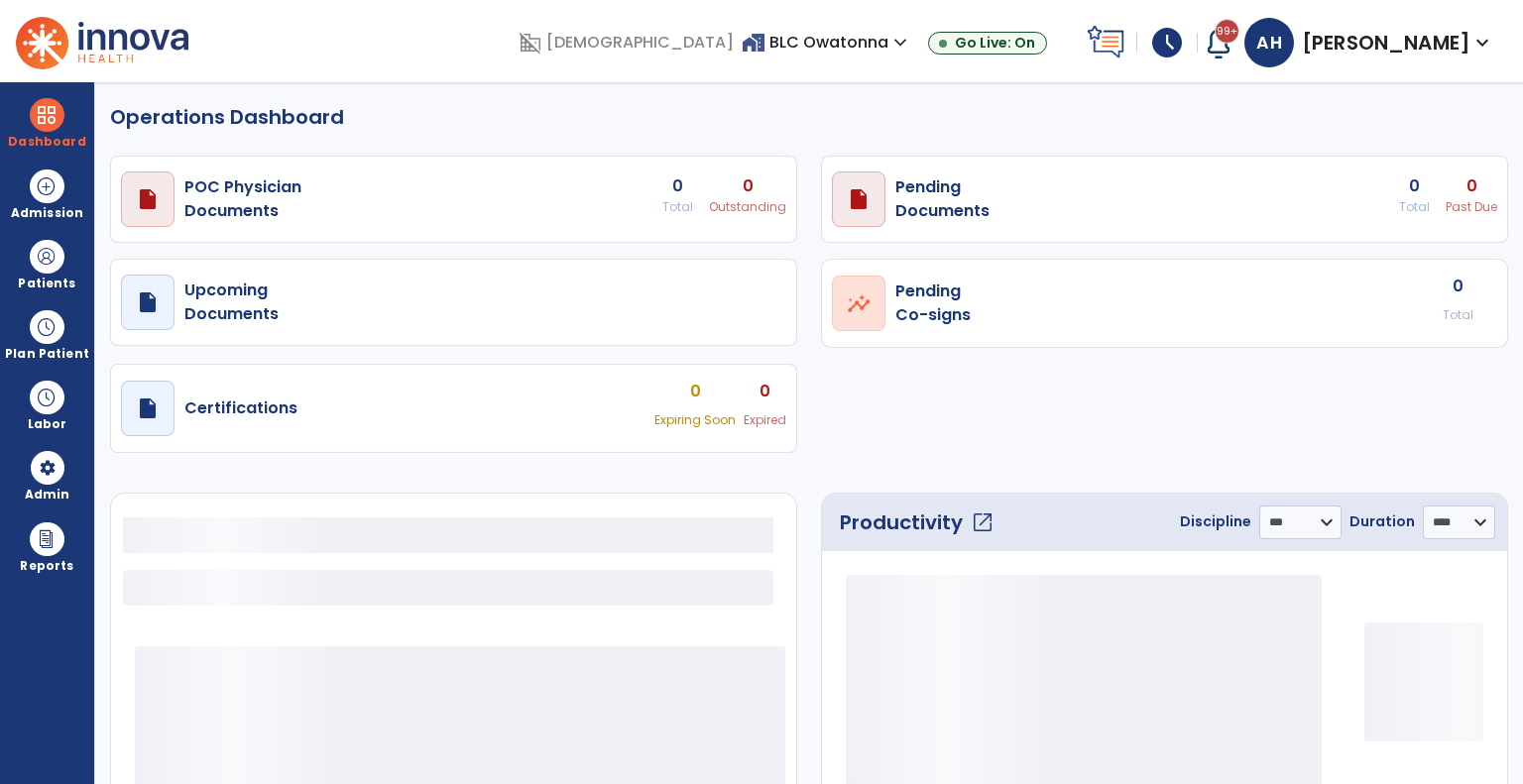 select on "***" 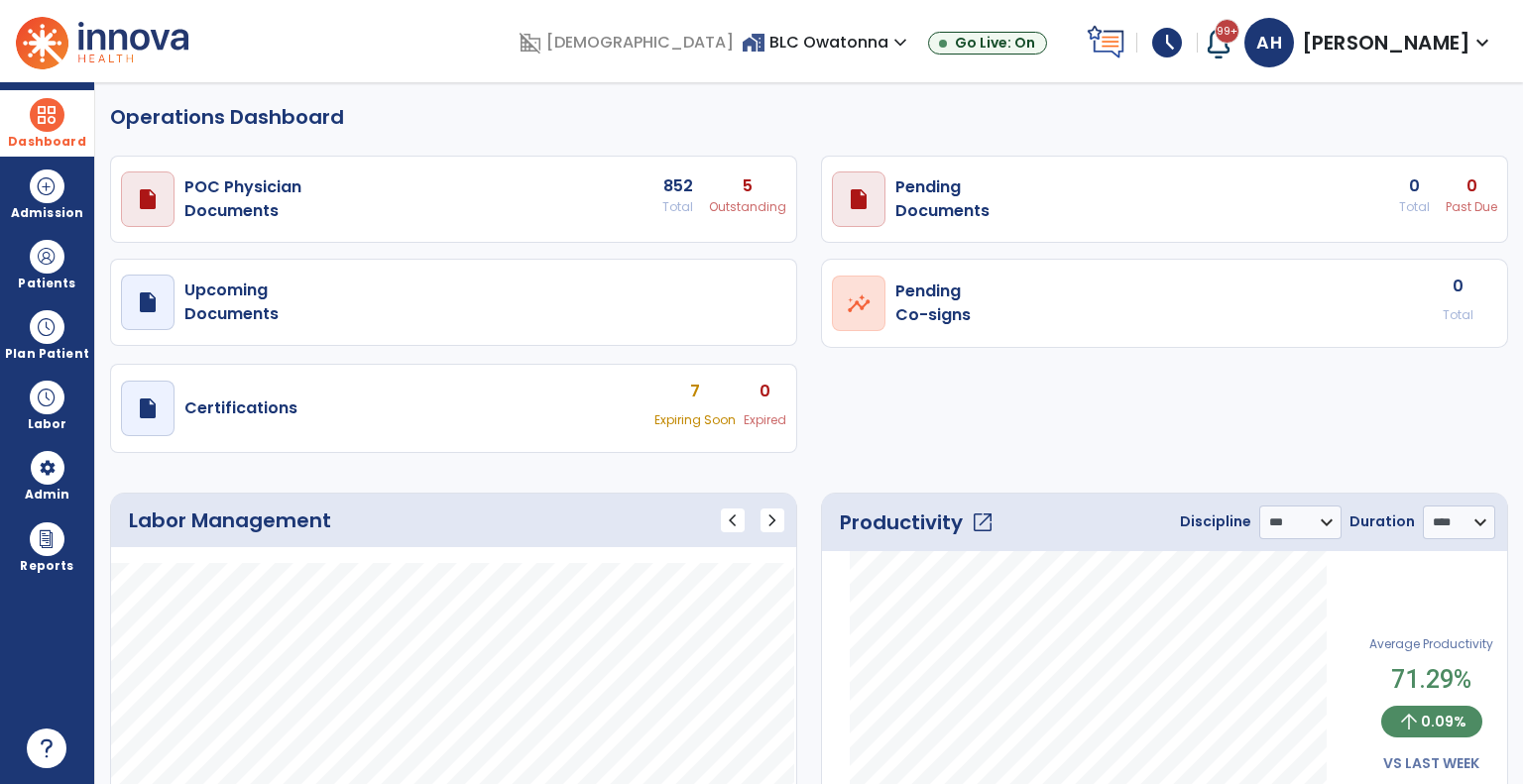 click on "Dashboard" at bounding box center (47, 123) 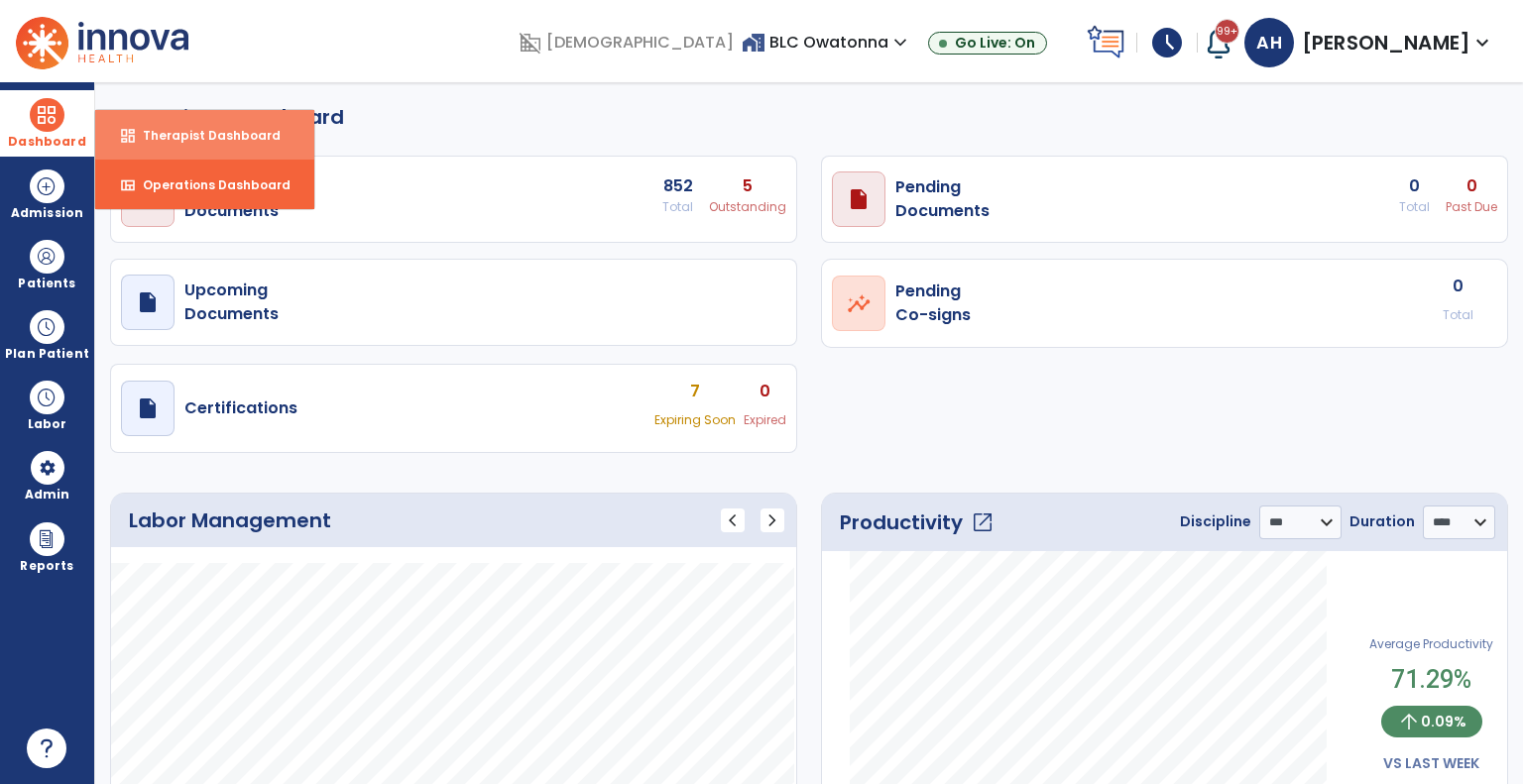 click on "dashboard" at bounding box center (128, 136) 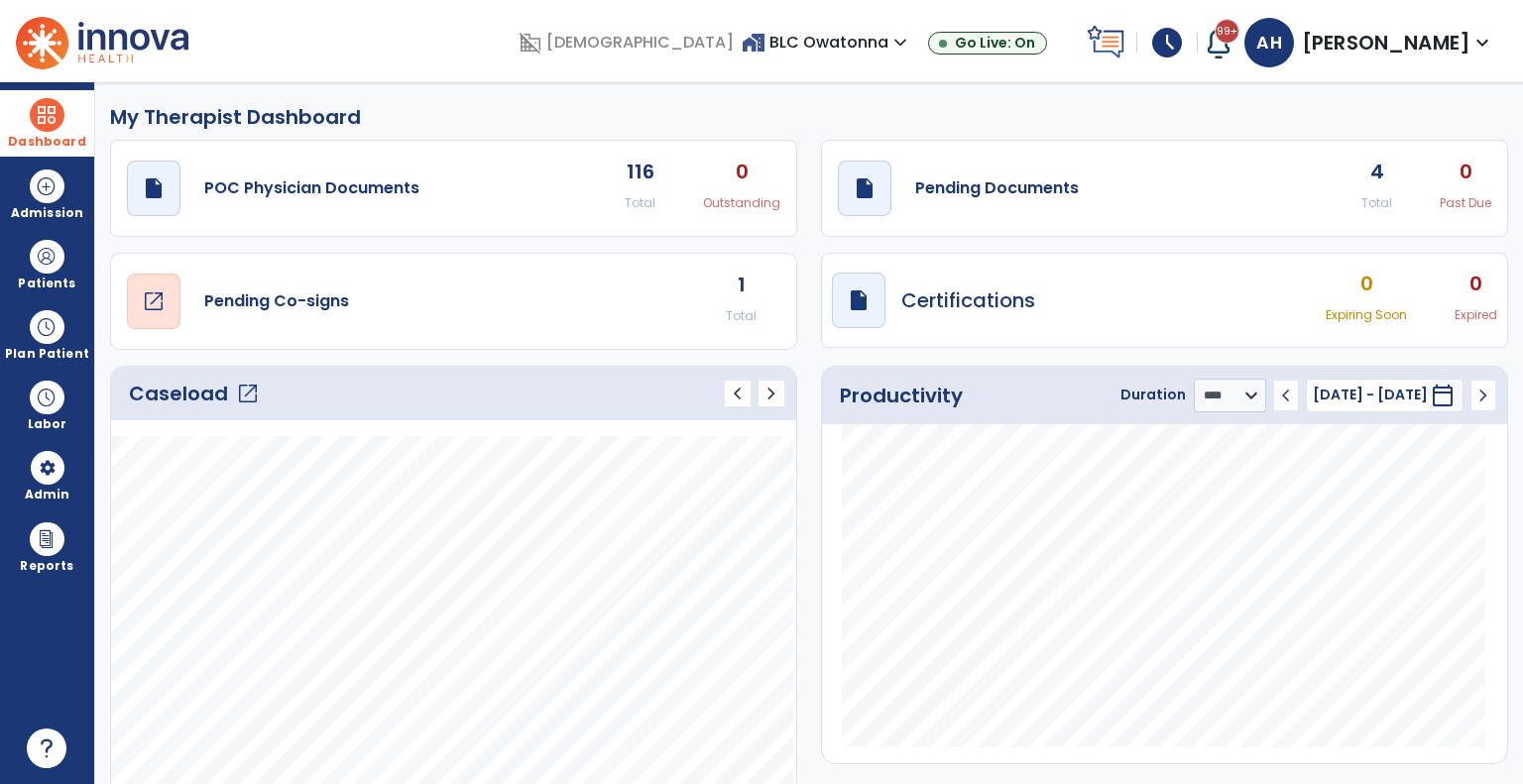 click on "open_in_new" 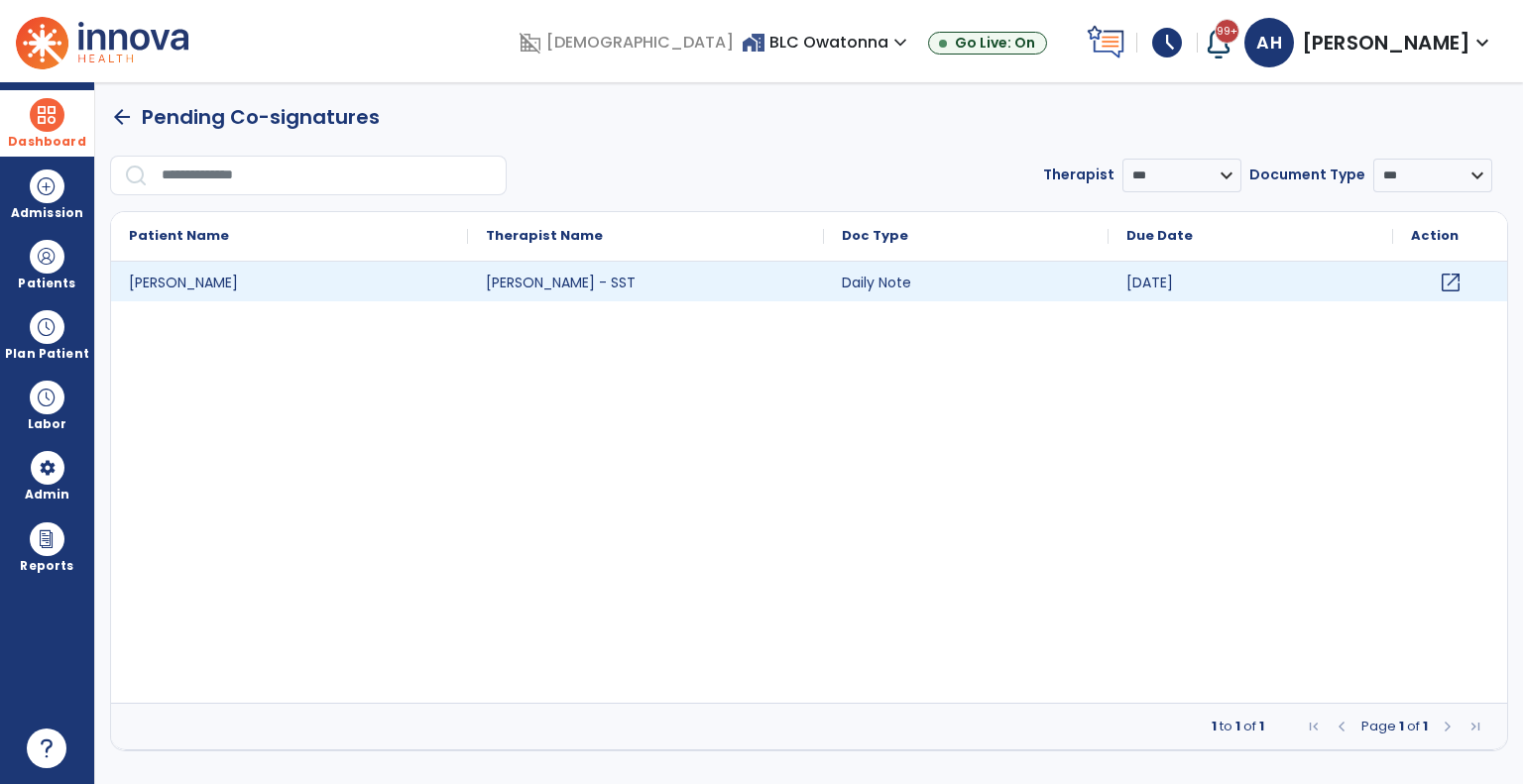 click on "open_in_new" 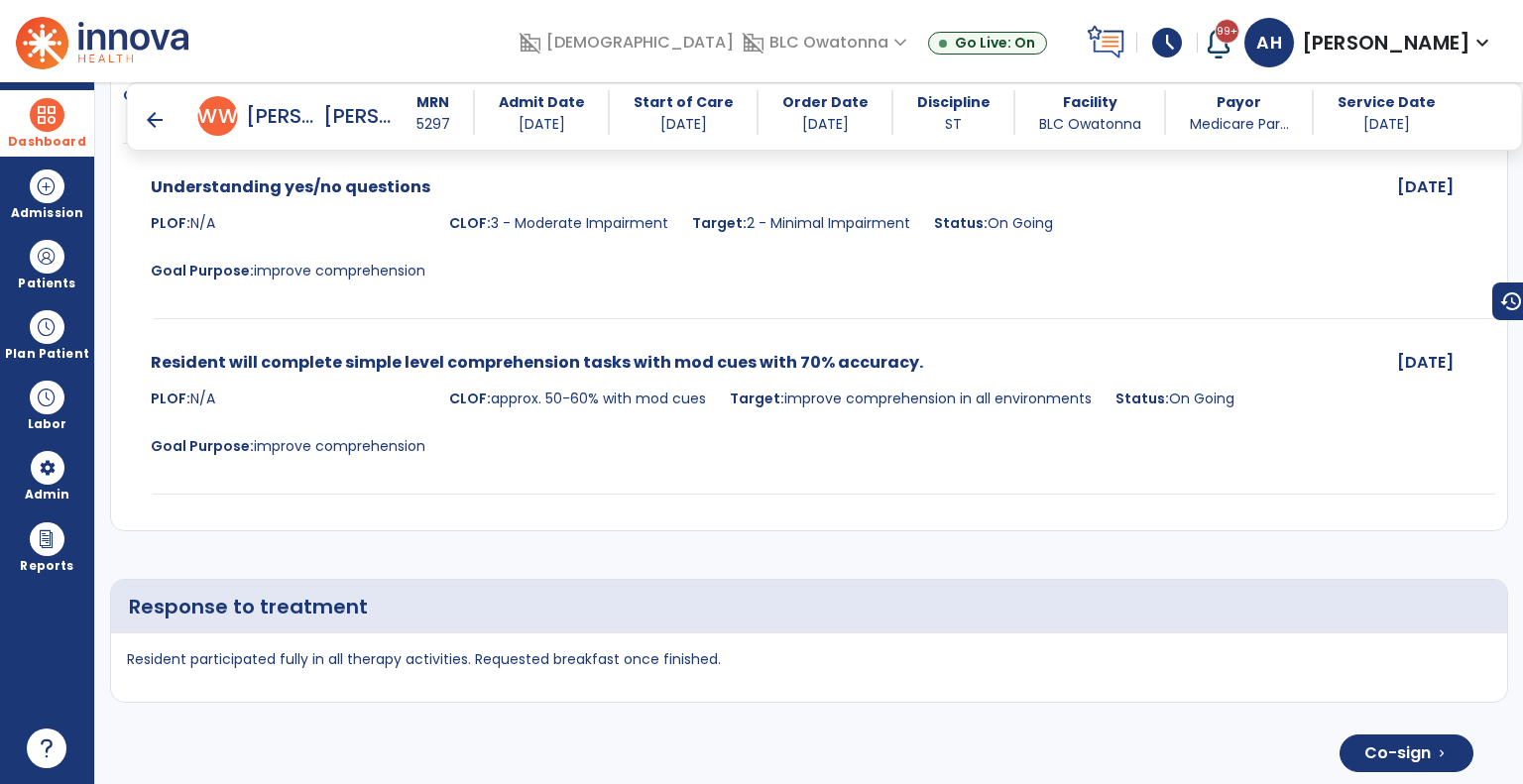 scroll, scrollTop: 3849, scrollLeft: 0, axis: vertical 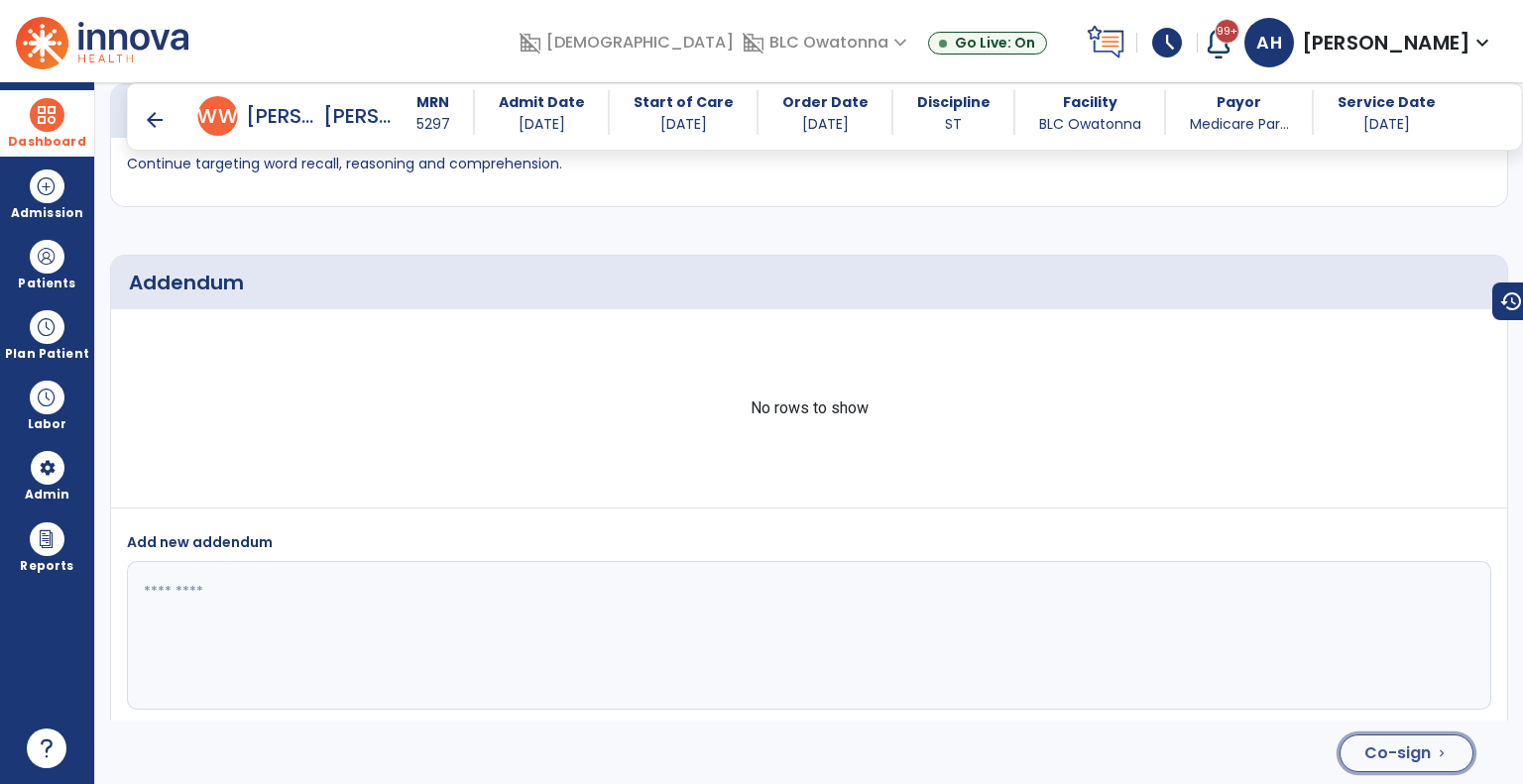 click on "Co-sign" 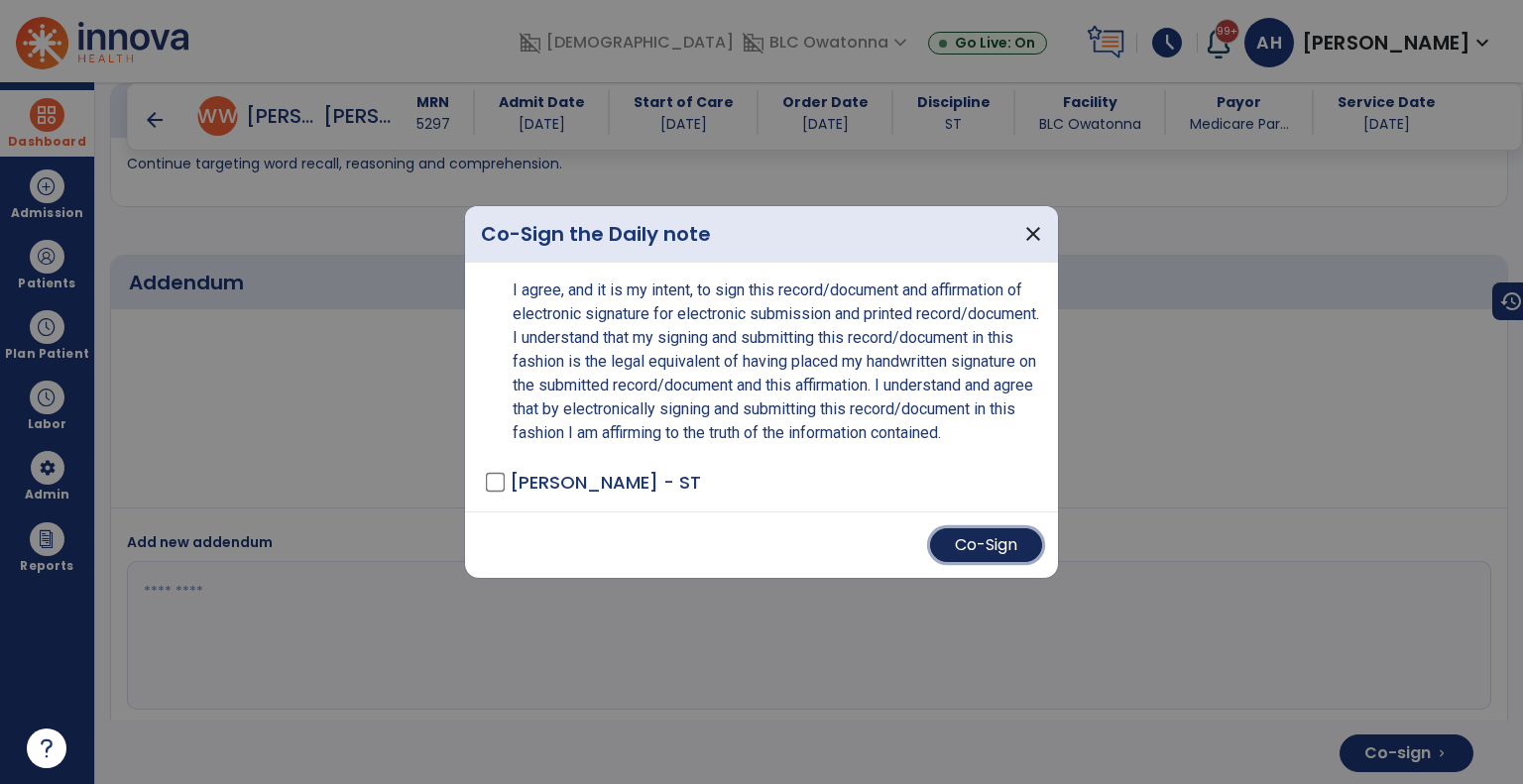 click on "Co-Sign" at bounding box center (986, 545) 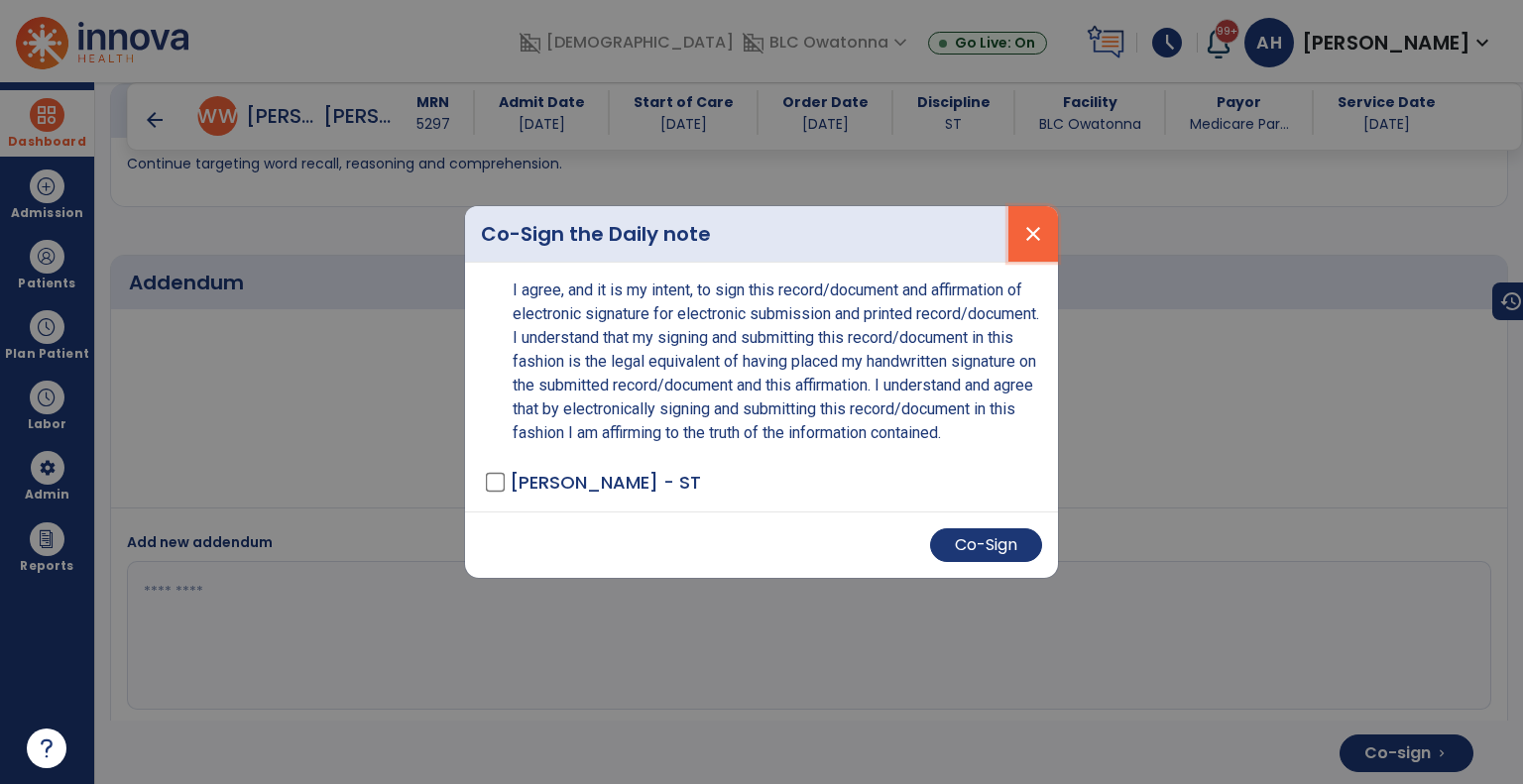 click on "close" at bounding box center (1033, 234) 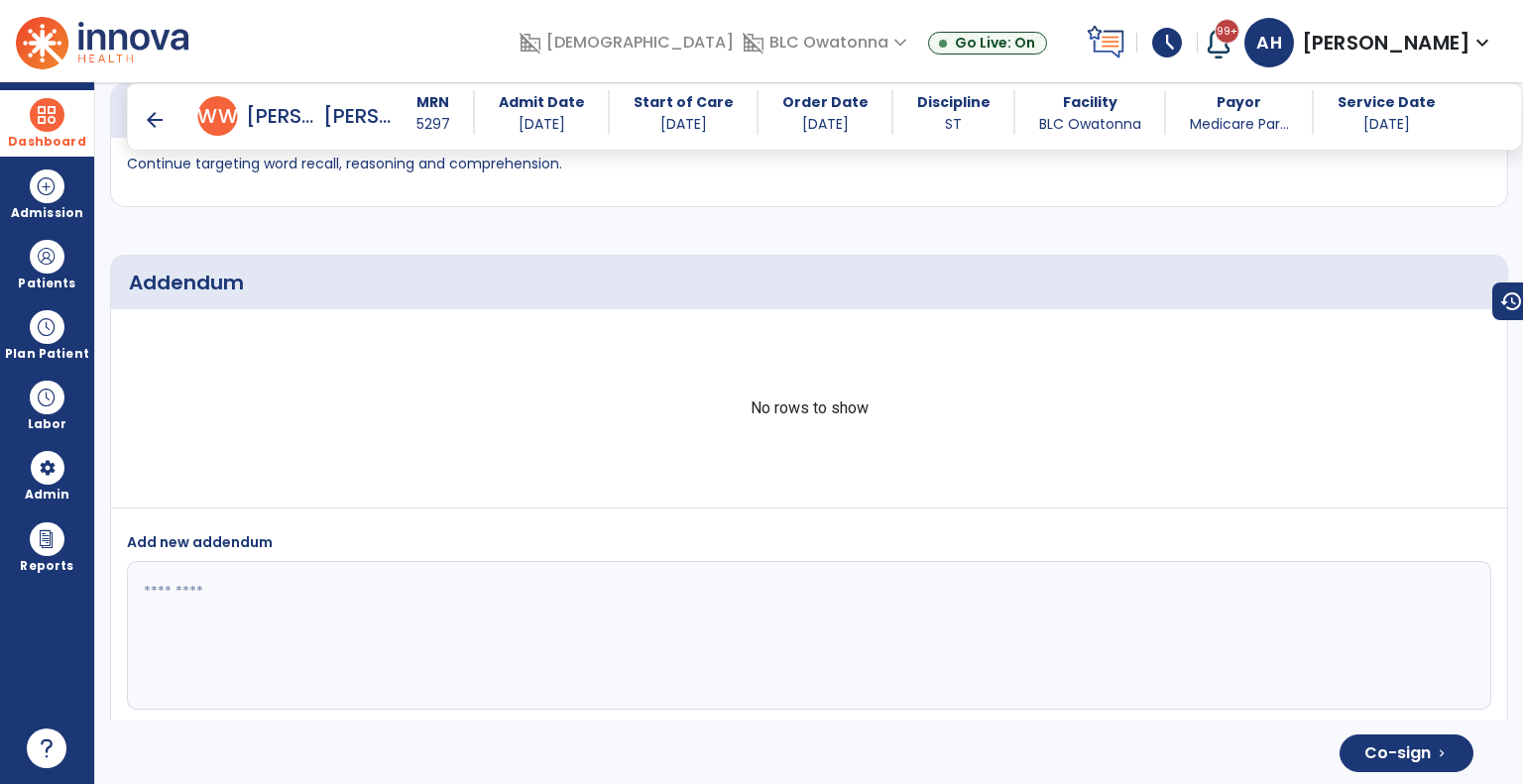 click on "arrow_back" at bounding box center [155, 120] 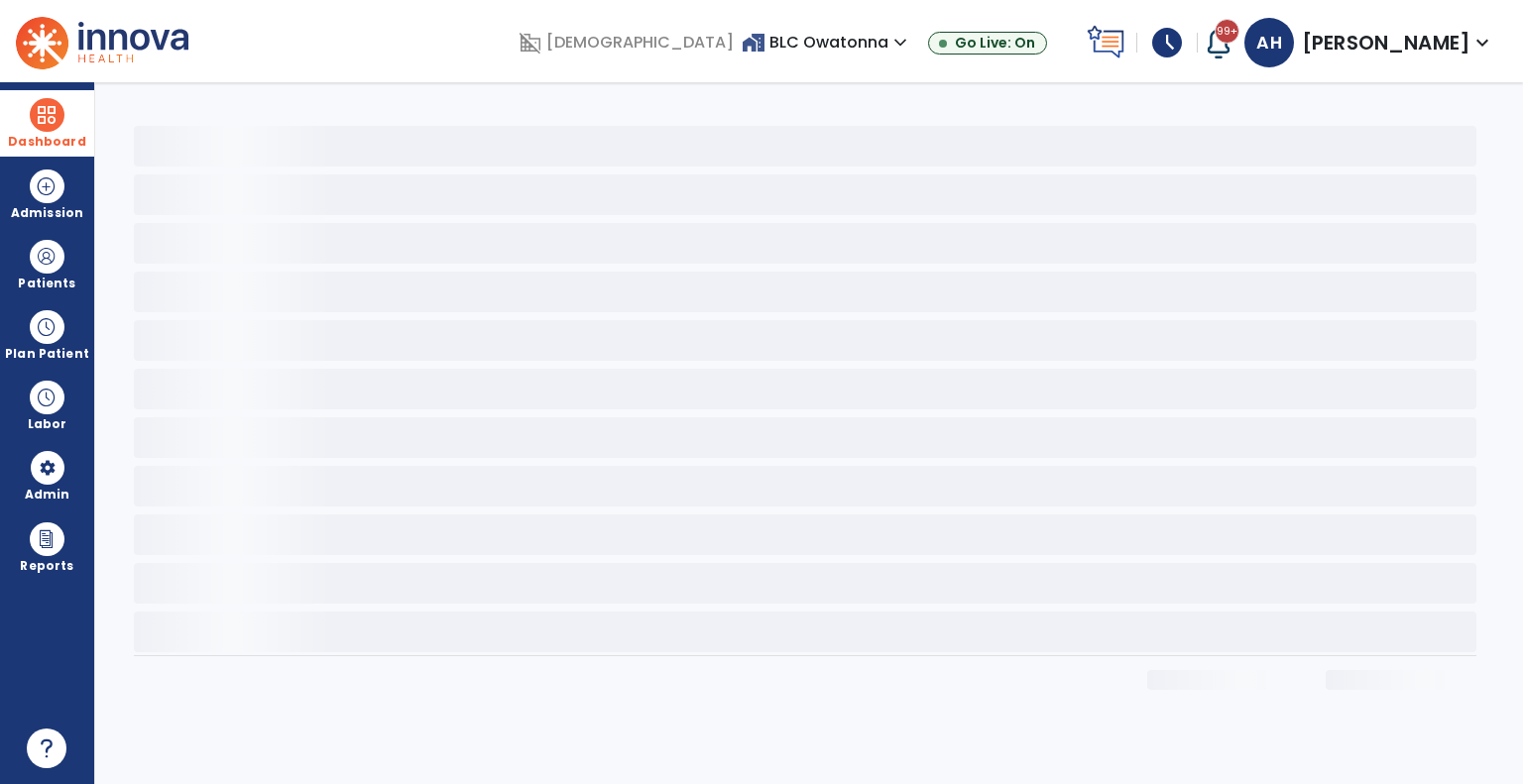 scroll, scrollTop: 0, scrollLeft: 0, axis: both 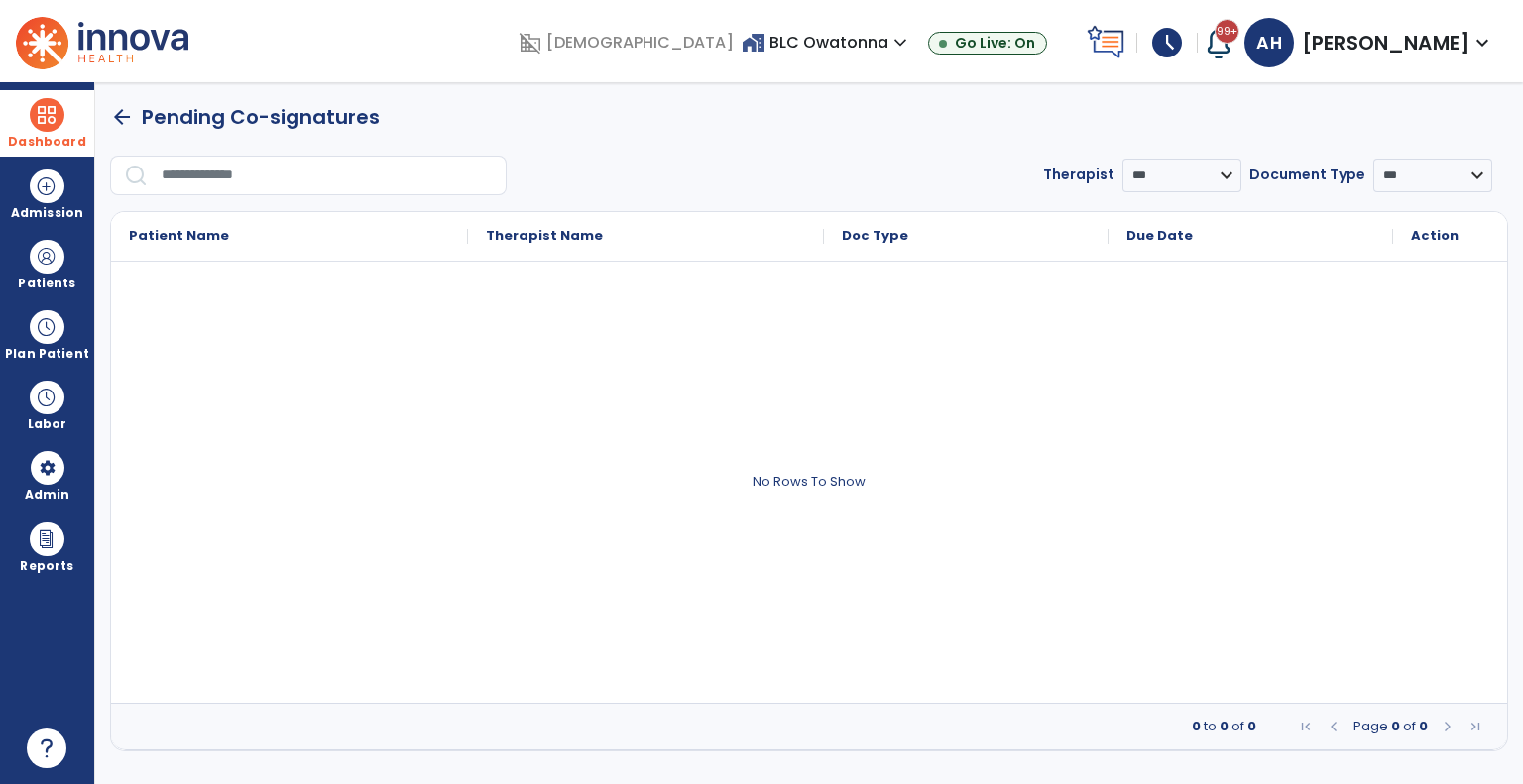 click on "arrow_back" 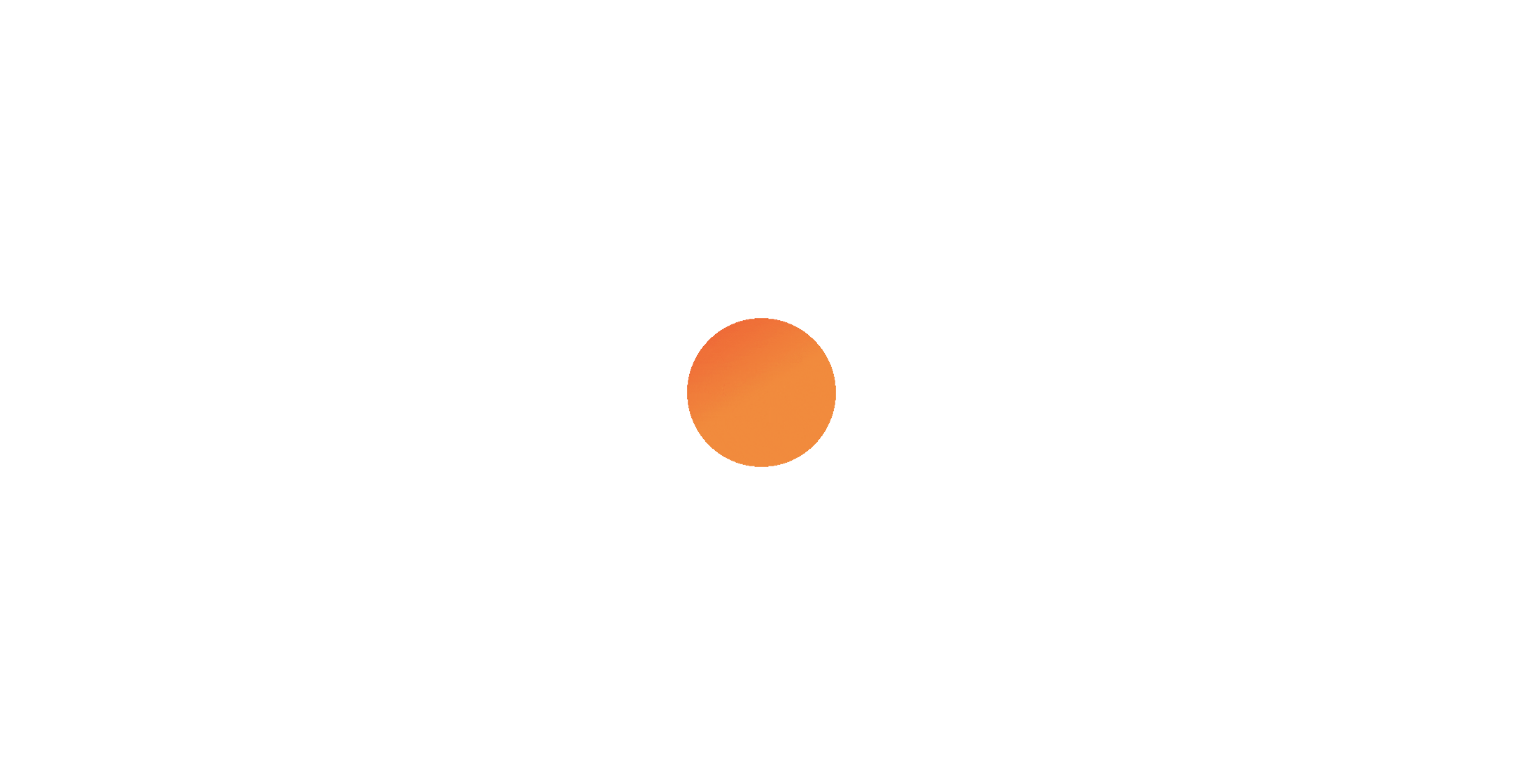 scroll, scrollTop: 0, scrollLeft: 0, axis: both 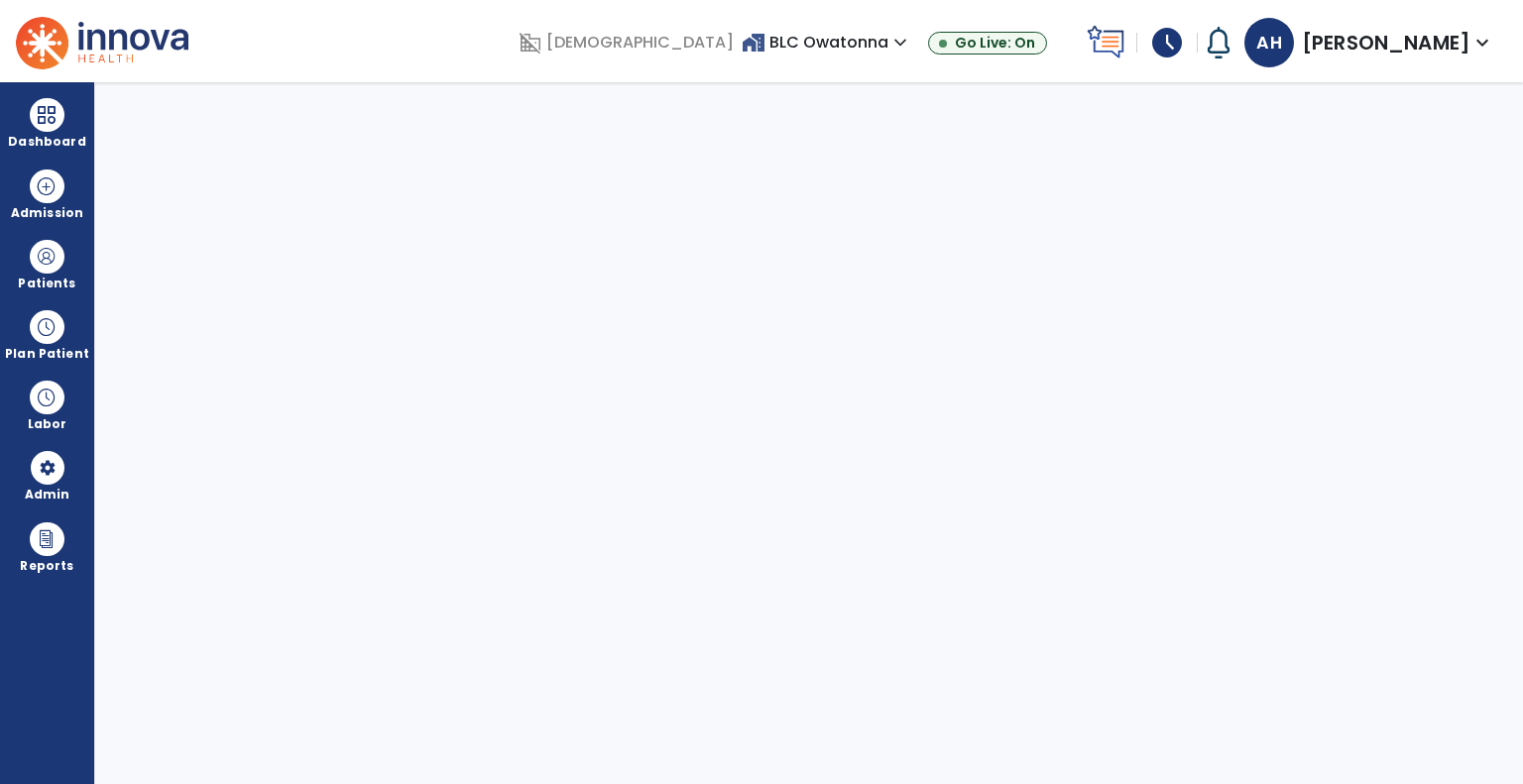 select on "***" 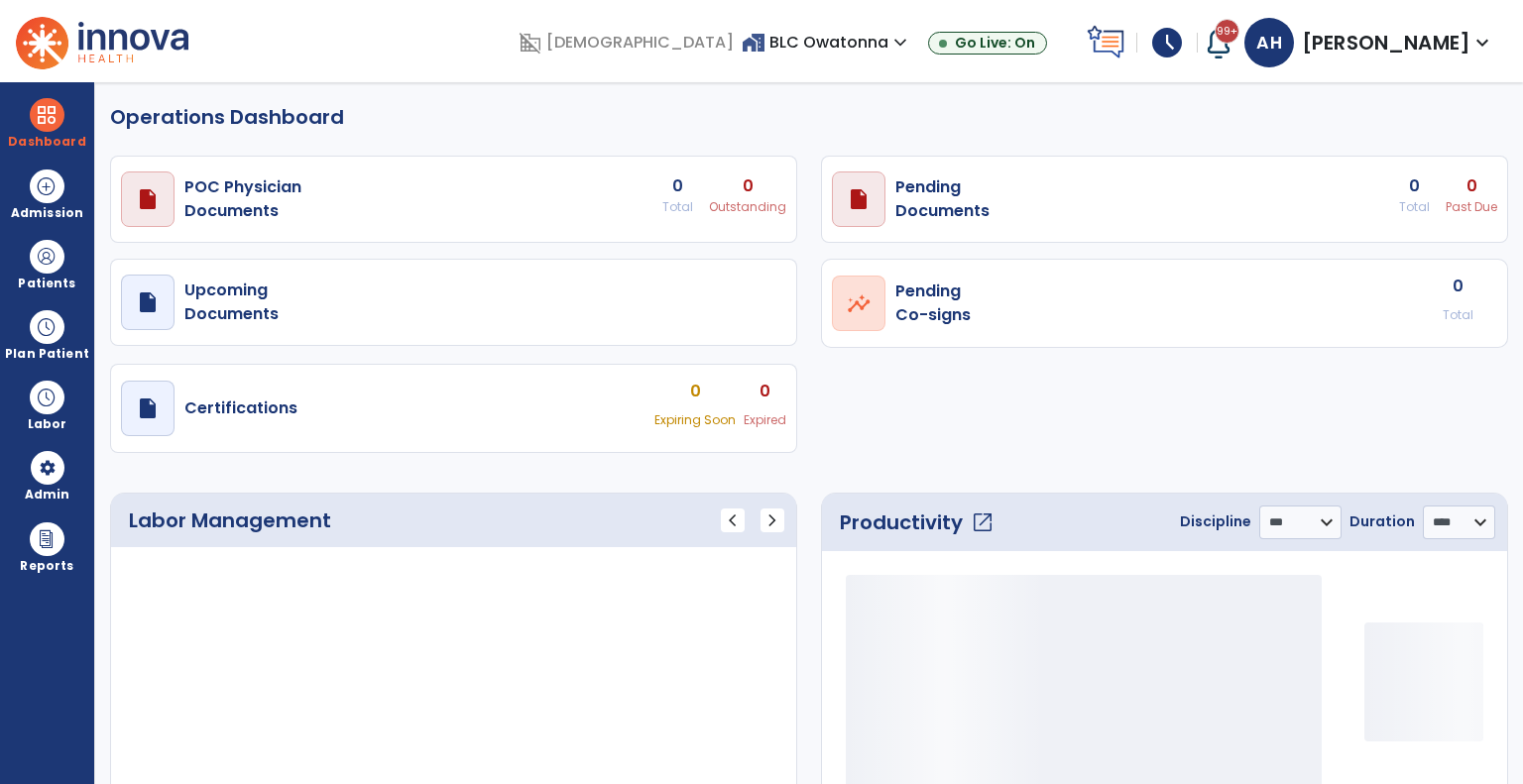 select on "***" 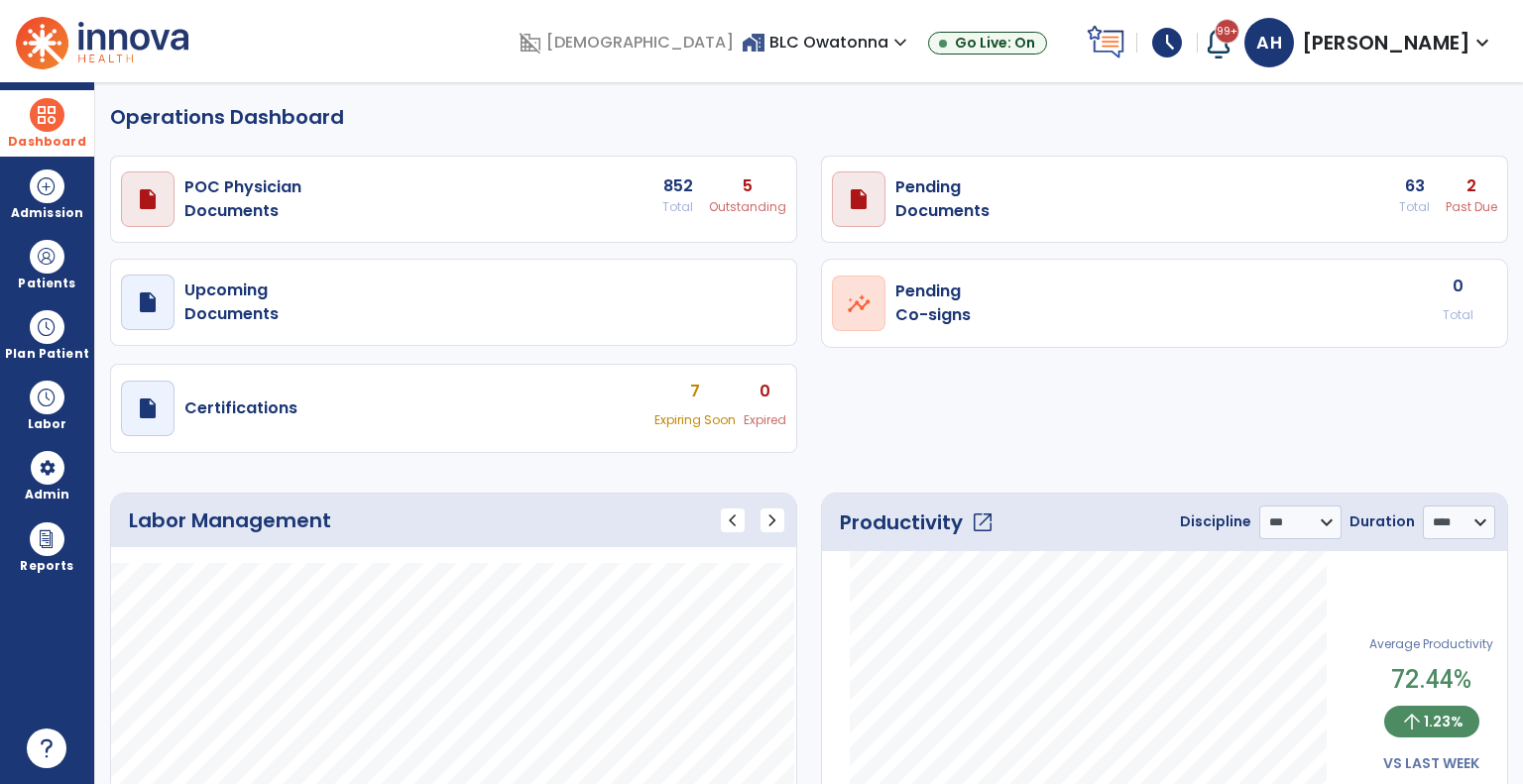 click on "Dashboard" at bounding box center (47, 123) 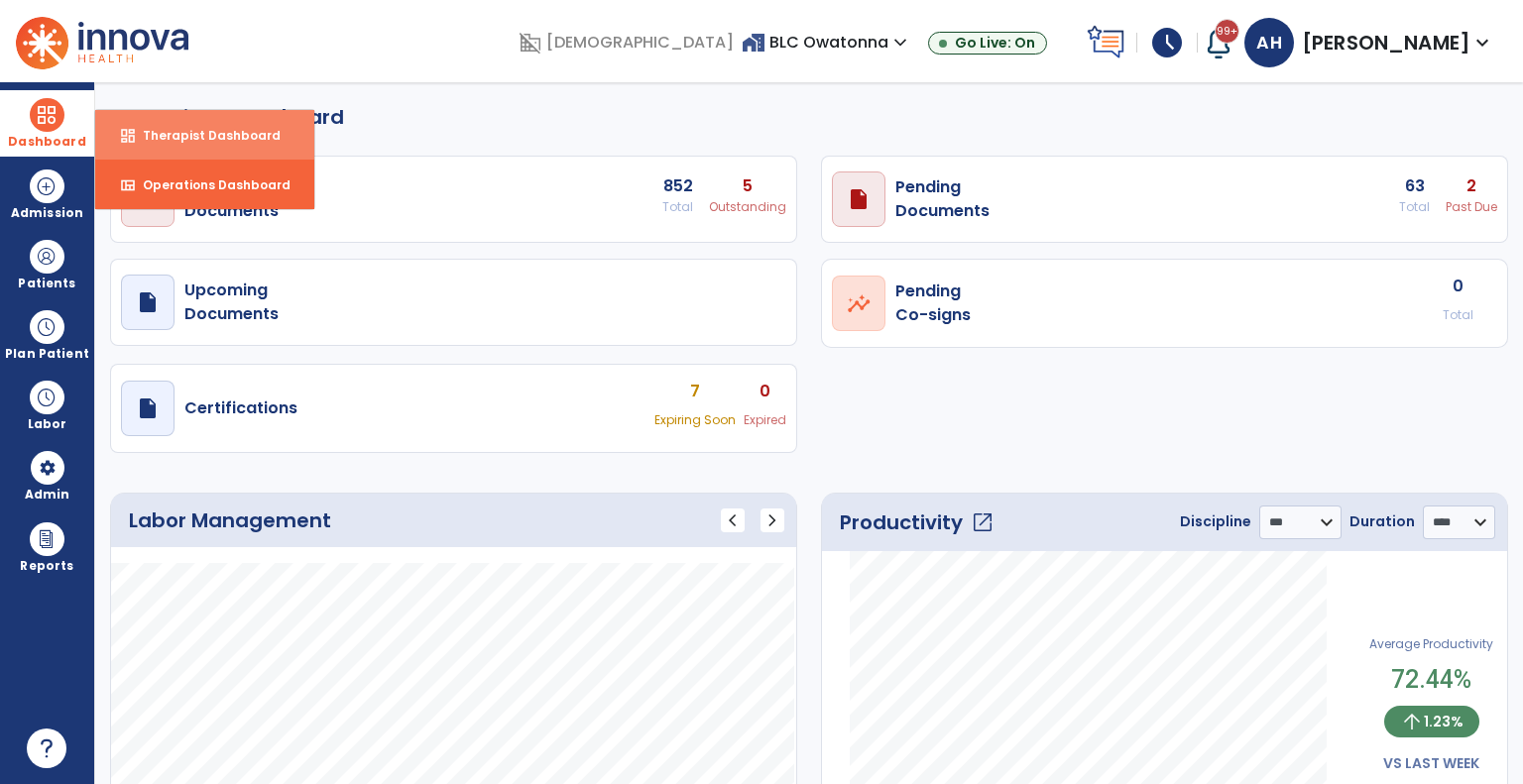 click on "dashboard  Therapist Dashboard" at bounding box center (204, 135) 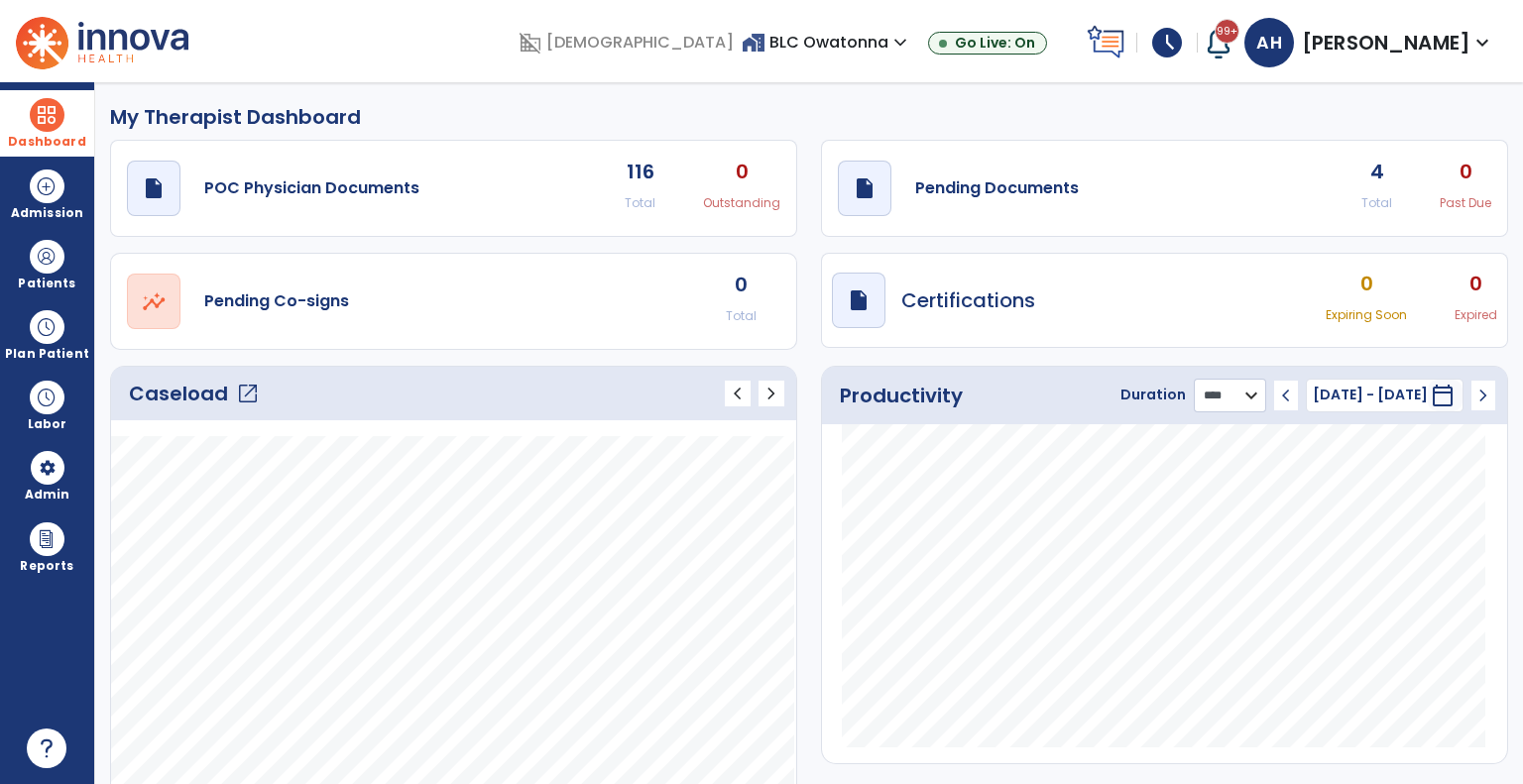 click on "******** **** ***" 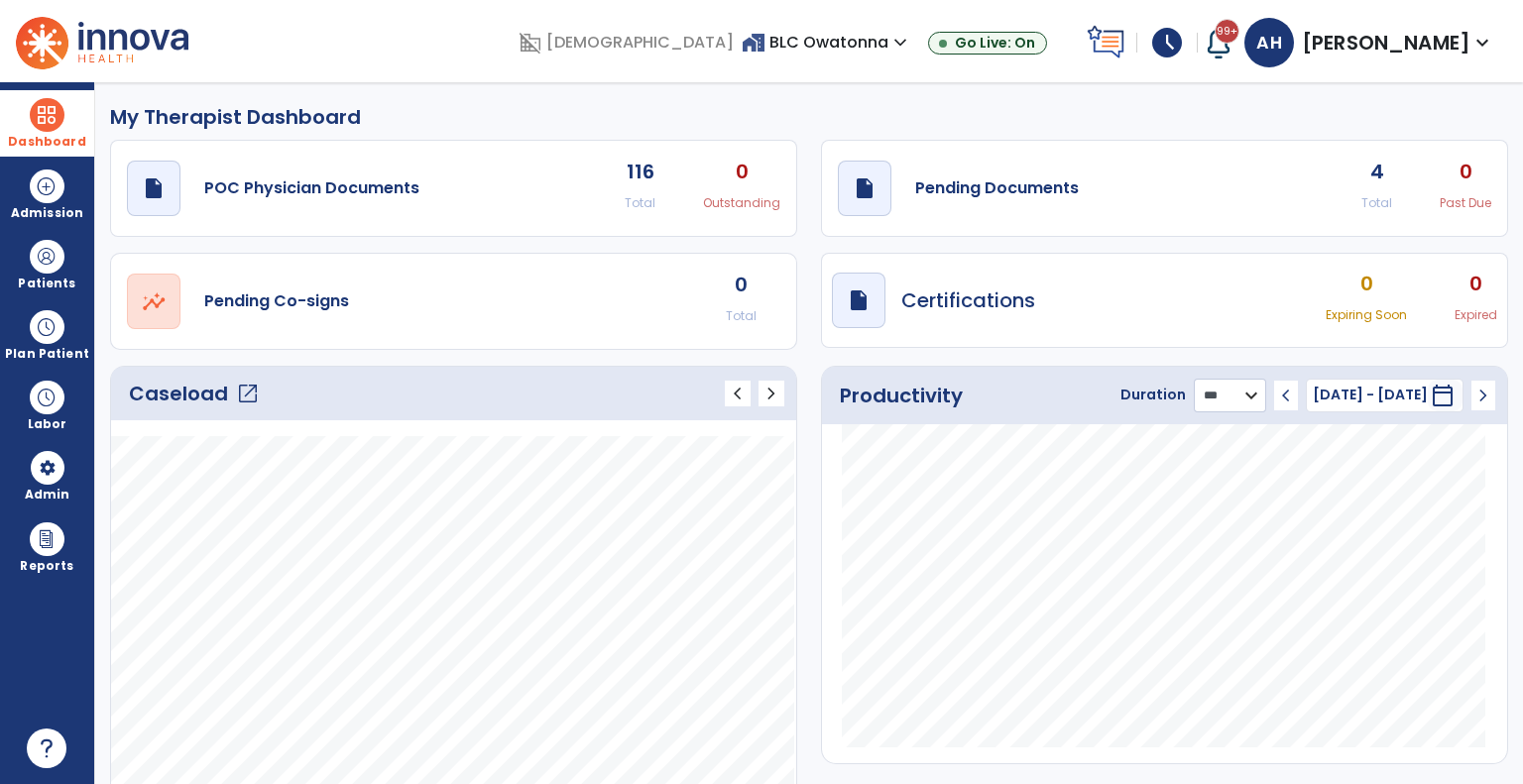 click on "******** **** ***" 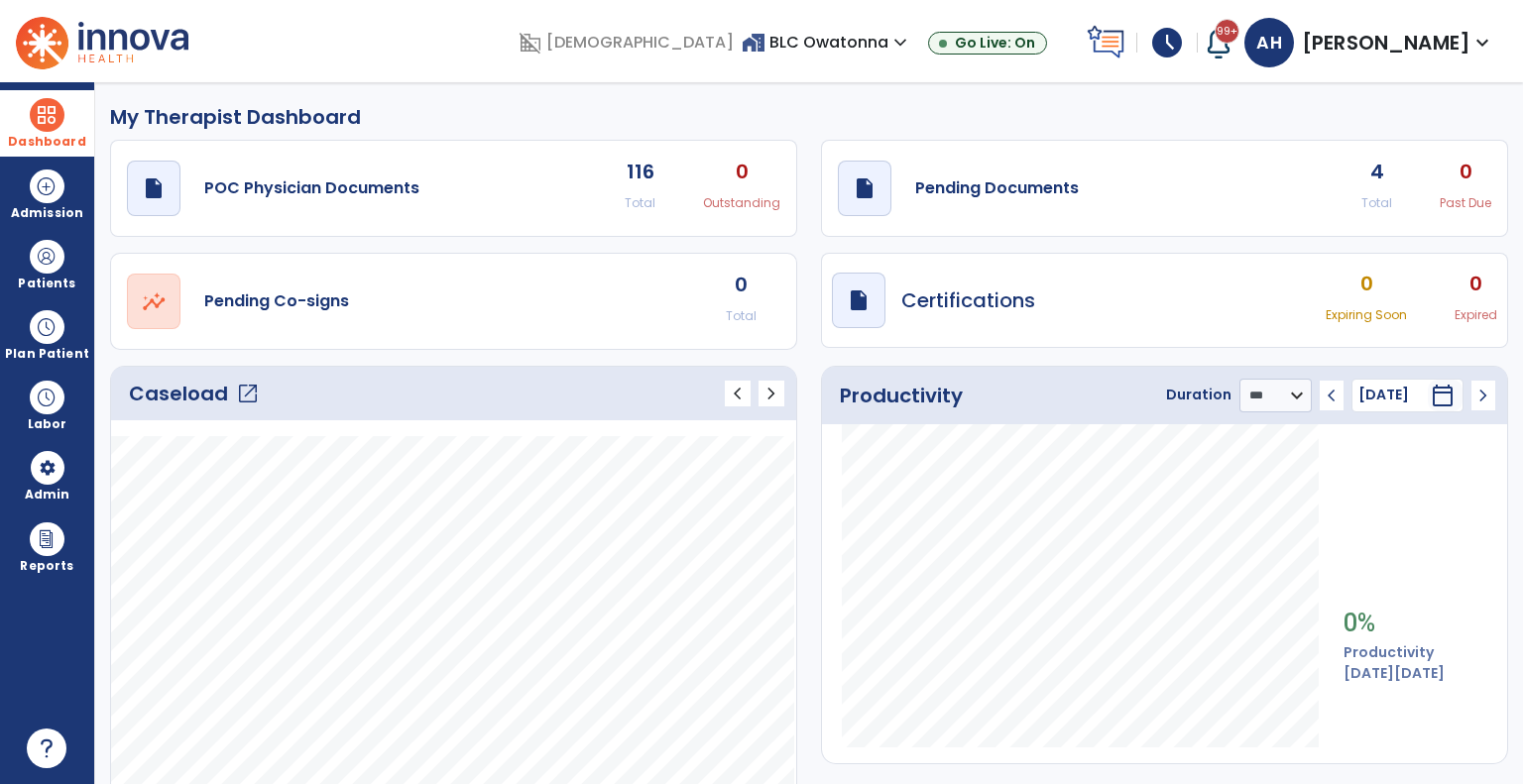 click on "chevron_left" 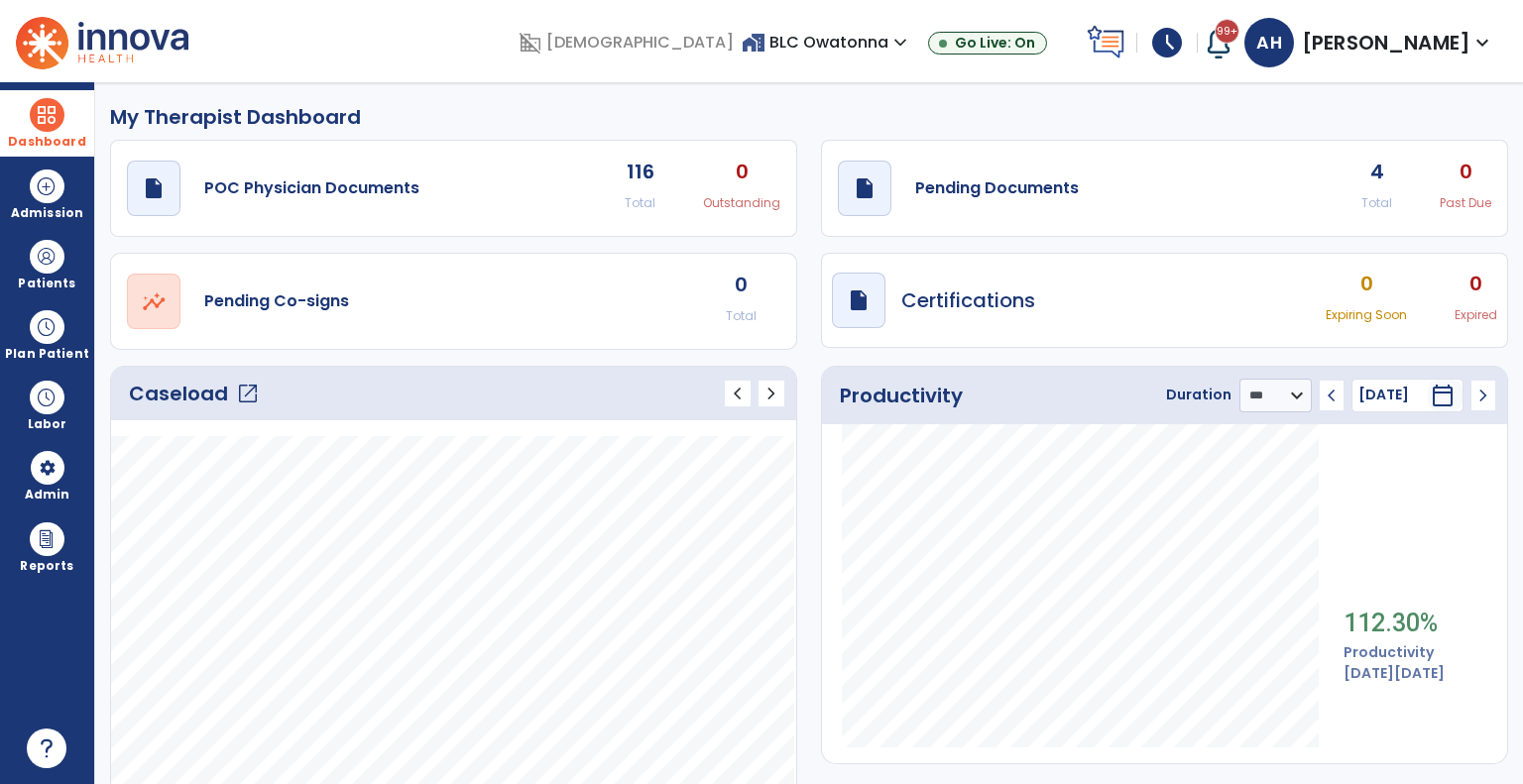 click on "schedule" at bounding box center [1167, 43] 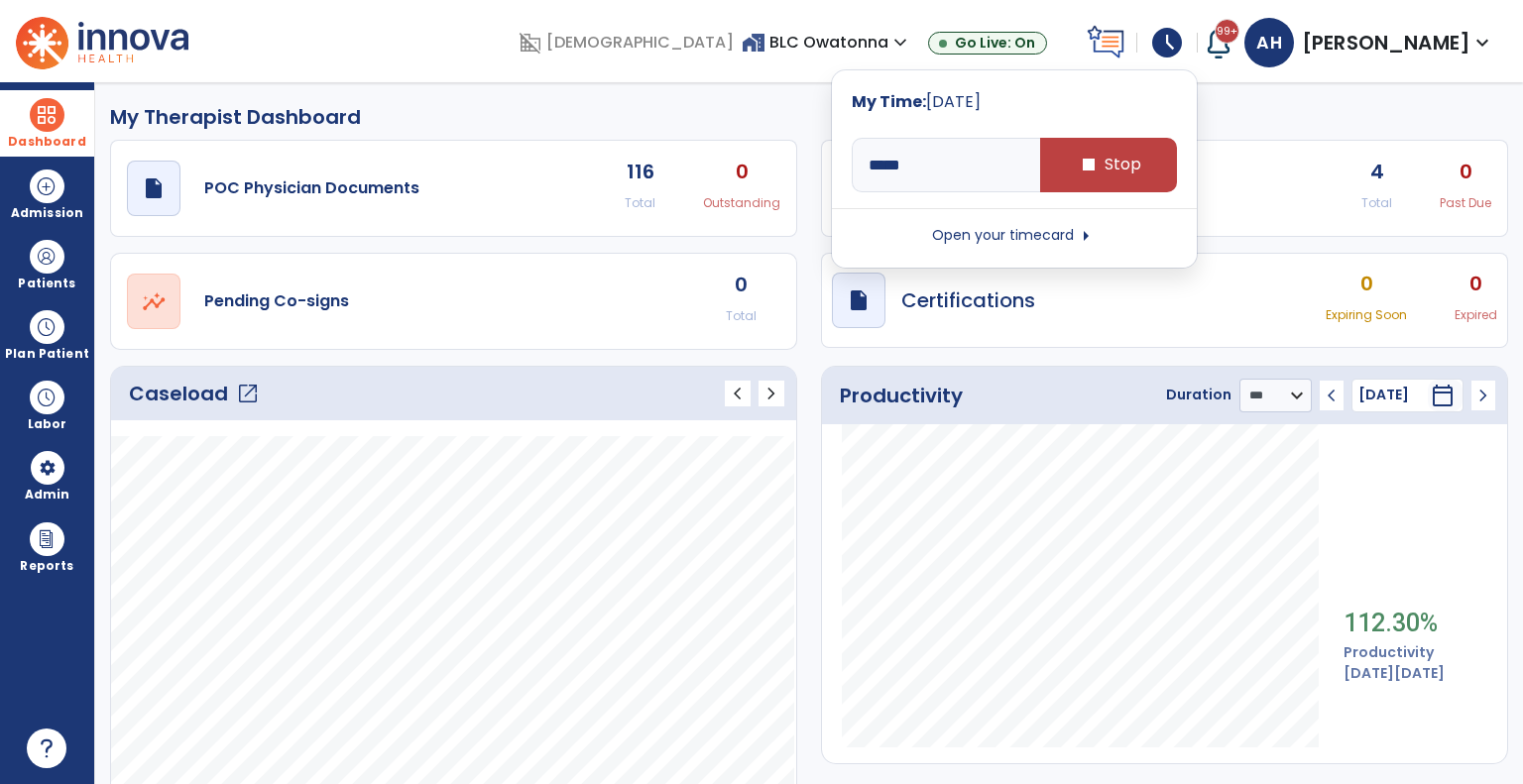 click on "Open your timecard  arrow_right" at bounding box center (1014, 236) 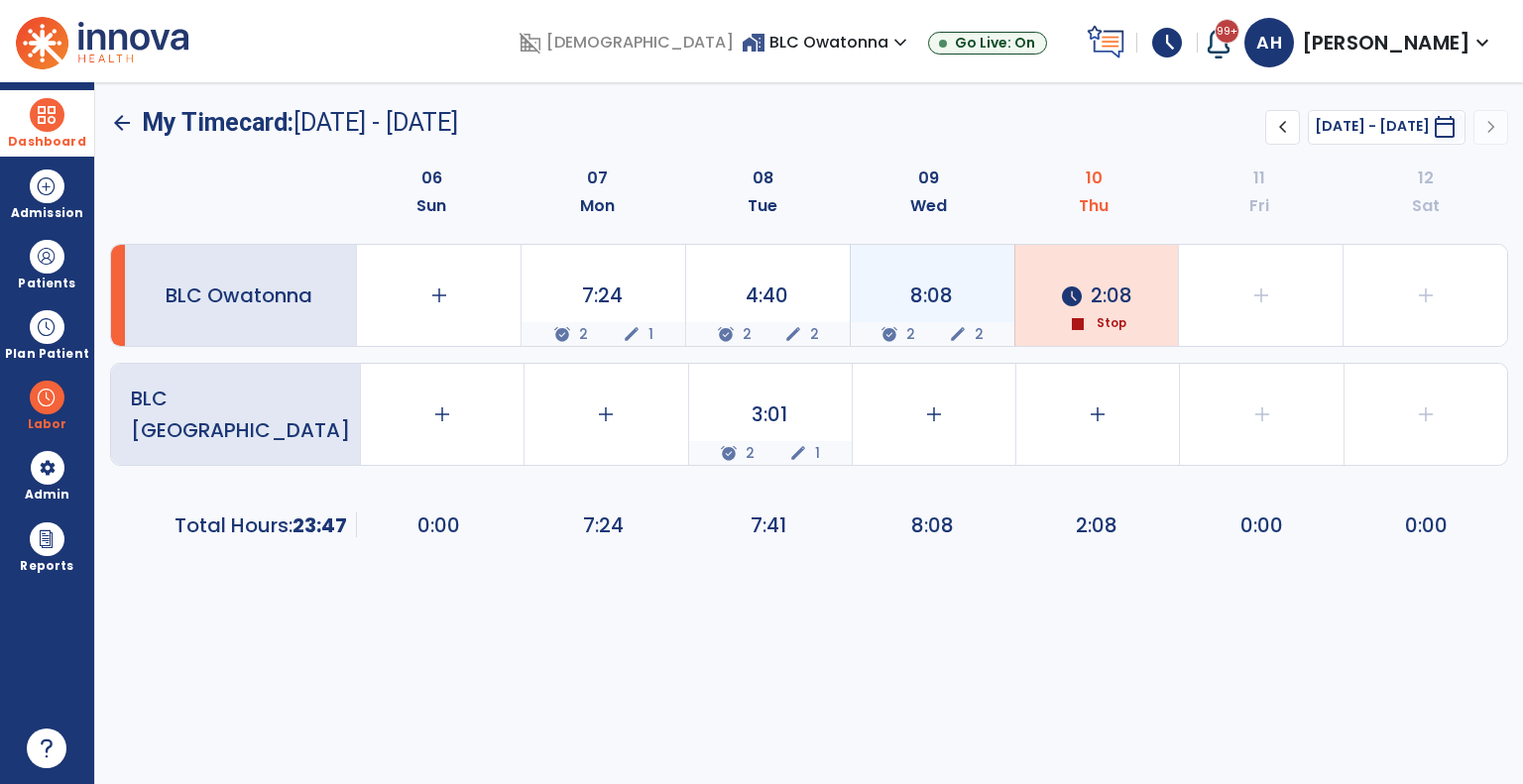 click on "edit" 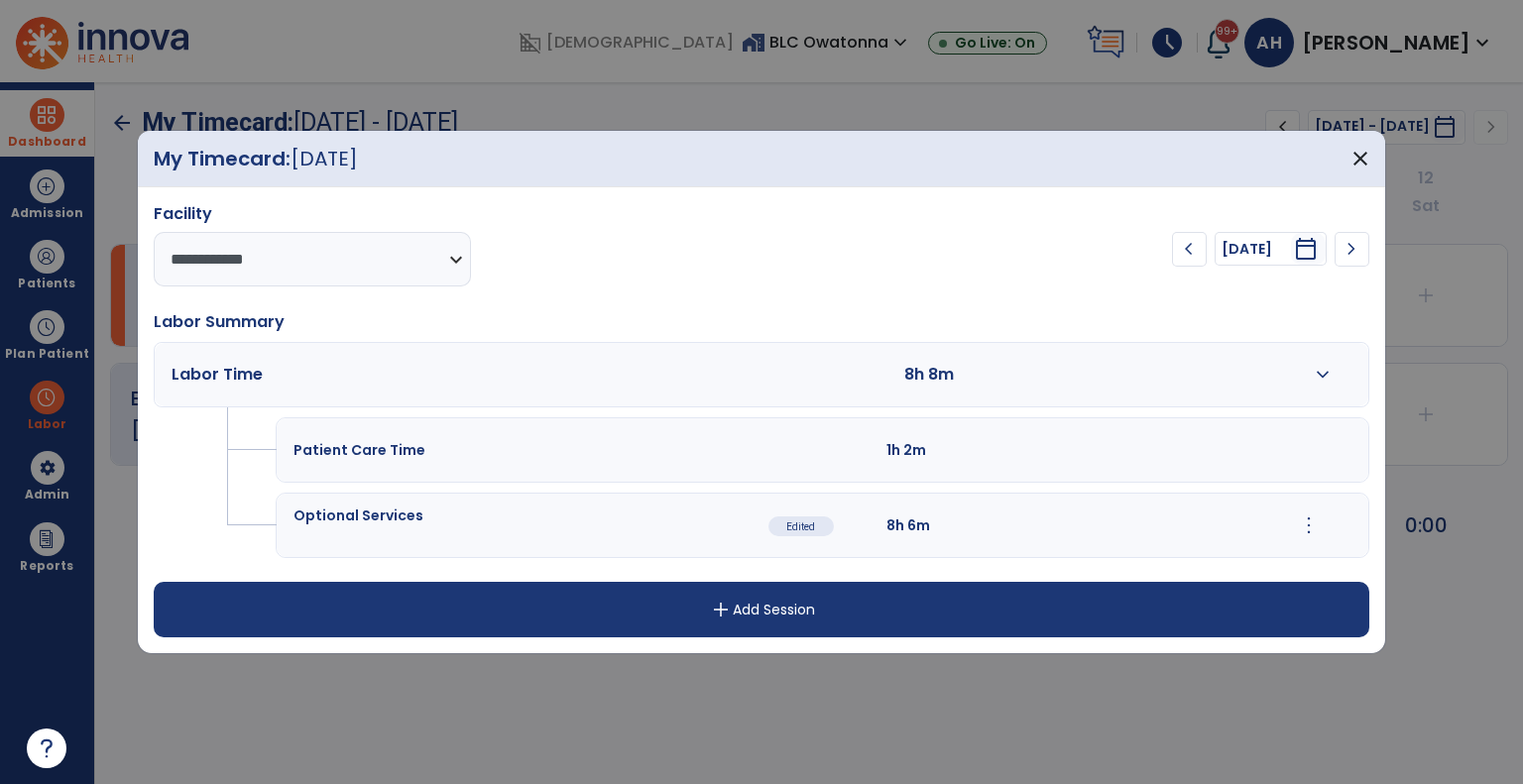 click on "more_vert" at bounding box center [1309, 525] 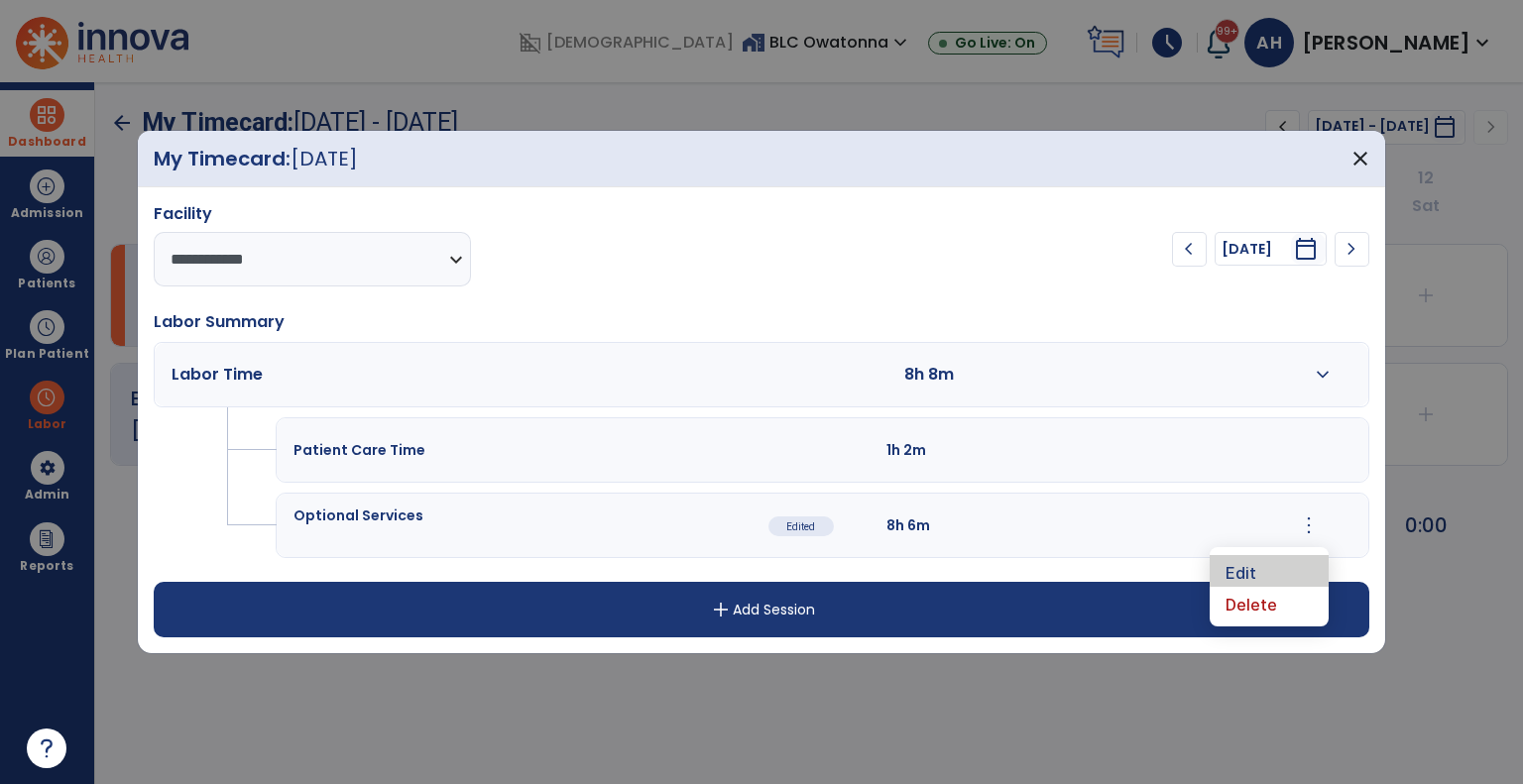 click on "Edit" at bounding box center (1269, 571) 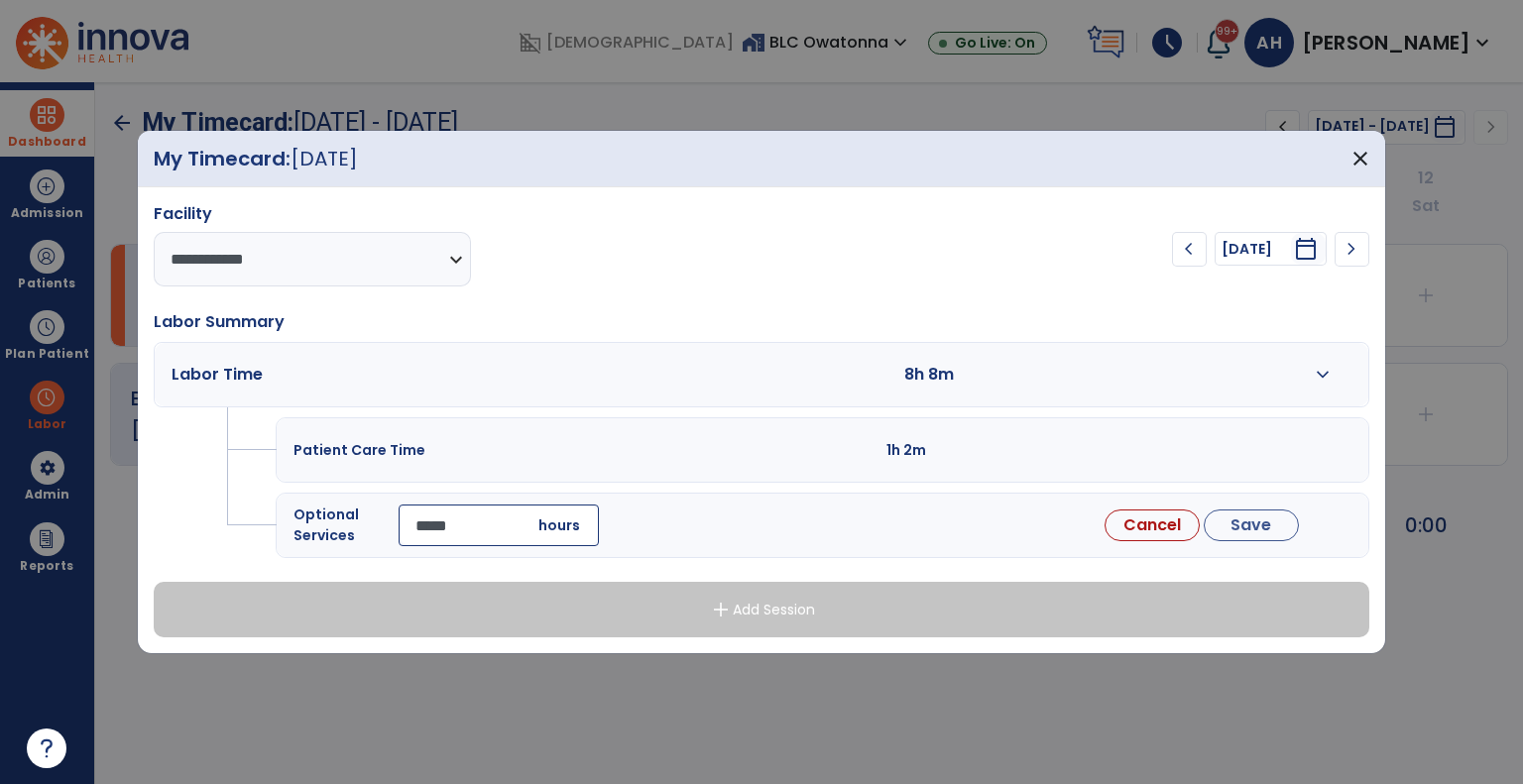 click on "*****" at bounding box center (499, 525) 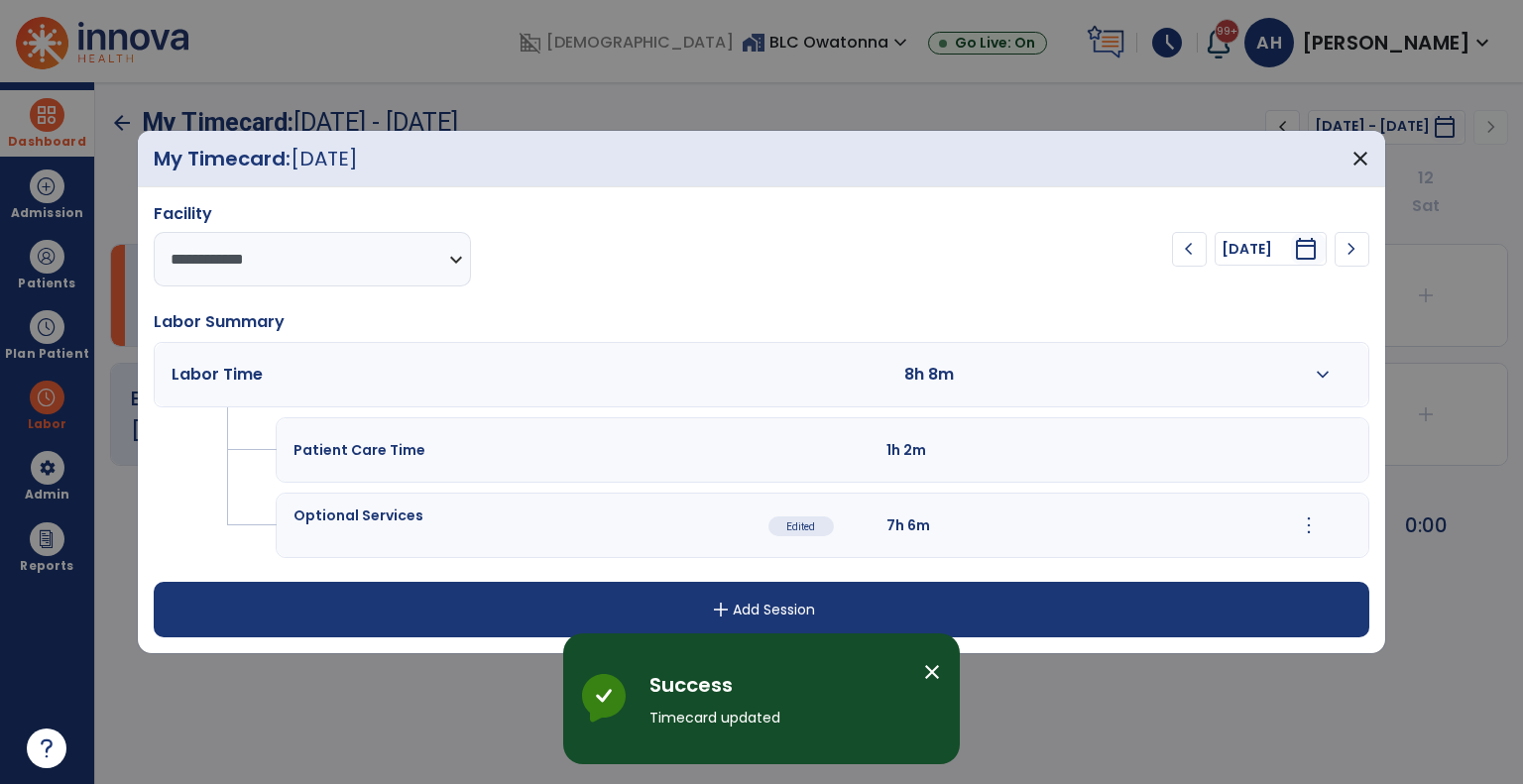 click on "close" at bounding box center [932, 672] 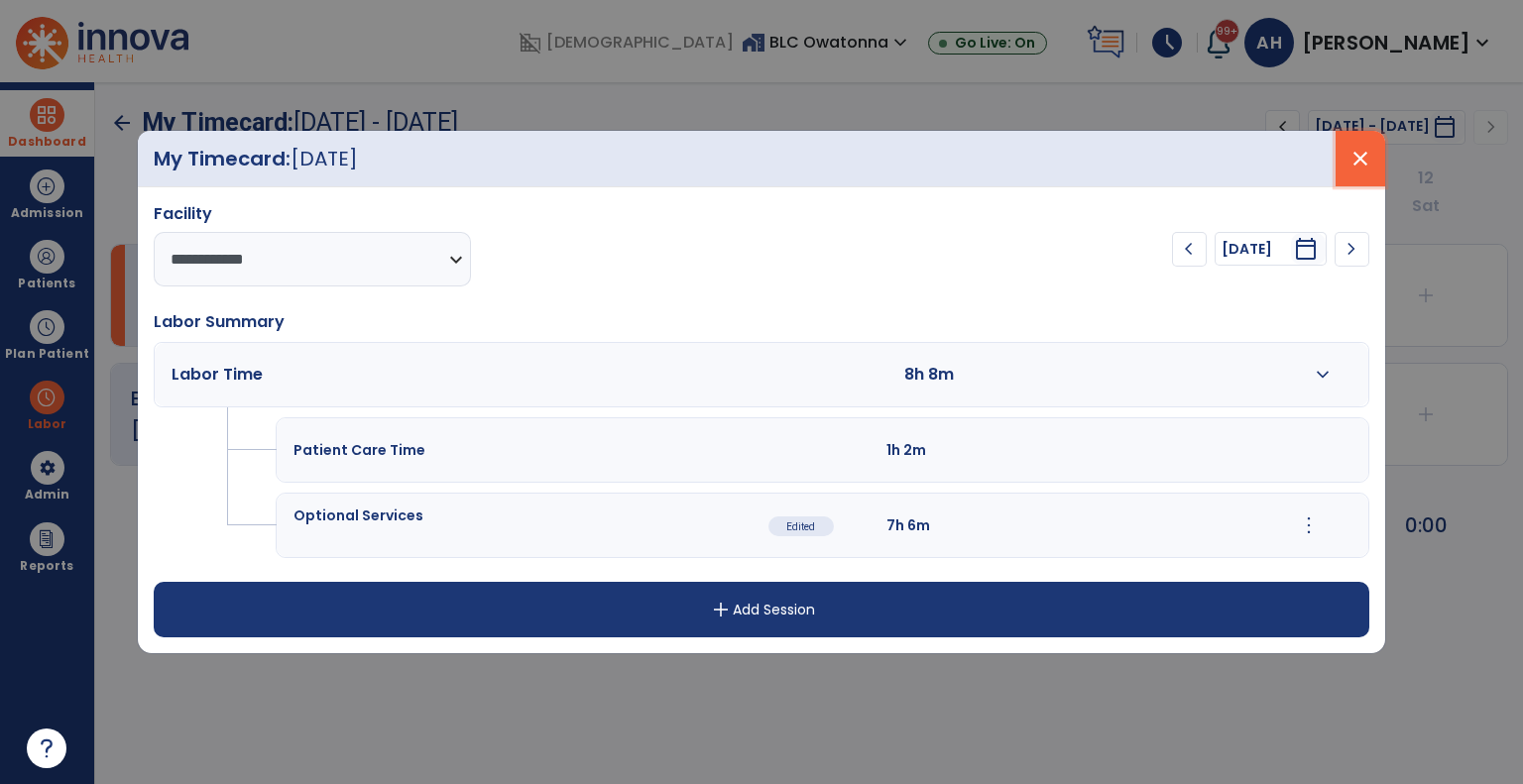click on "close" at bounding box center [1360, 159] 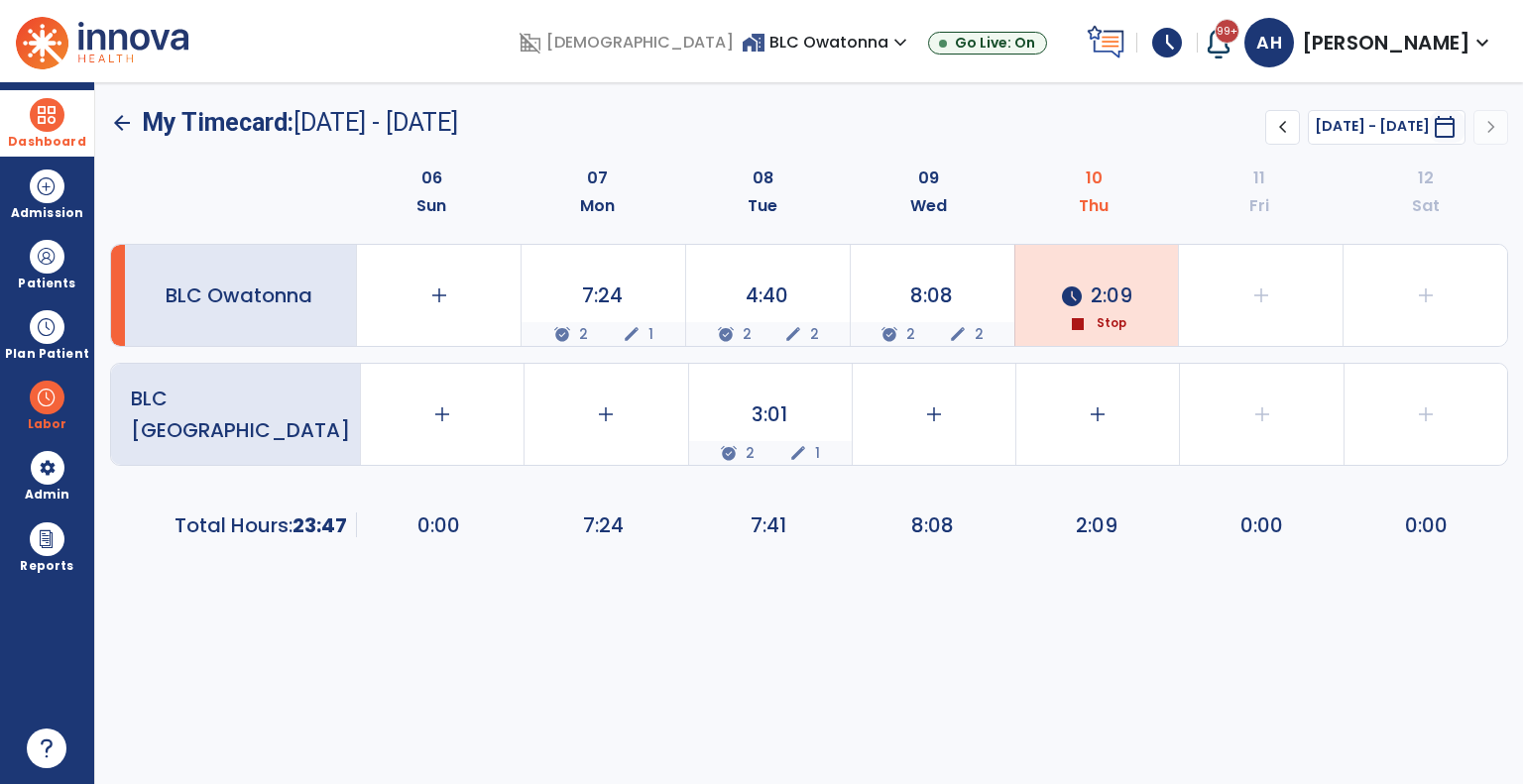 click at bounding box center [47, 115] 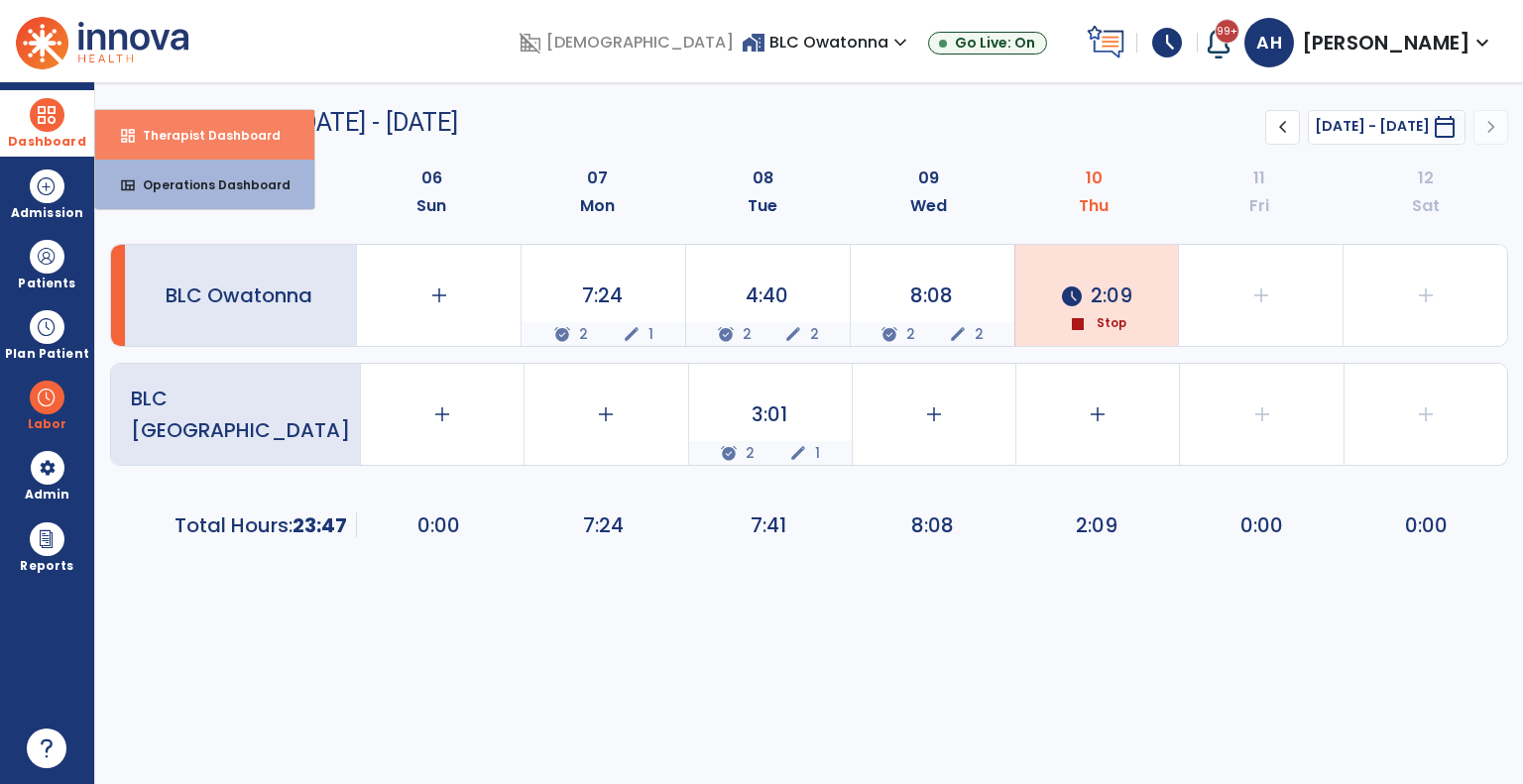 click on "dashboard" at bounding box center [128, 136] 